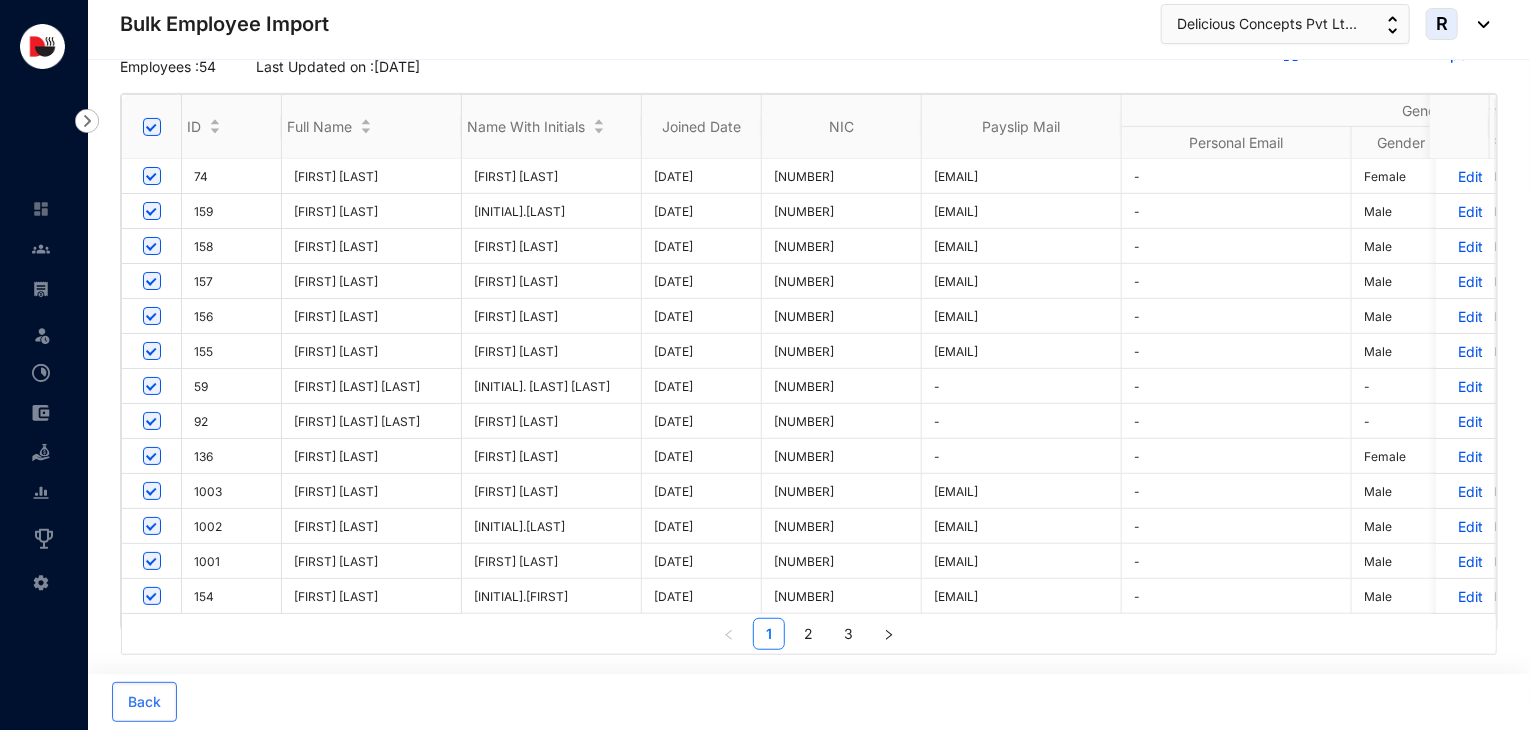 scroll, scrollTop: 0, scrollLeft: 0, axis: both 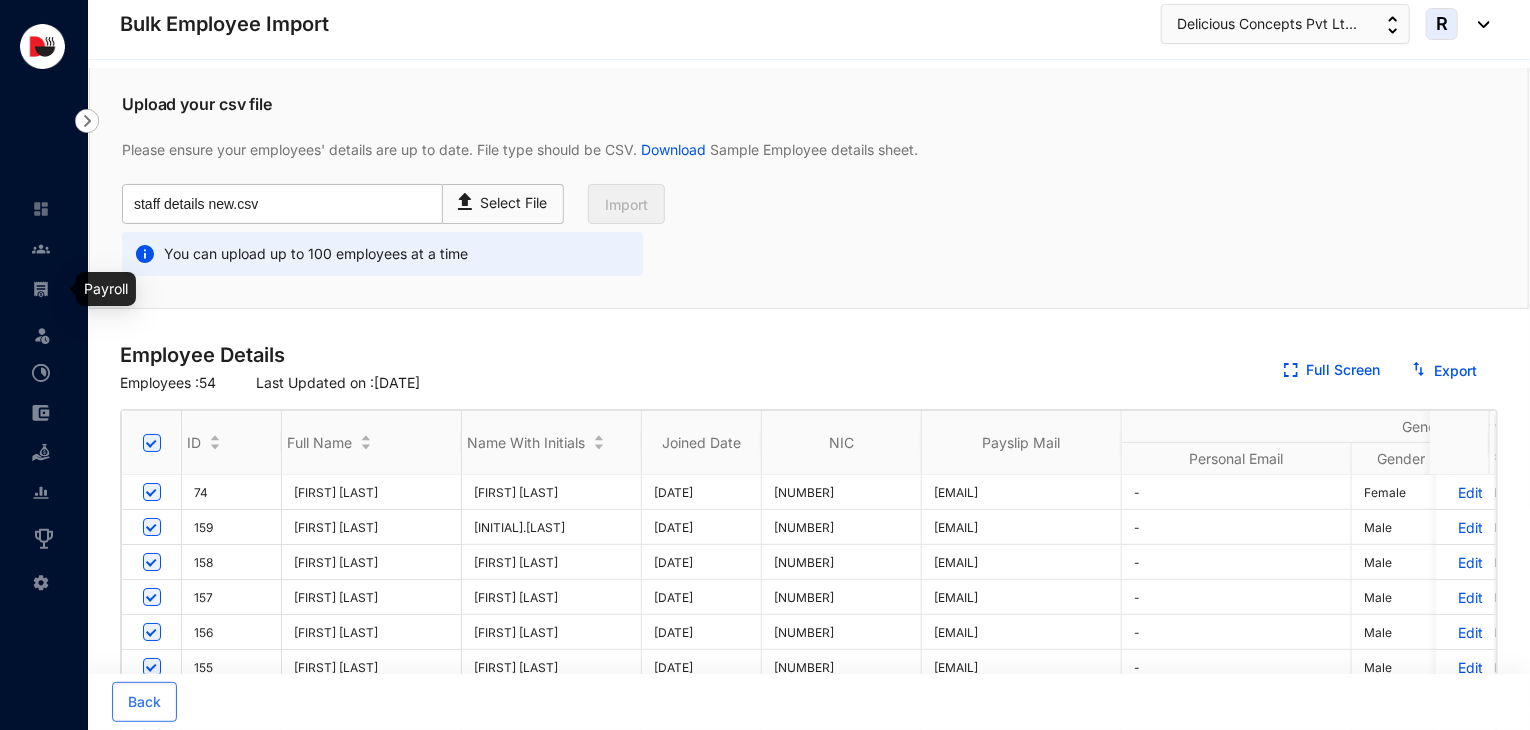 click at bounding box center (41, 289) 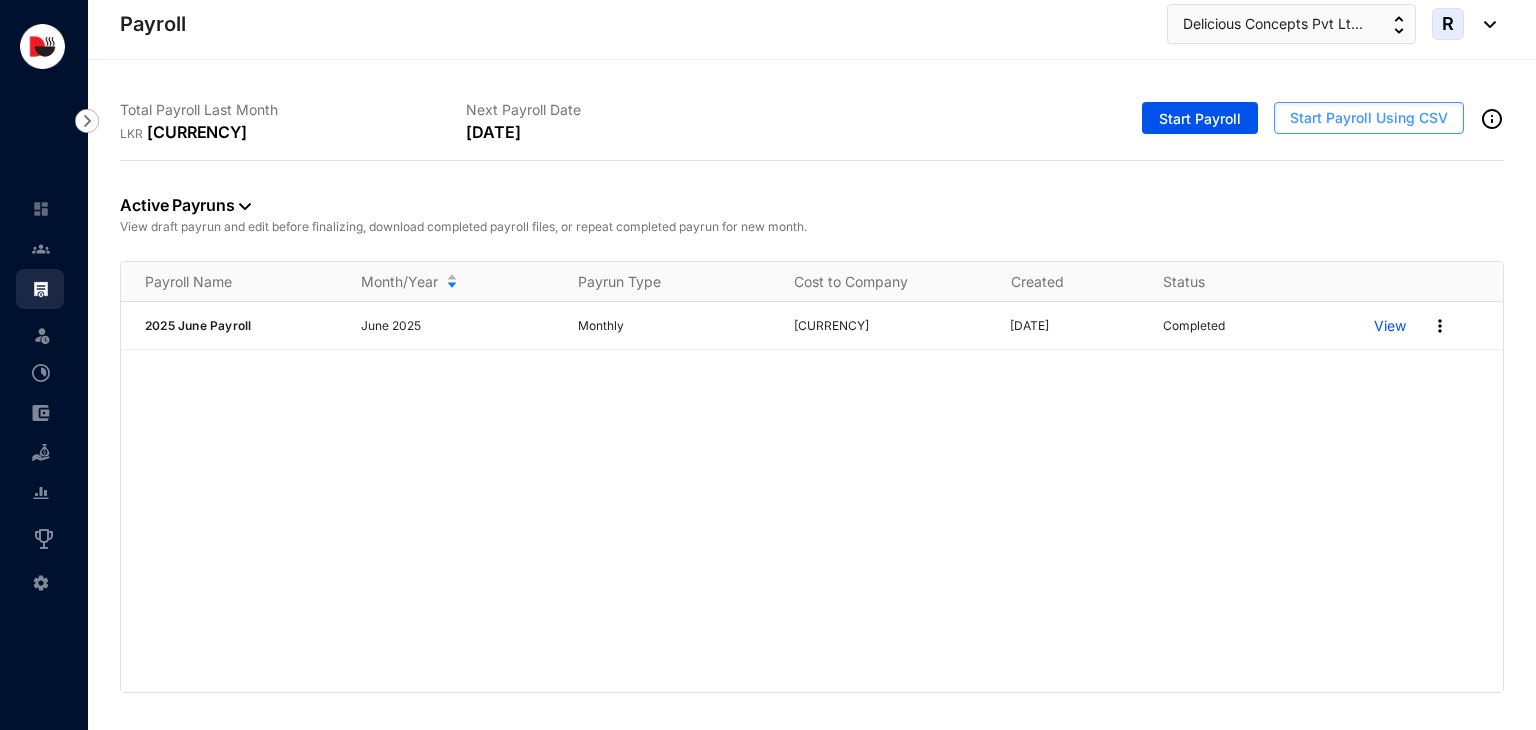 click on "Start Payroll Using CSV" at bounding box center [1369, 118] 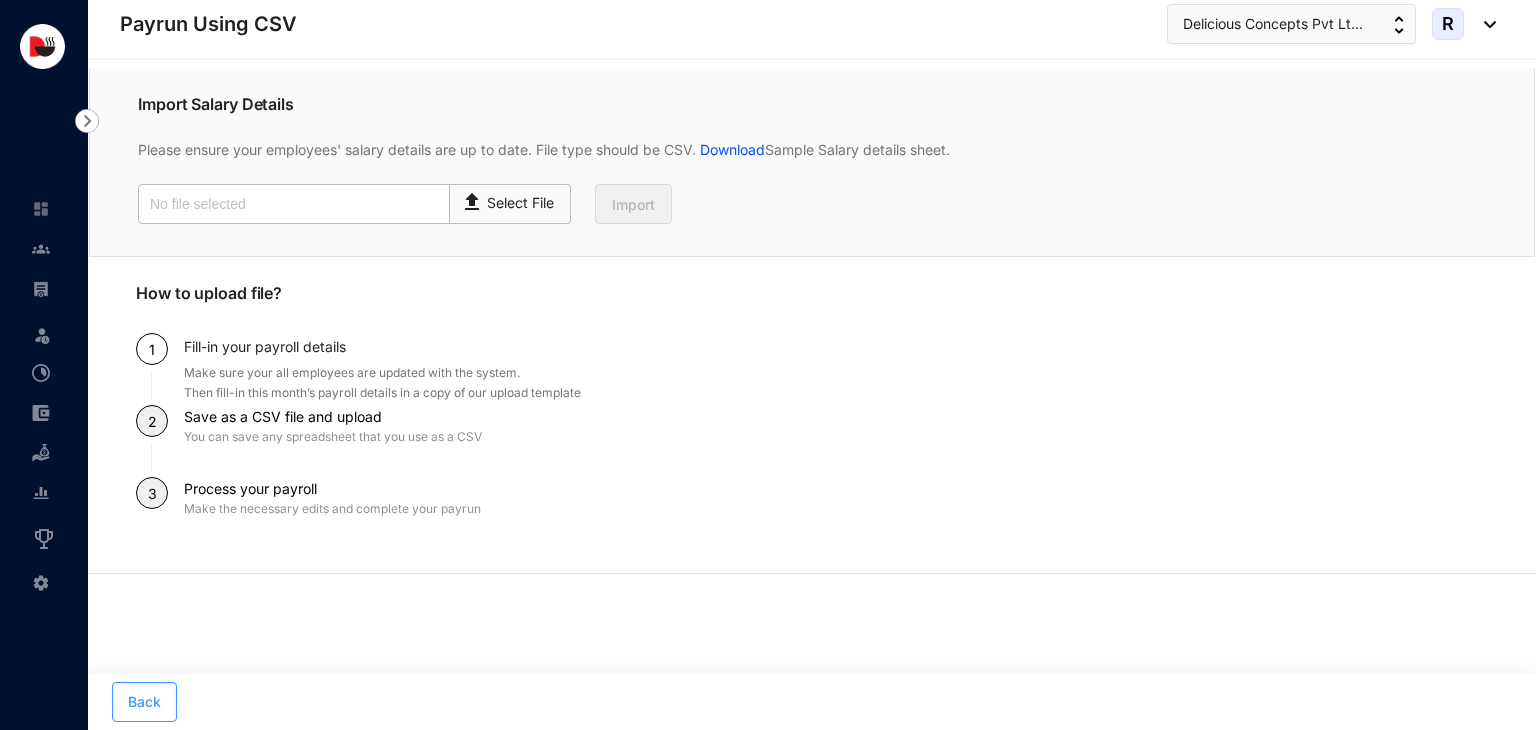 click on "Back" at bounding box center (144, 702) 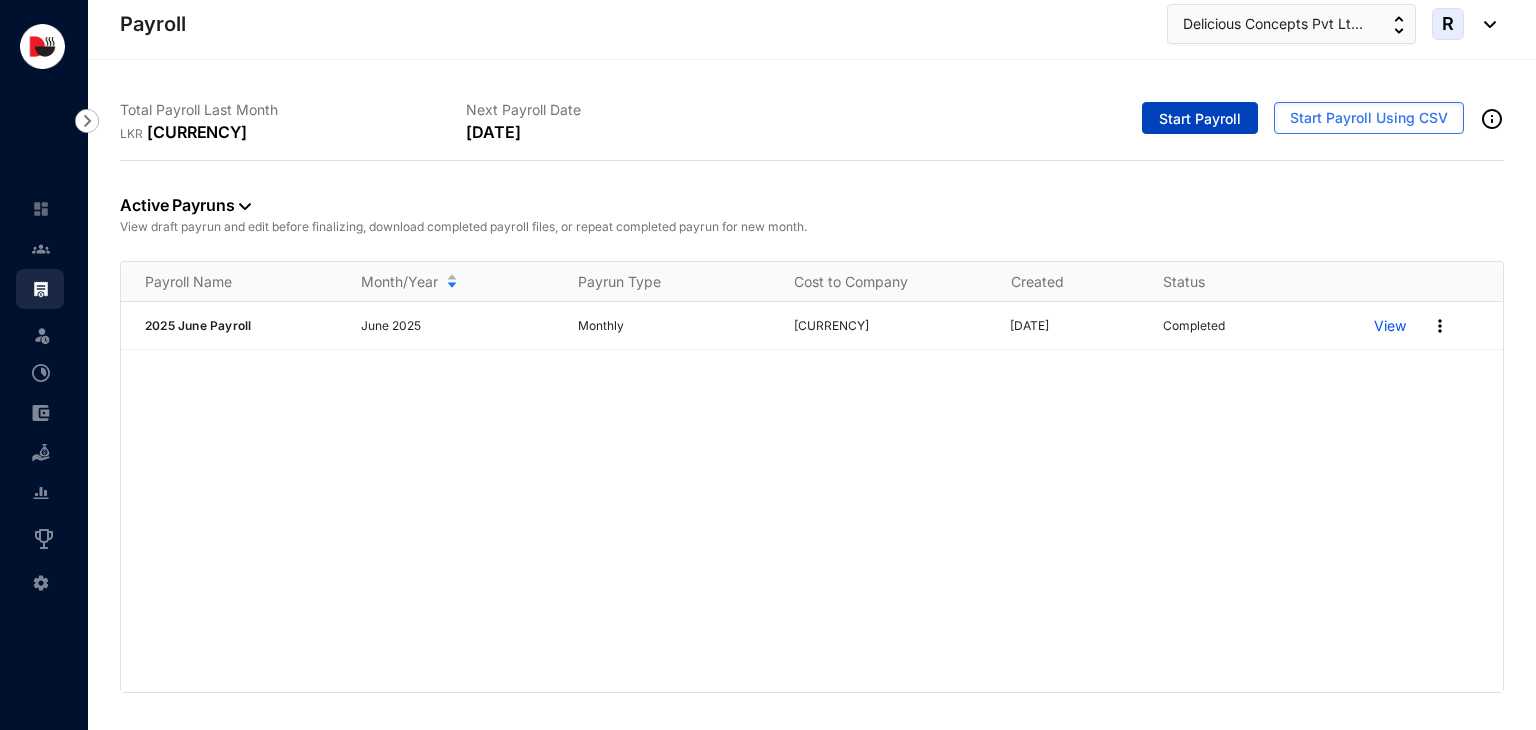 click on "Start Payroll" at bounding box center [1200, 119] 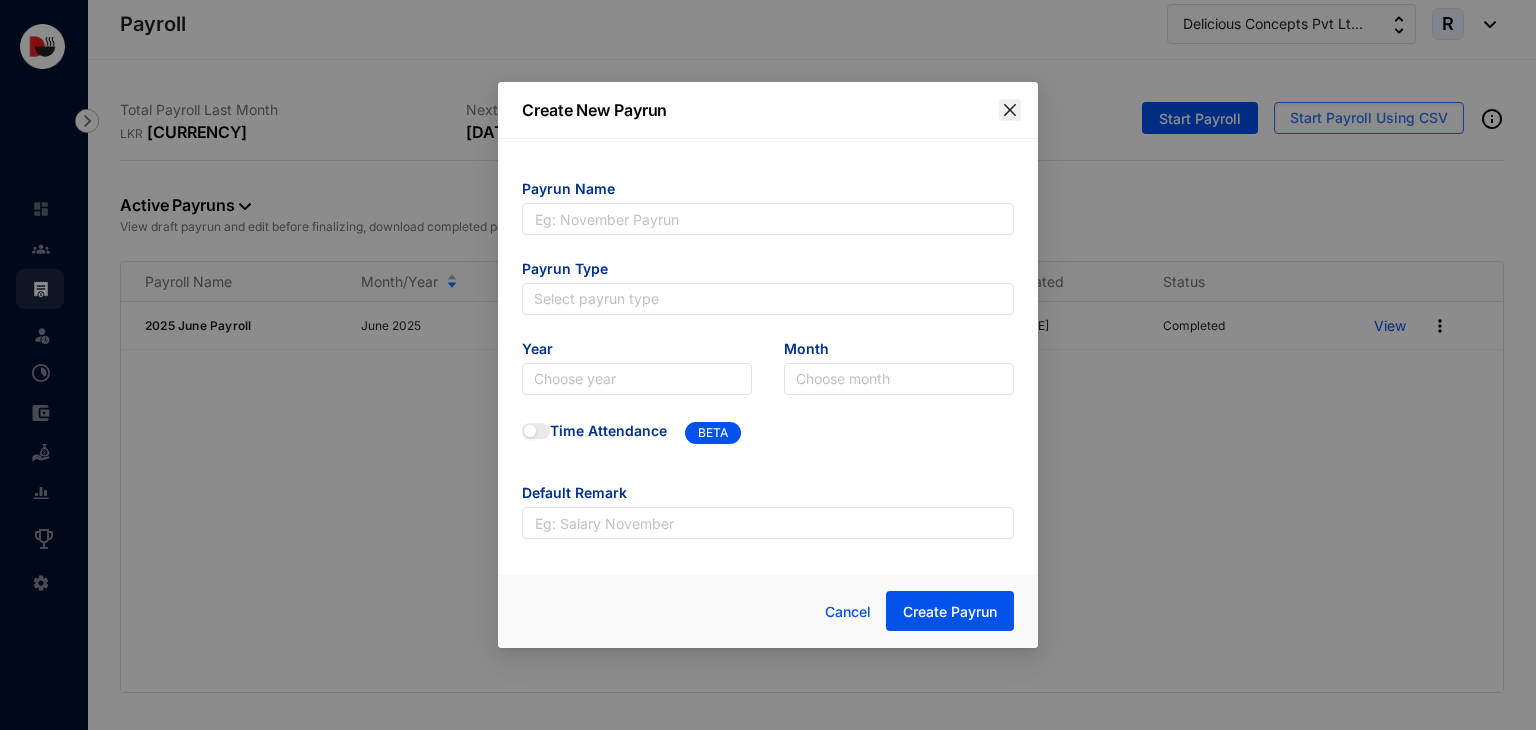 click 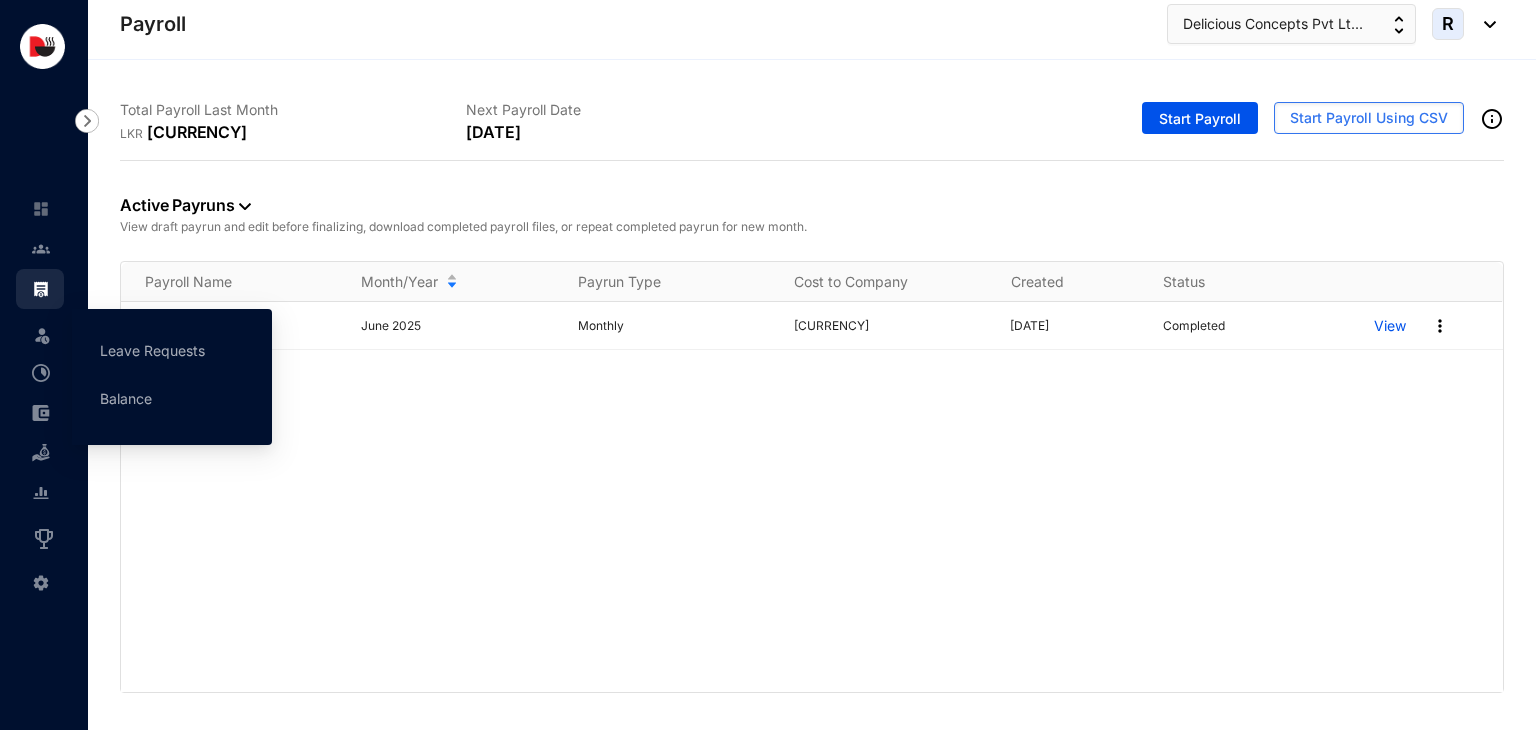 click at bounding box center [42, 335] 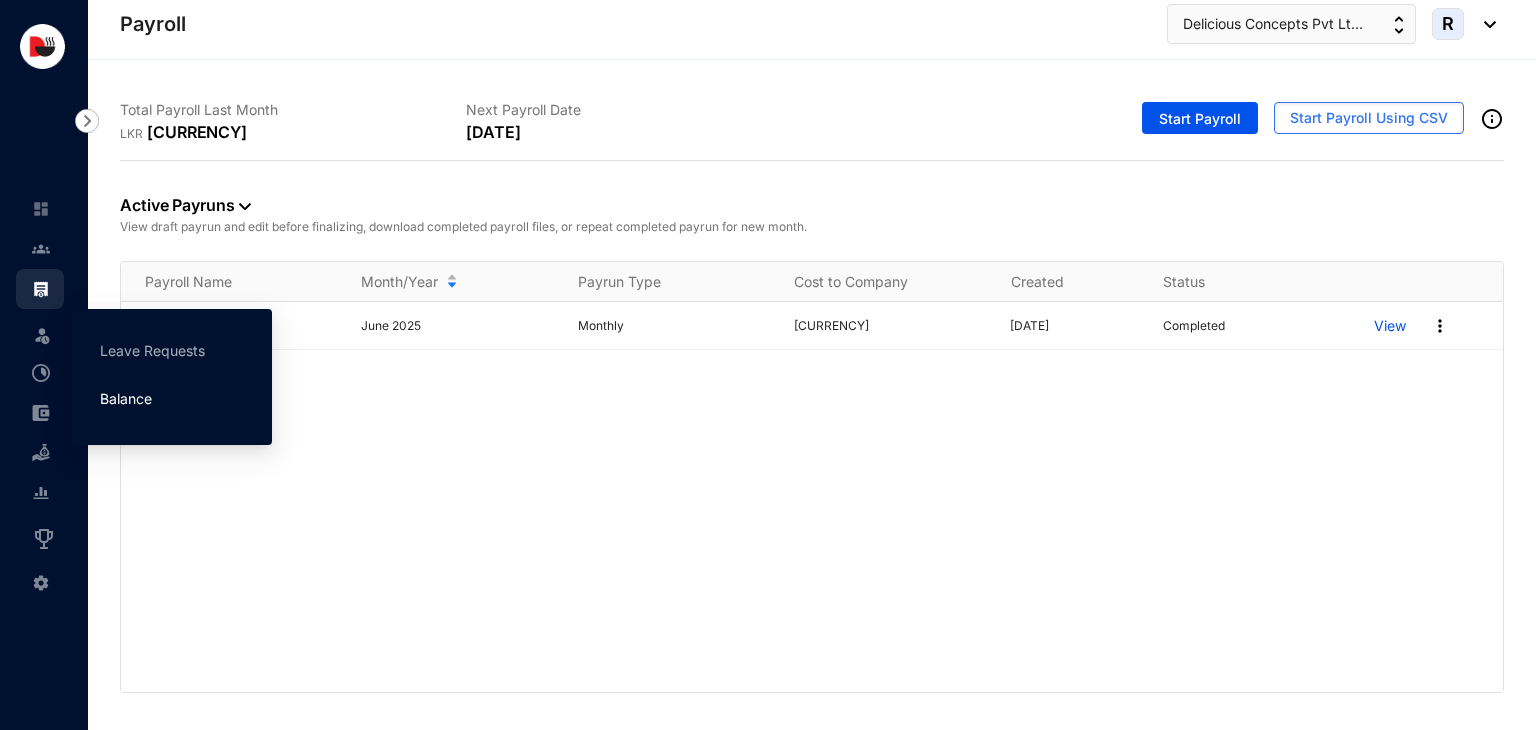 click on "Balance" at bounding box center [126, 398] 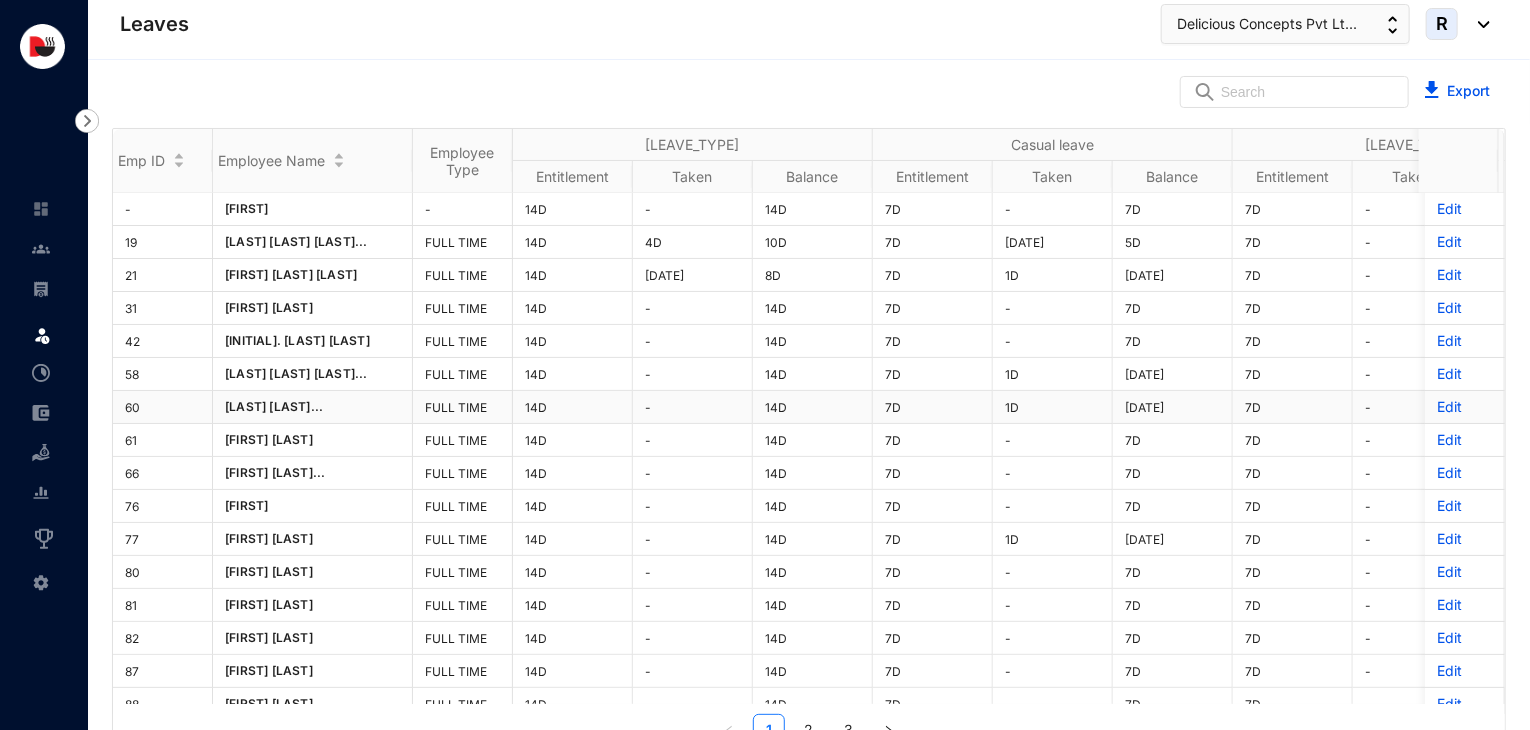 scroll, scrollTop: 0, scrollLeft: 188, axis: horizontal 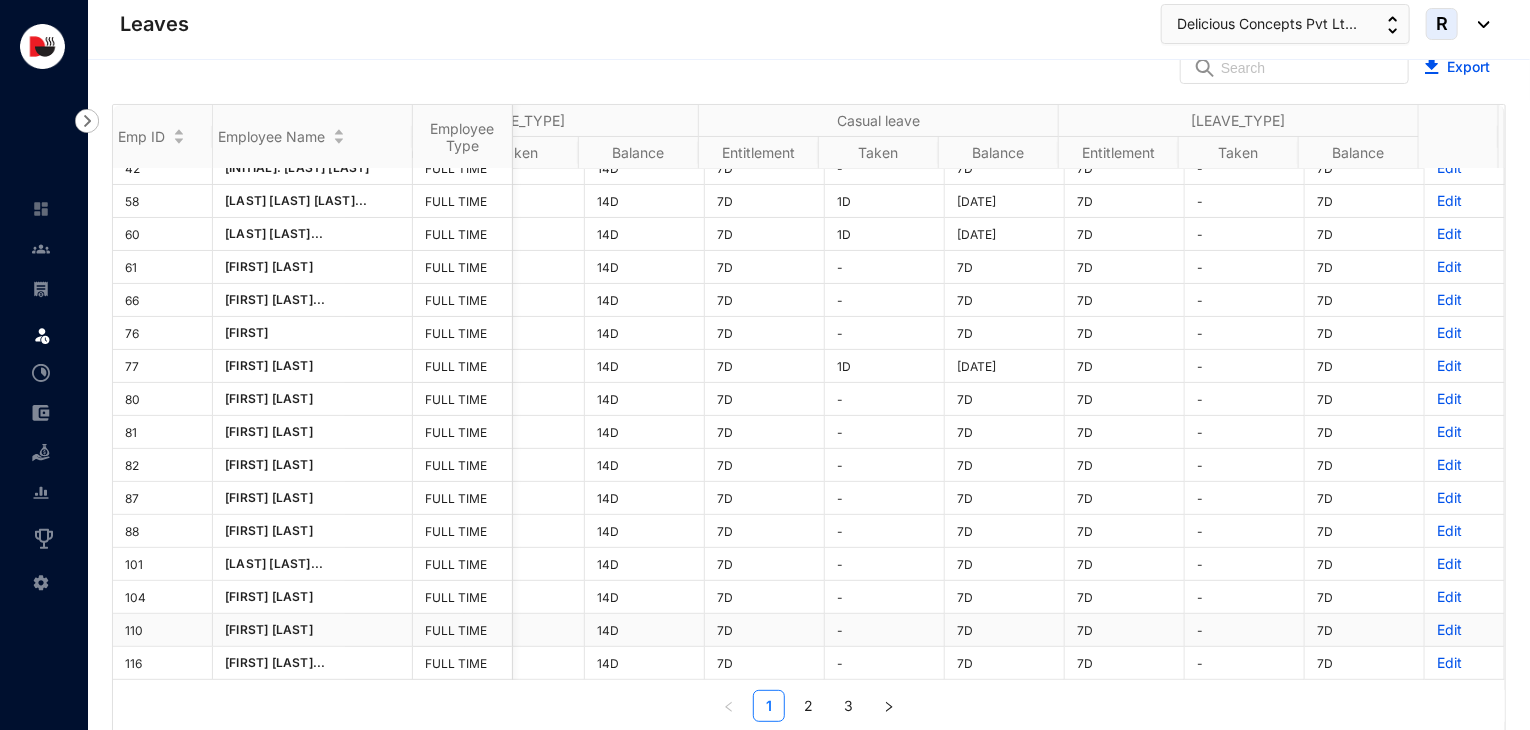 click on "Edit" at bounding box center [1464, 630] 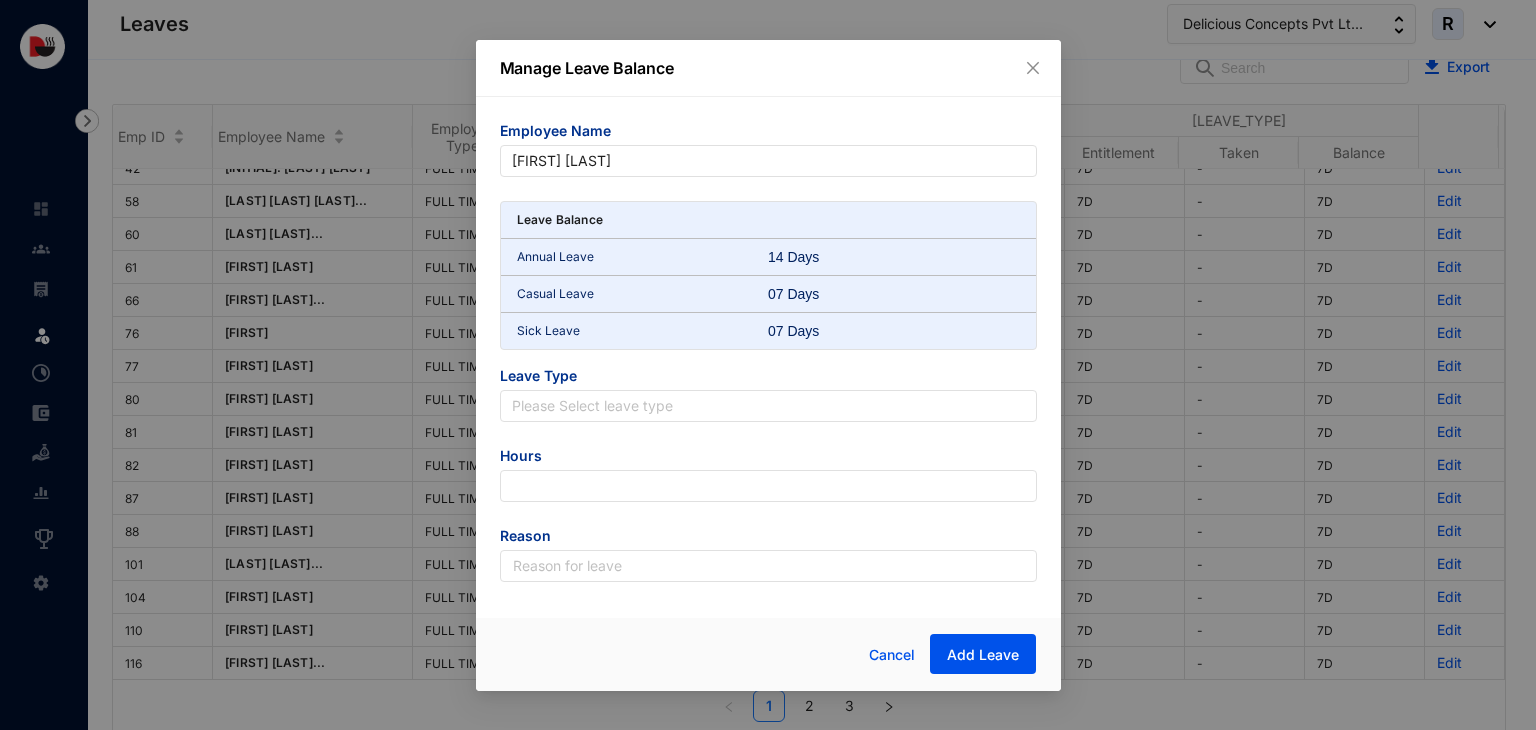 click on "14 Days" at bounding box center (810, 257) 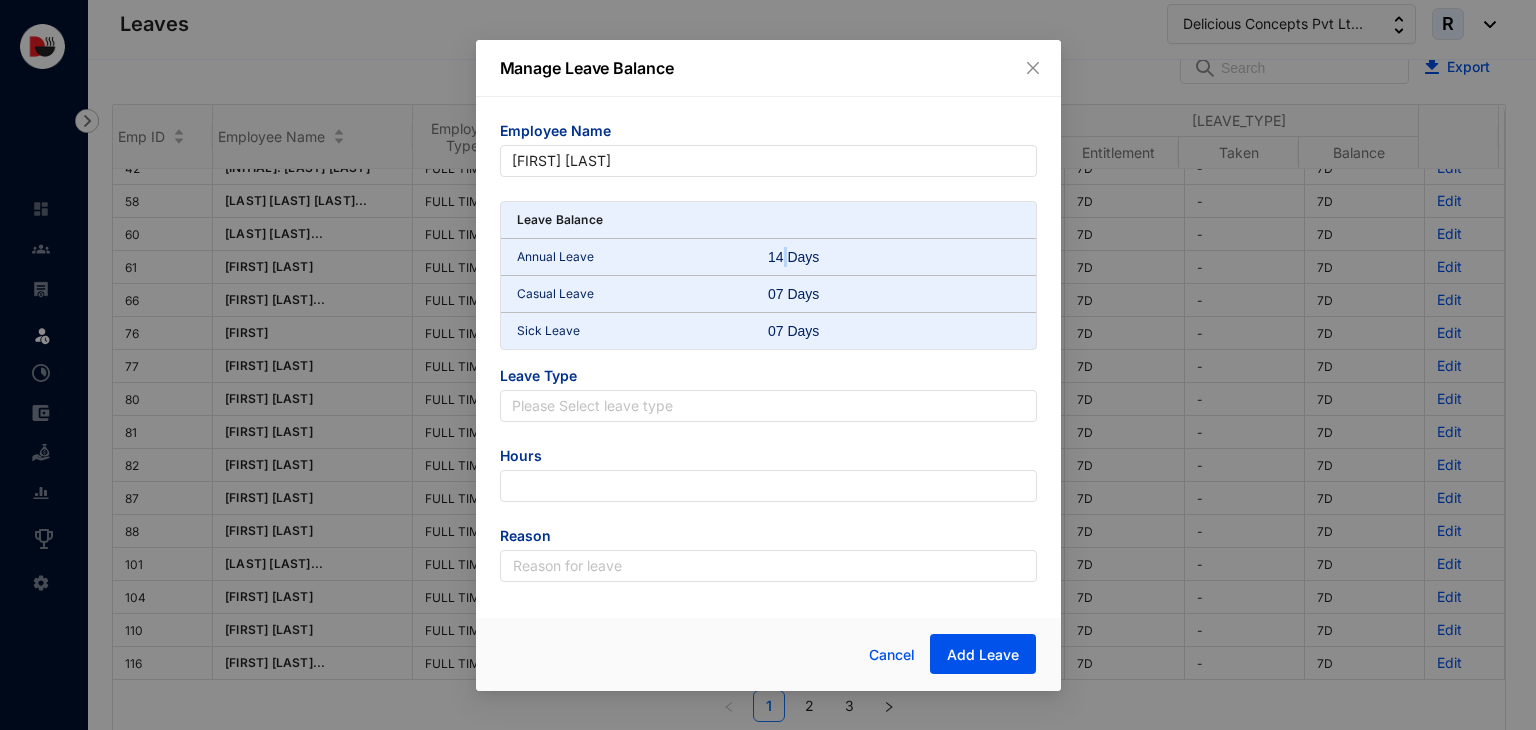 click on "14 Days" at bounding box center [810, 257] 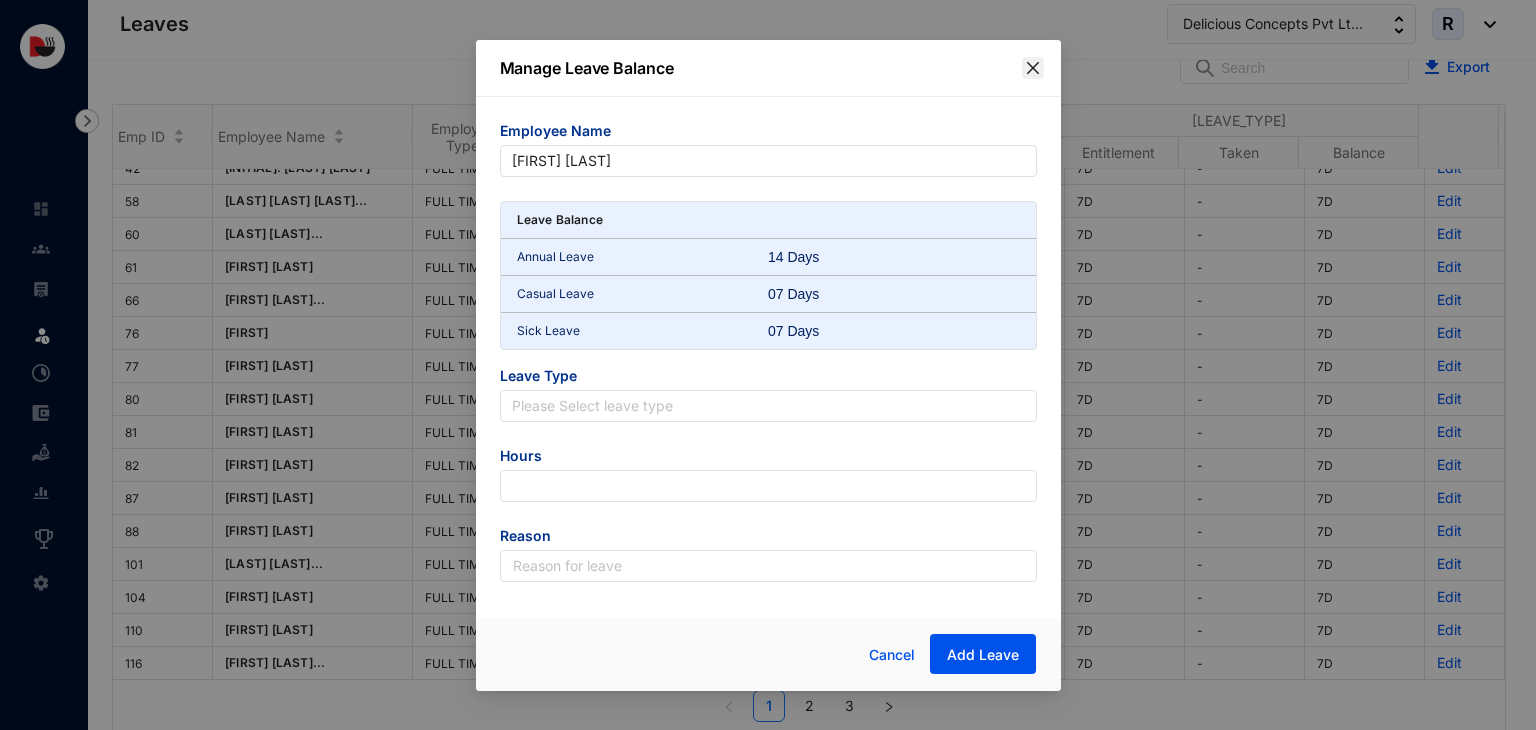 click 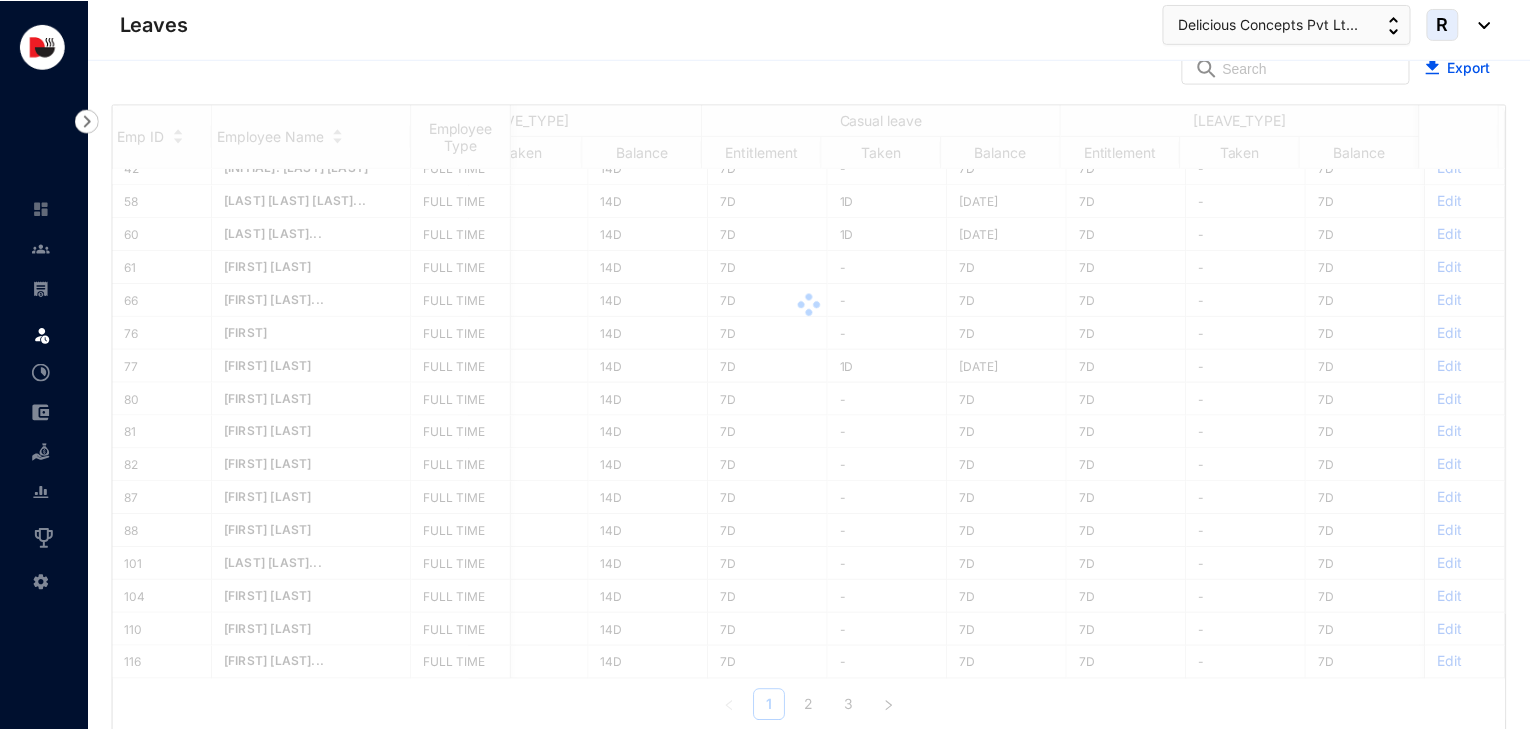 scroll, scrollTop: 0, scrollLeft: 179, axis: horizontal 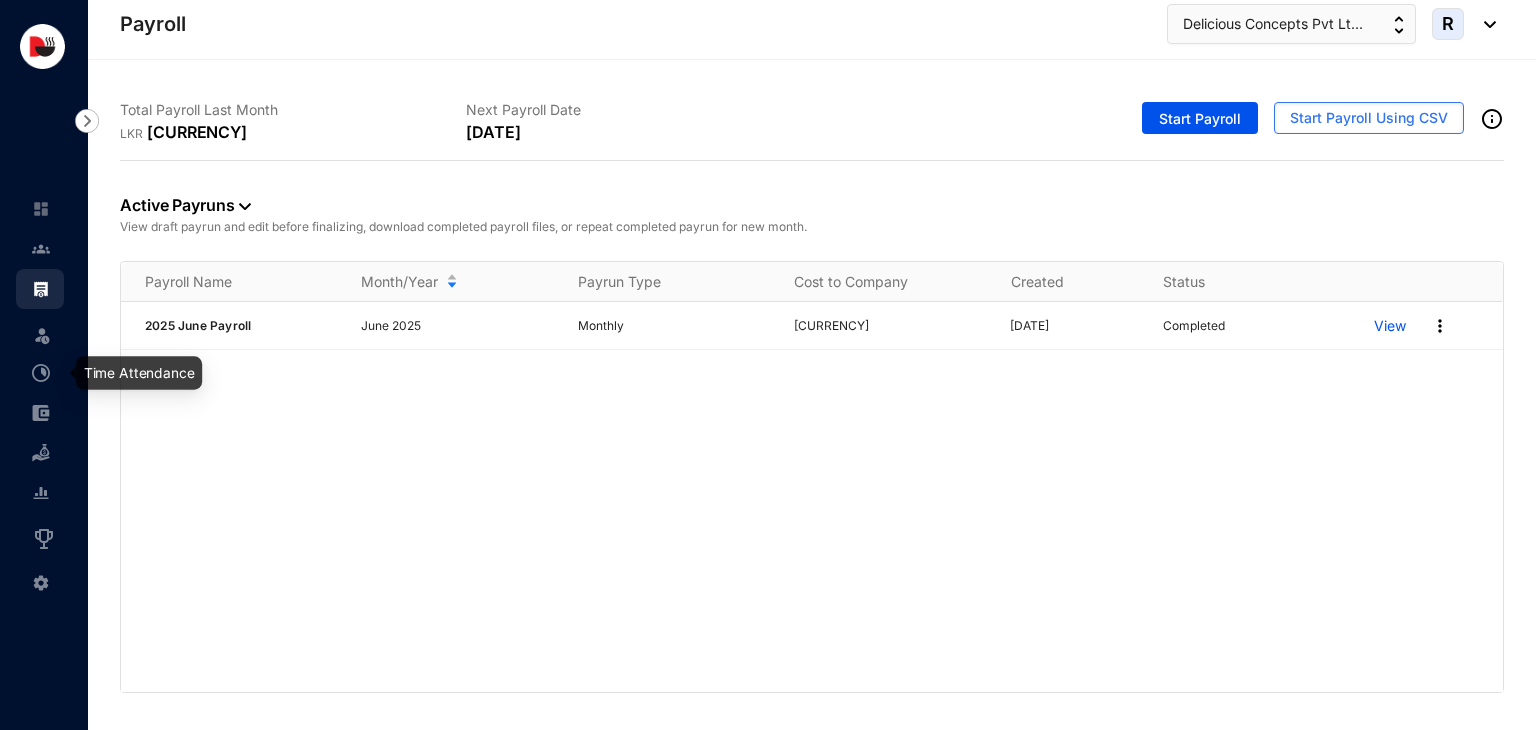 click at bounding box center [57, 373] 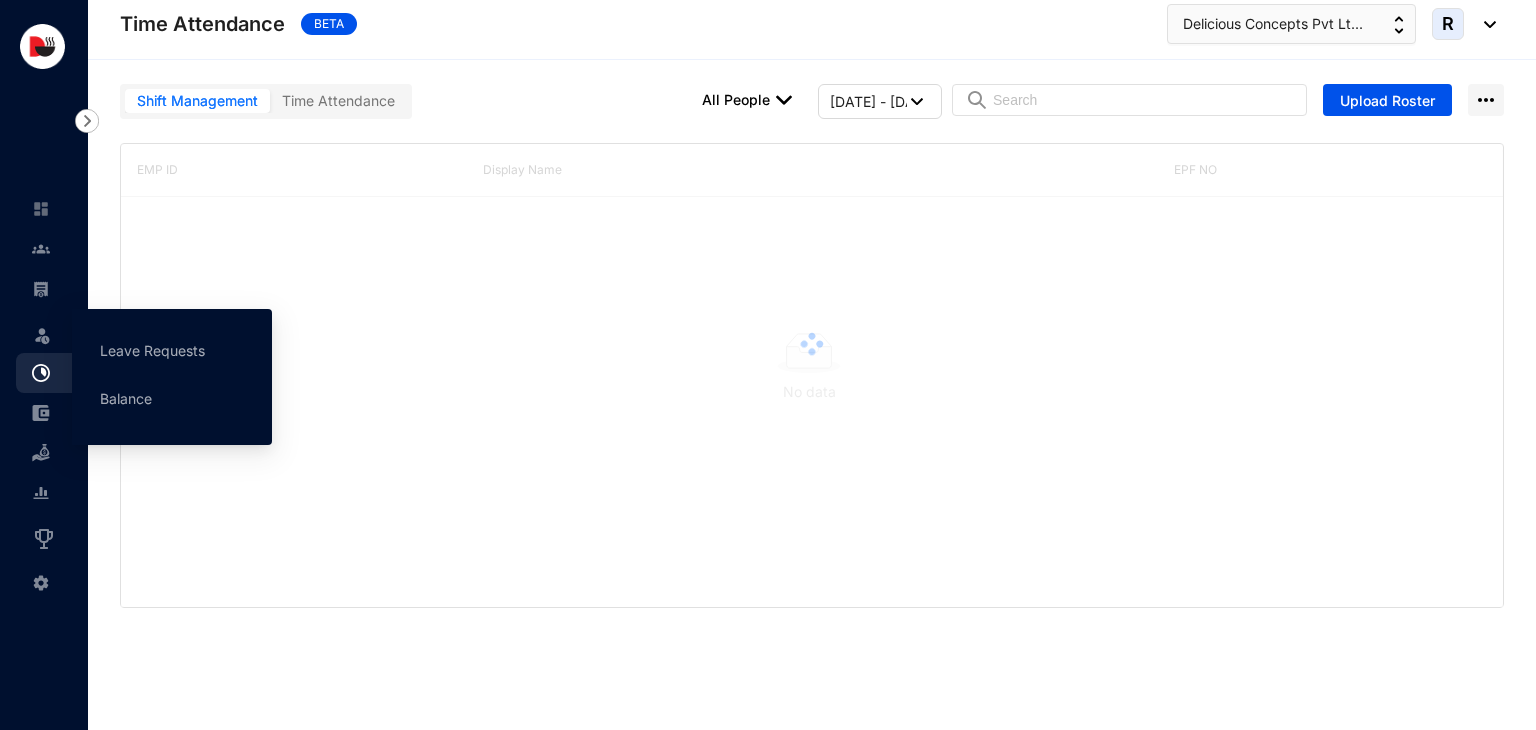 click on "Leave" at bounding box center [40, 331] 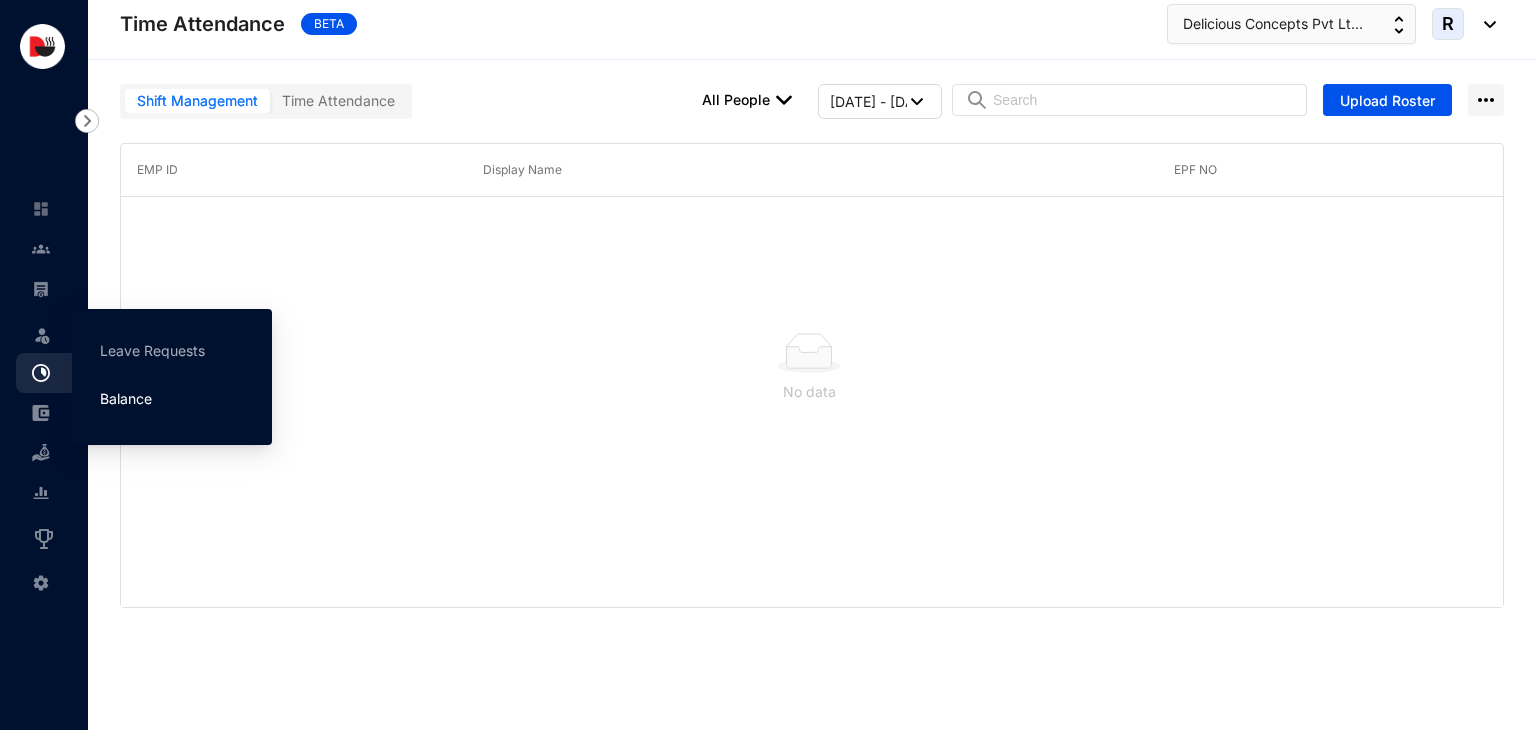 click on "Balance" at bounding box center (126, 398) 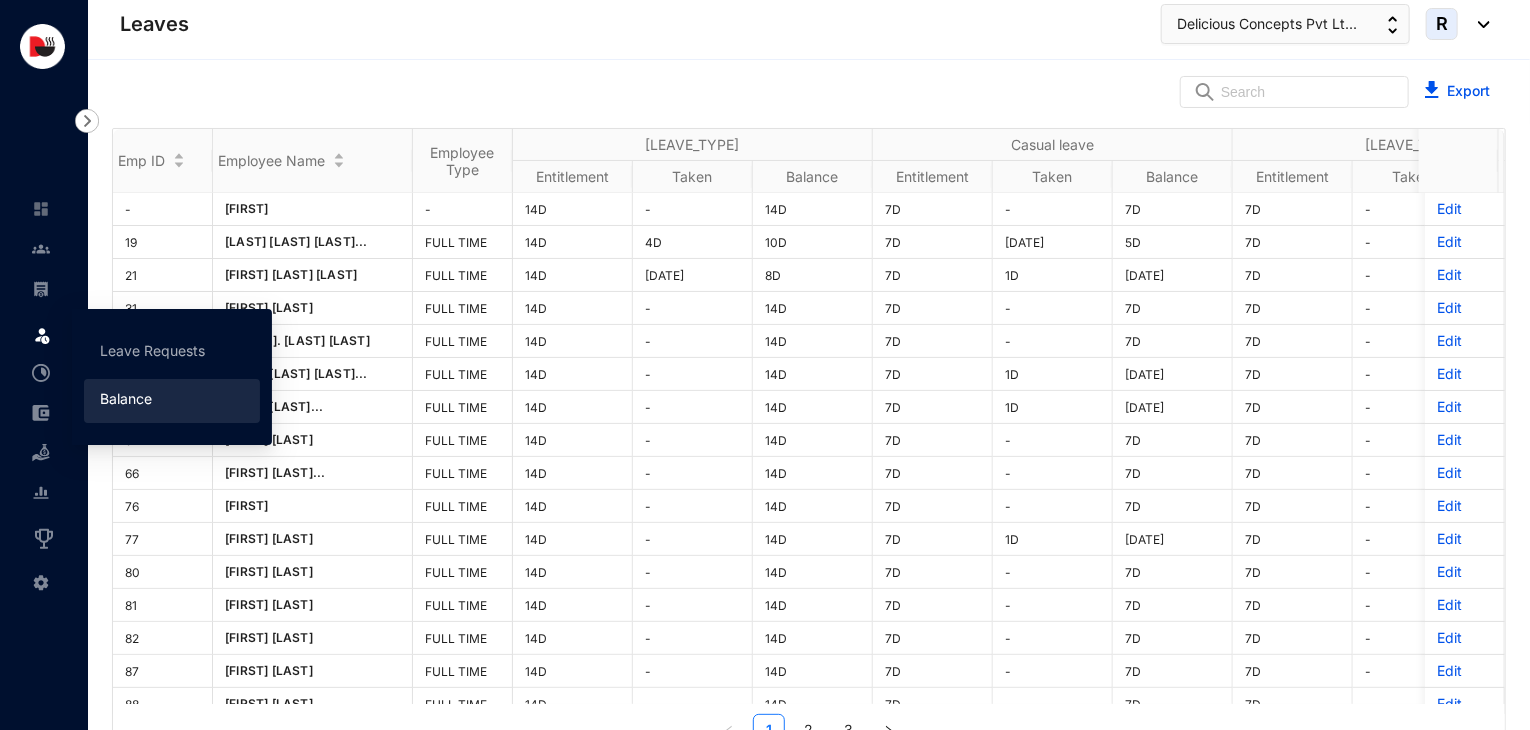 click at bounding box center (42, 335) 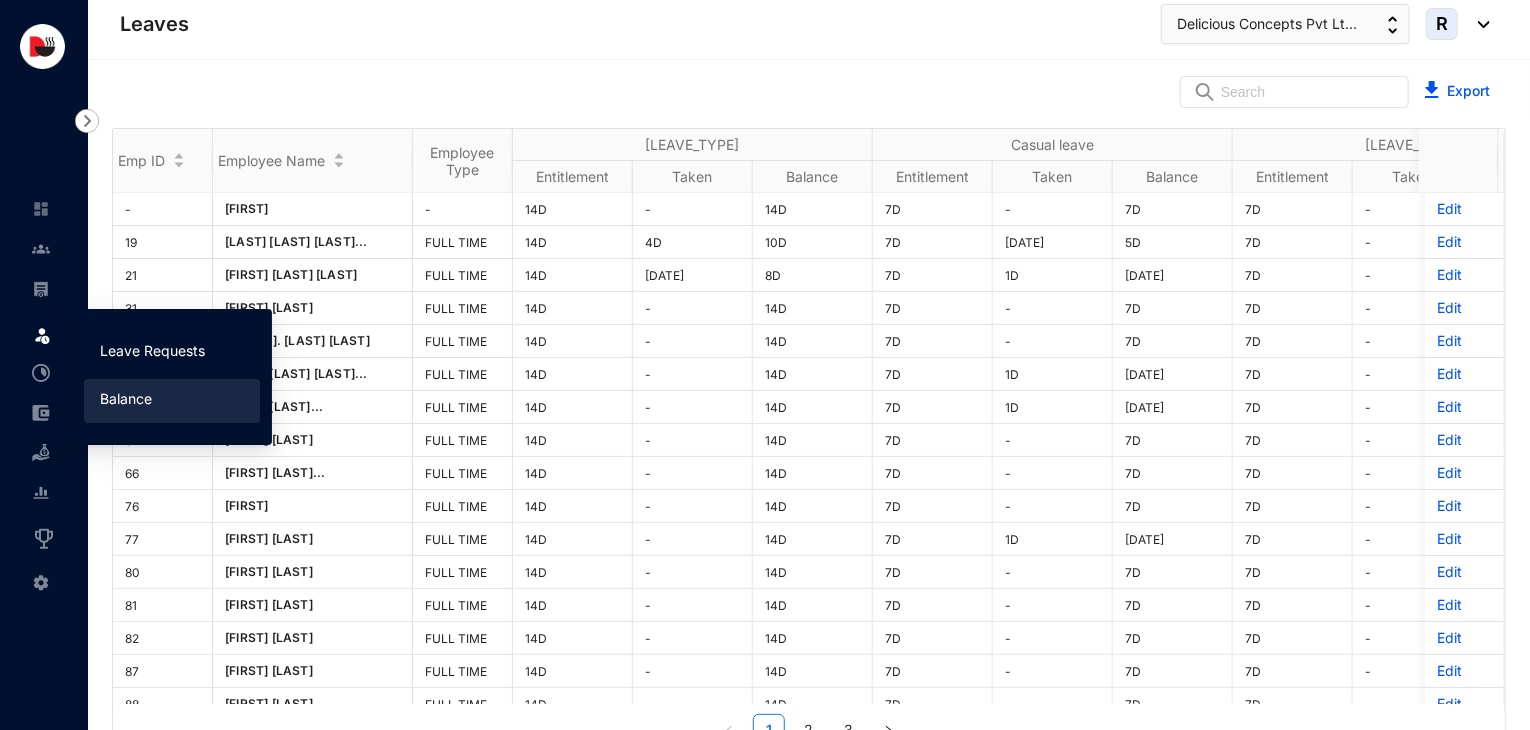 click on "Leave Requests" at bounding box center [152, 350] 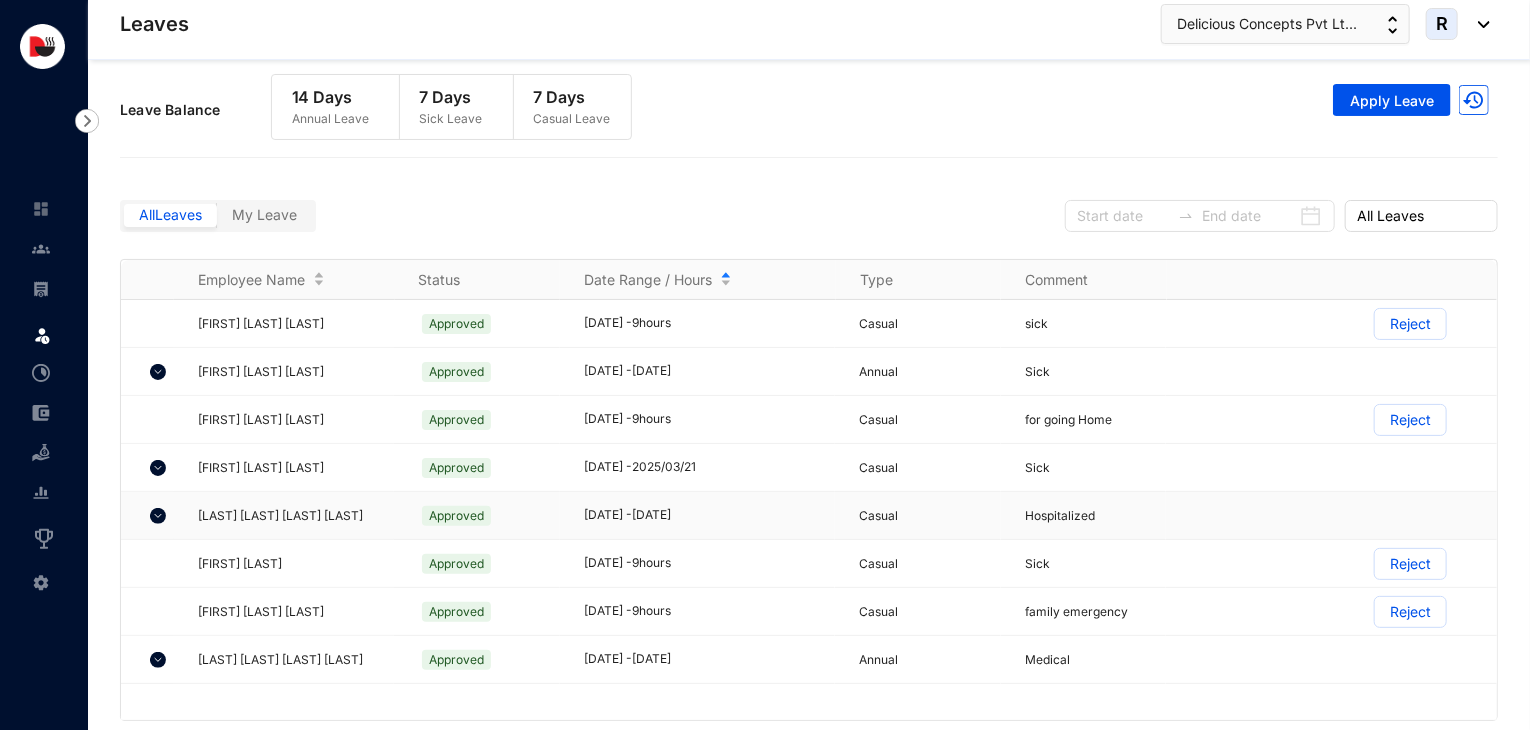 scroll, scrollTop: 14, scrollLeft: 0, axis: vertical 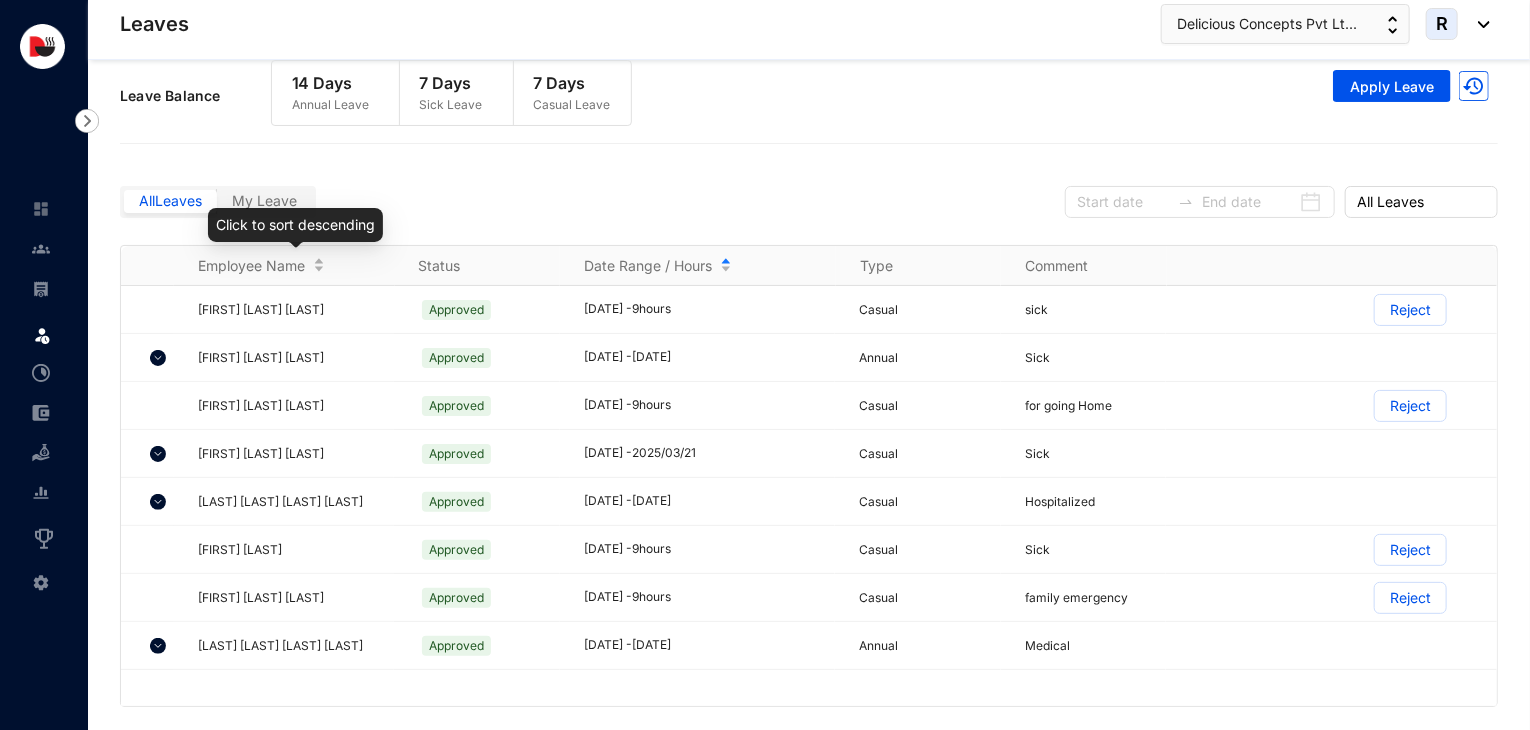 click on "Click to sort descending" at bounding box center (295, 225) 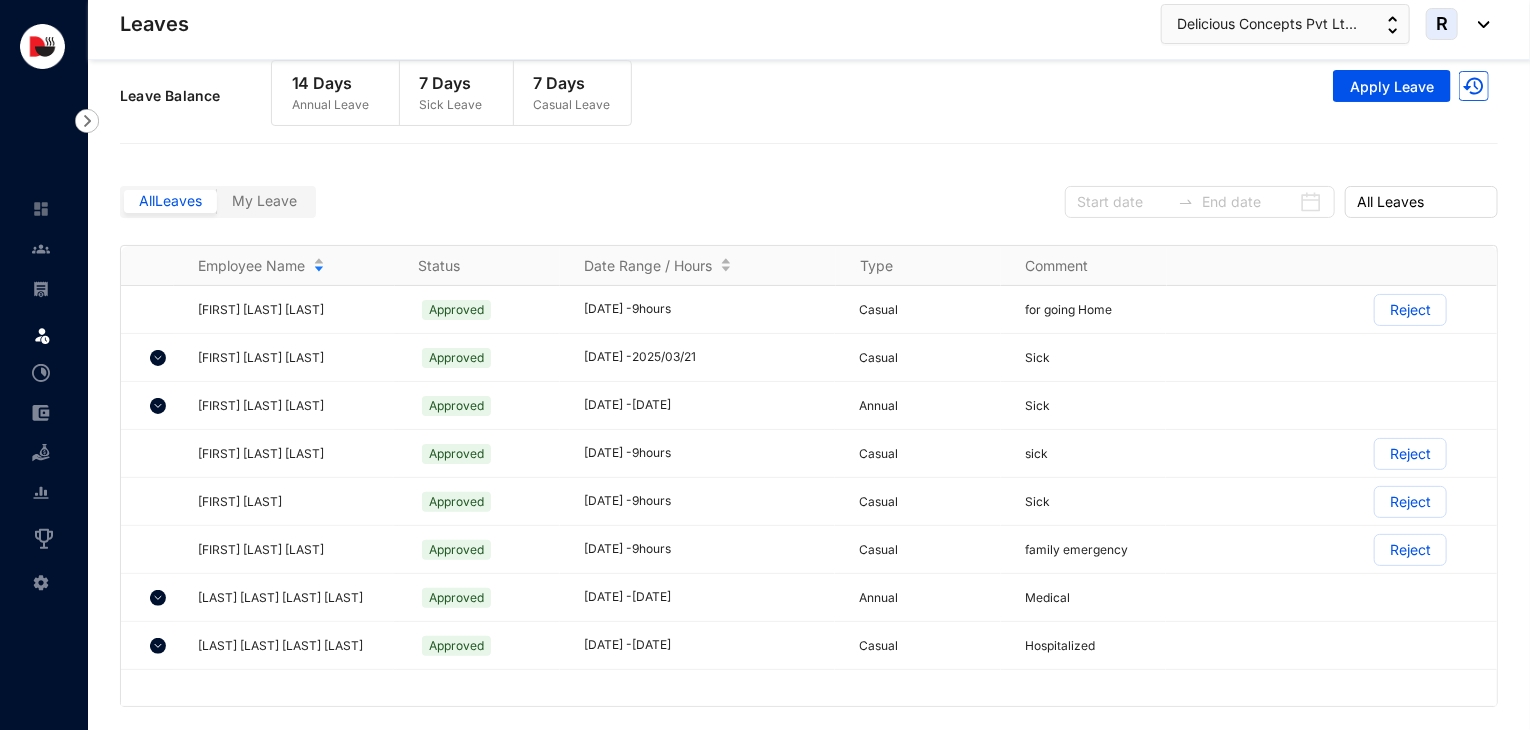 click on "My Leave" at bounding box center (264, 200) 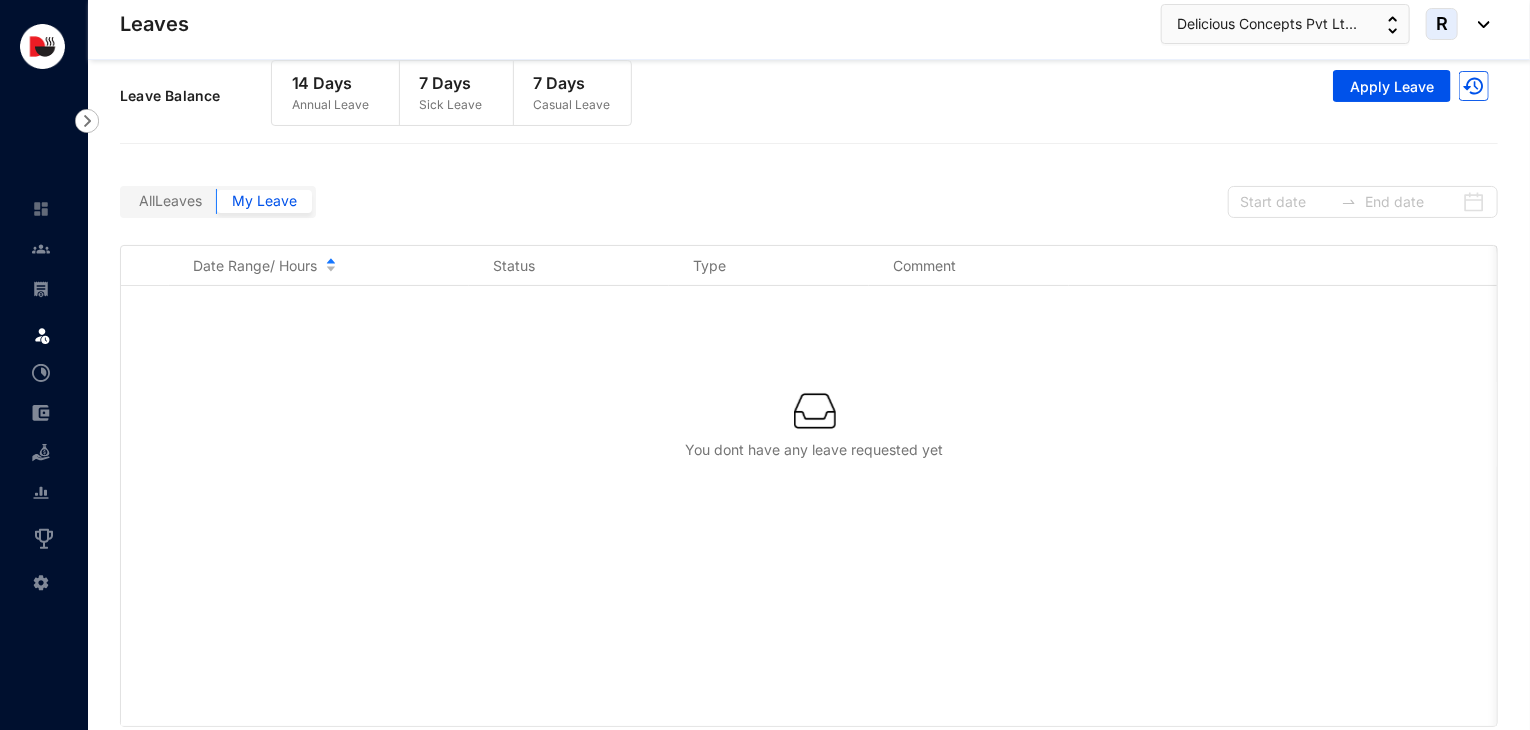 click on "All  Leaves My Leave" at bounding box center (218, 202) 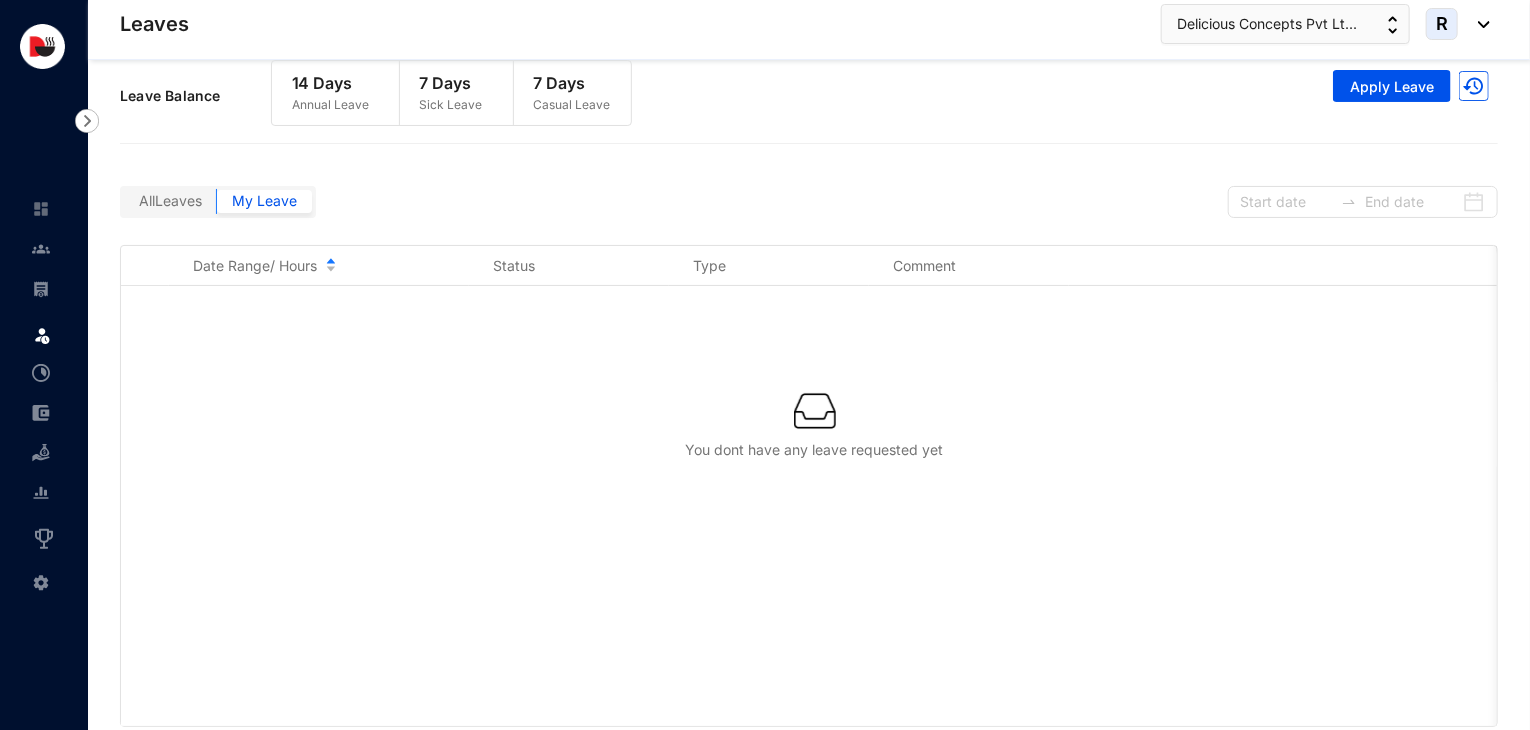 click on "All  Leaves" at bounding box center (170, 200) 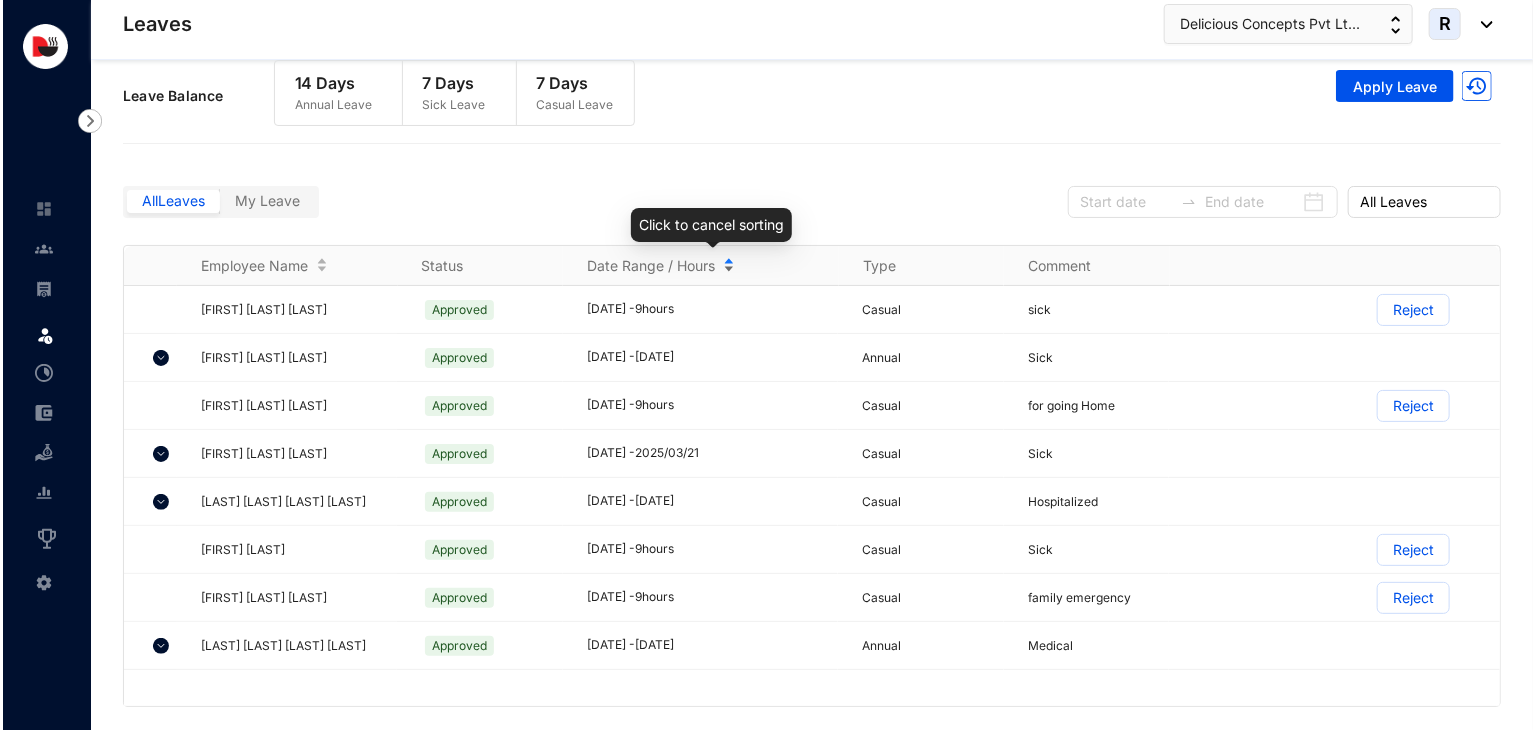 scroll, scrollTop: 0, scrollLeft: 0, axis: both 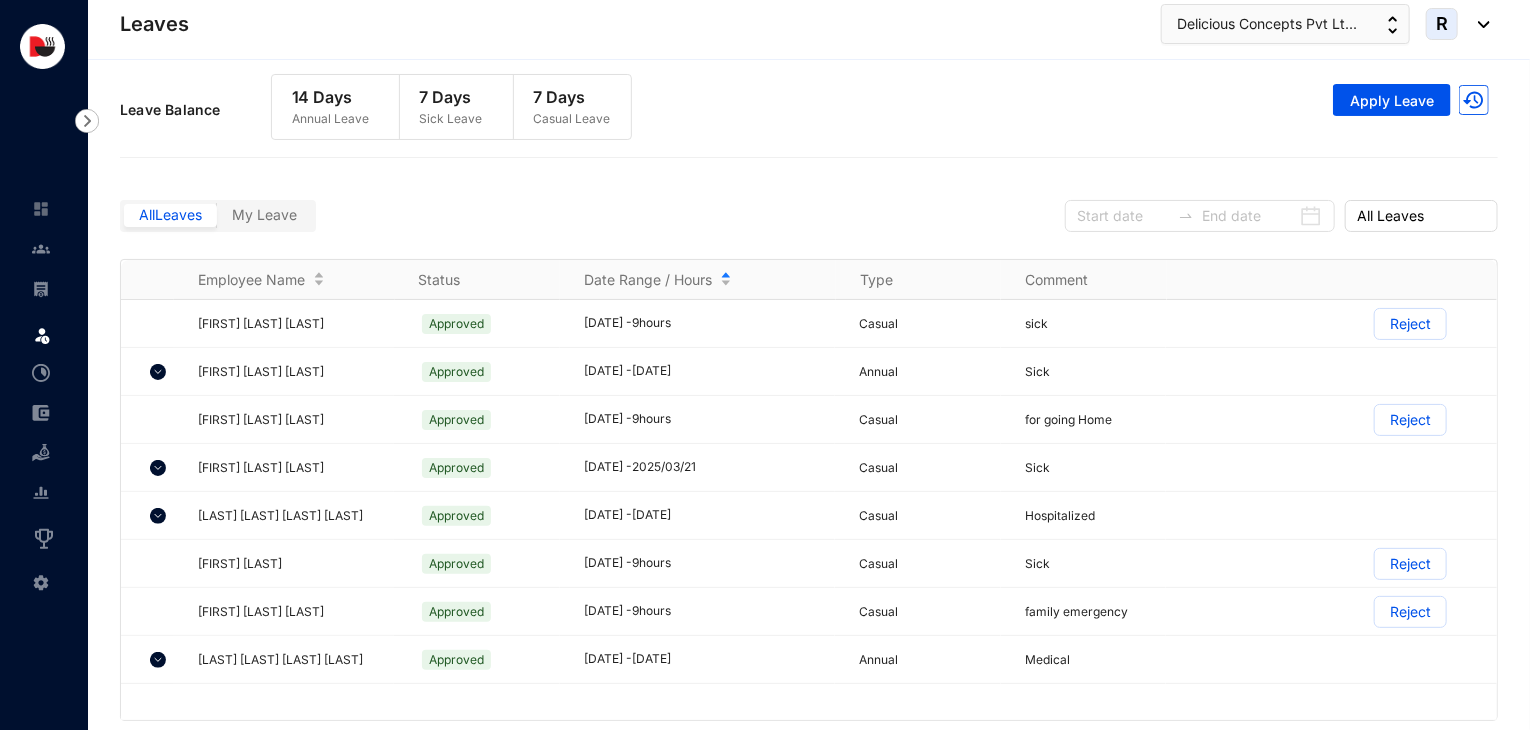 click on "Leave Balance   14 Days Annual Leave   7 Days Sick Leave   7 Days Casual Leave Apply Leave" at bounding box center (809, 110) 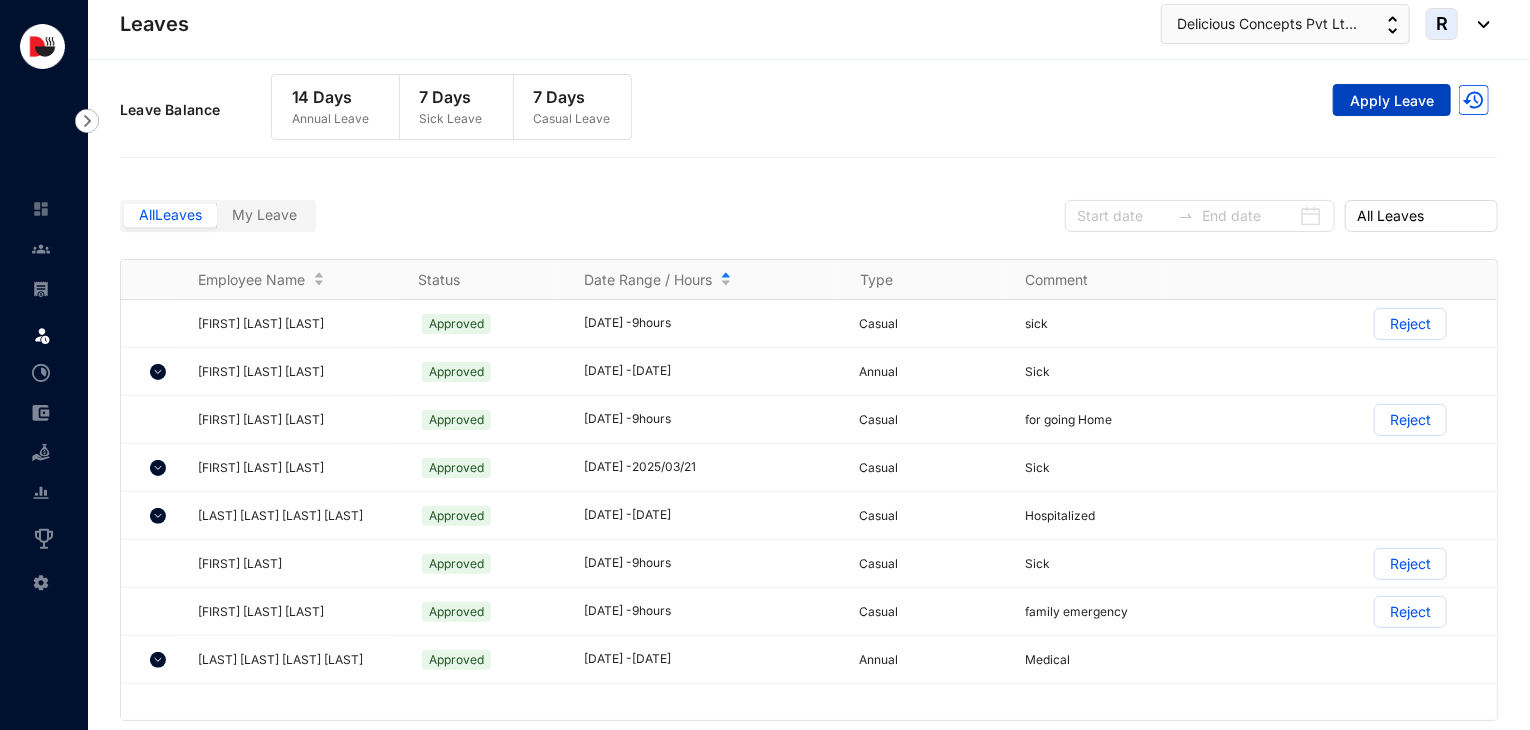 click on "Apply Leave" at bounding box center (1392, 101) 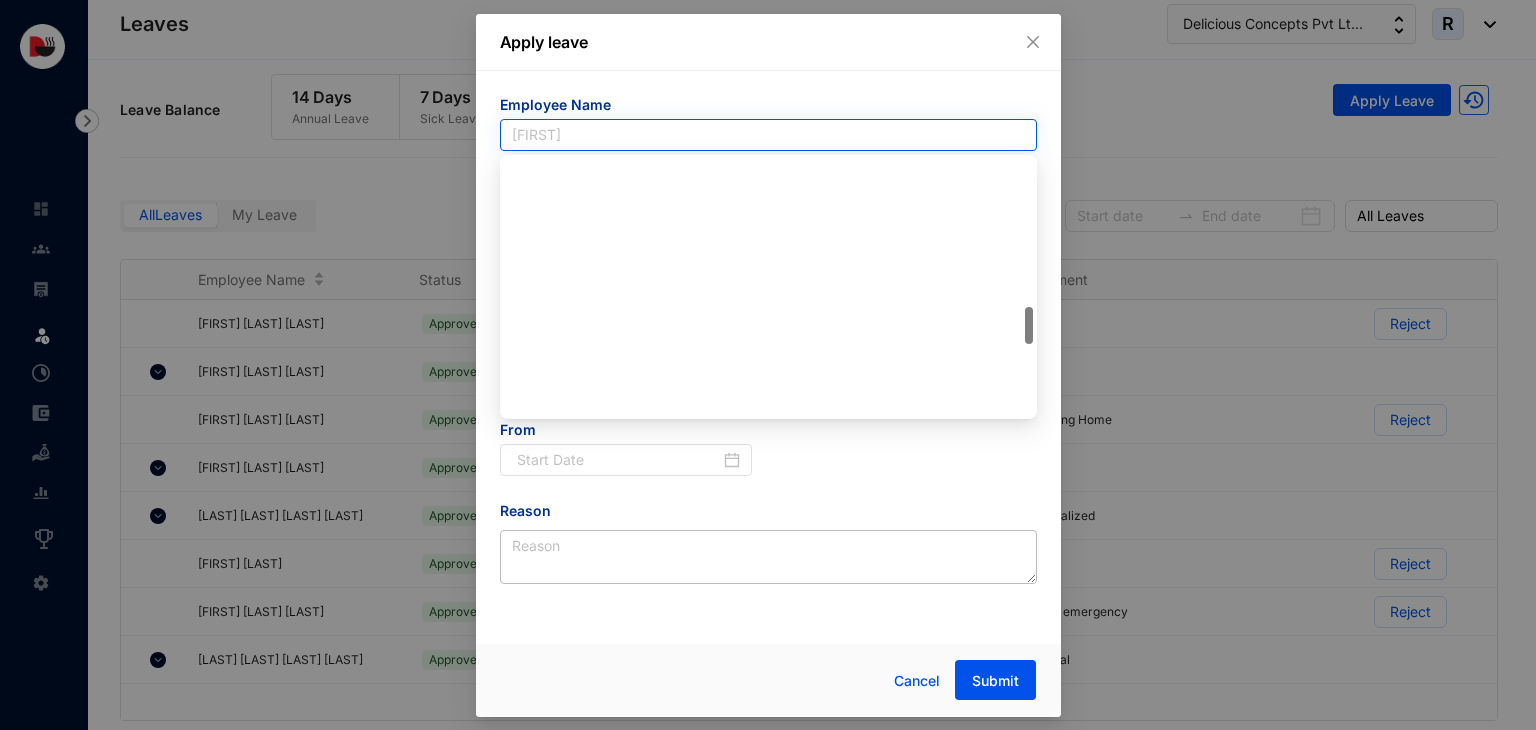 click on "[FIRST]" at bounding box center (768, 135) 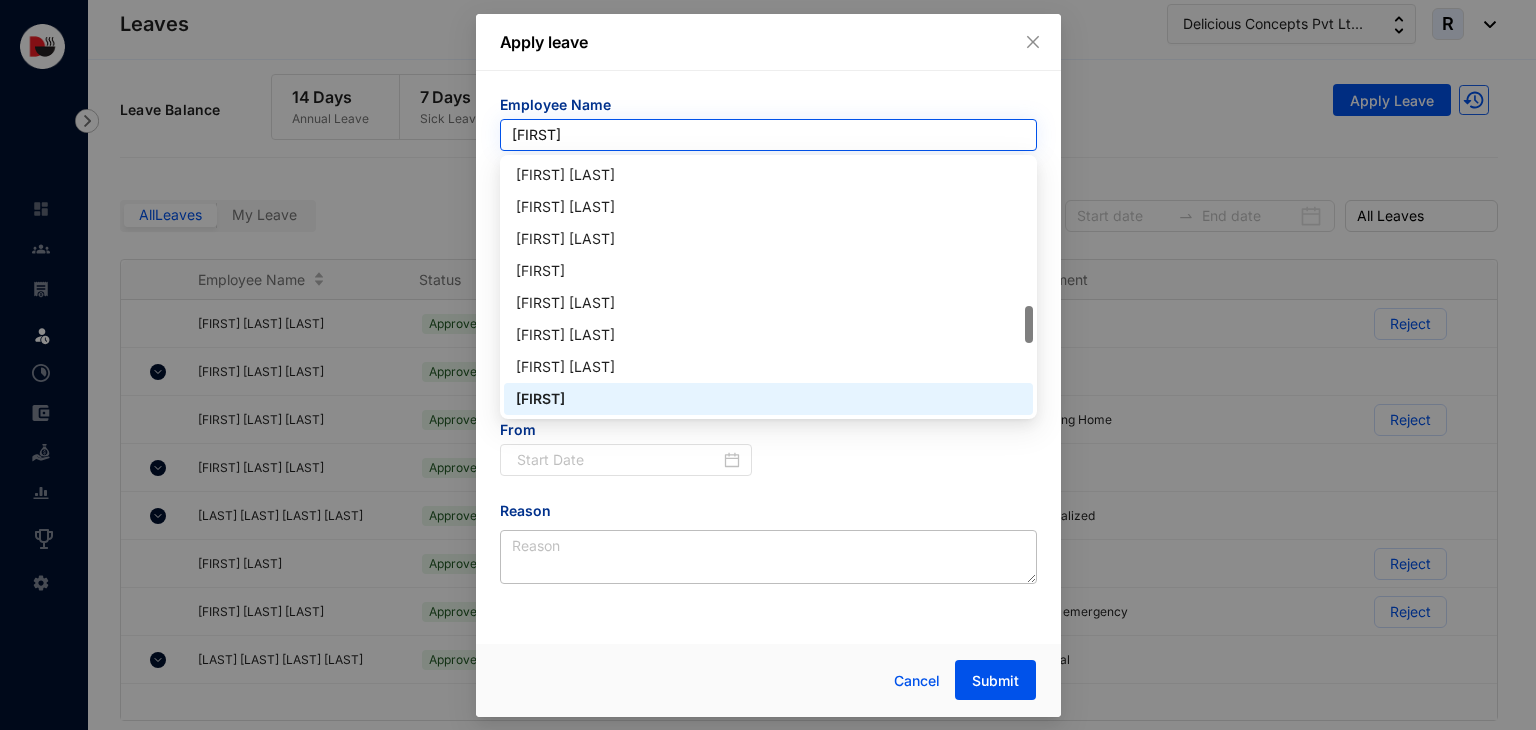 scroll, scrollTop: 288, scrollLeft: 0, axis: vertical 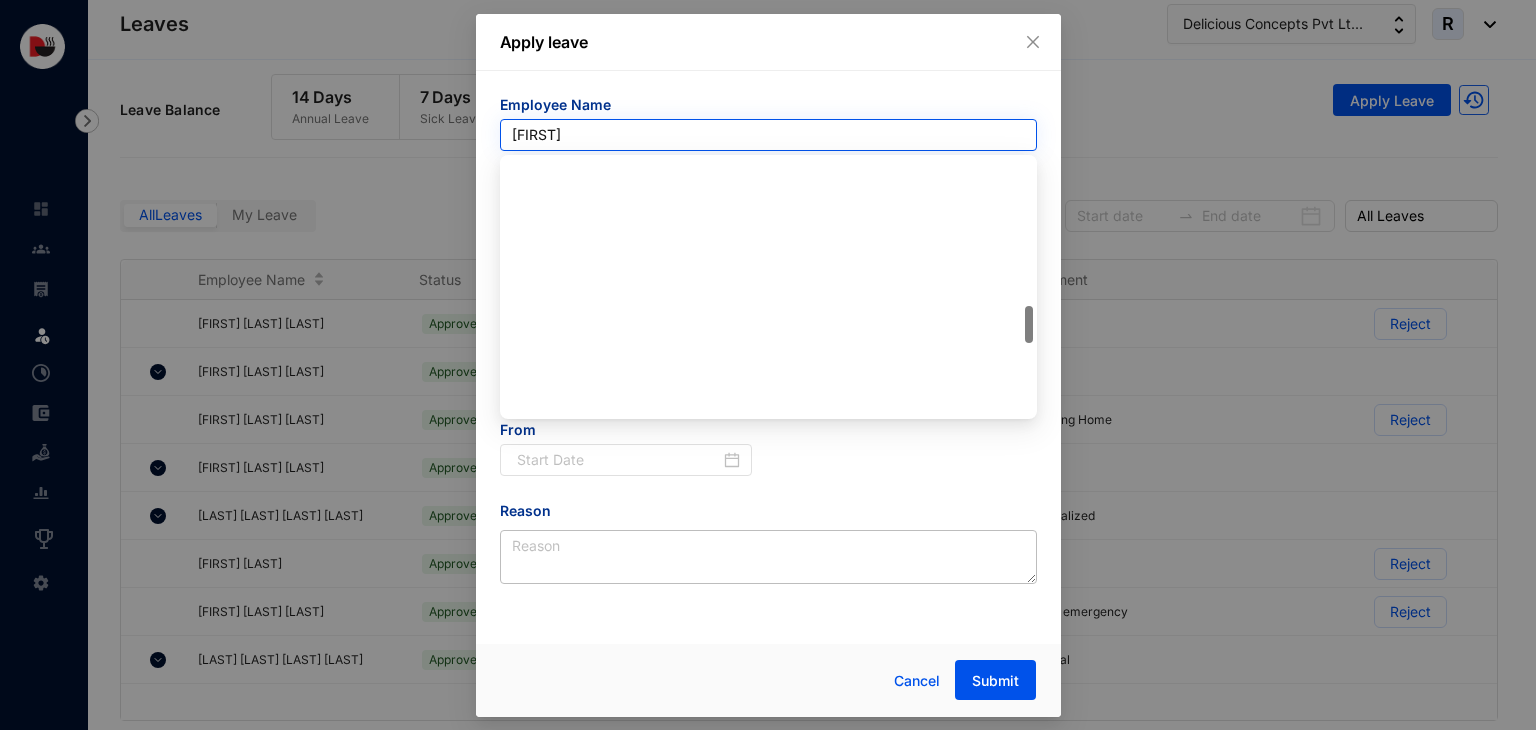 type on "ju" 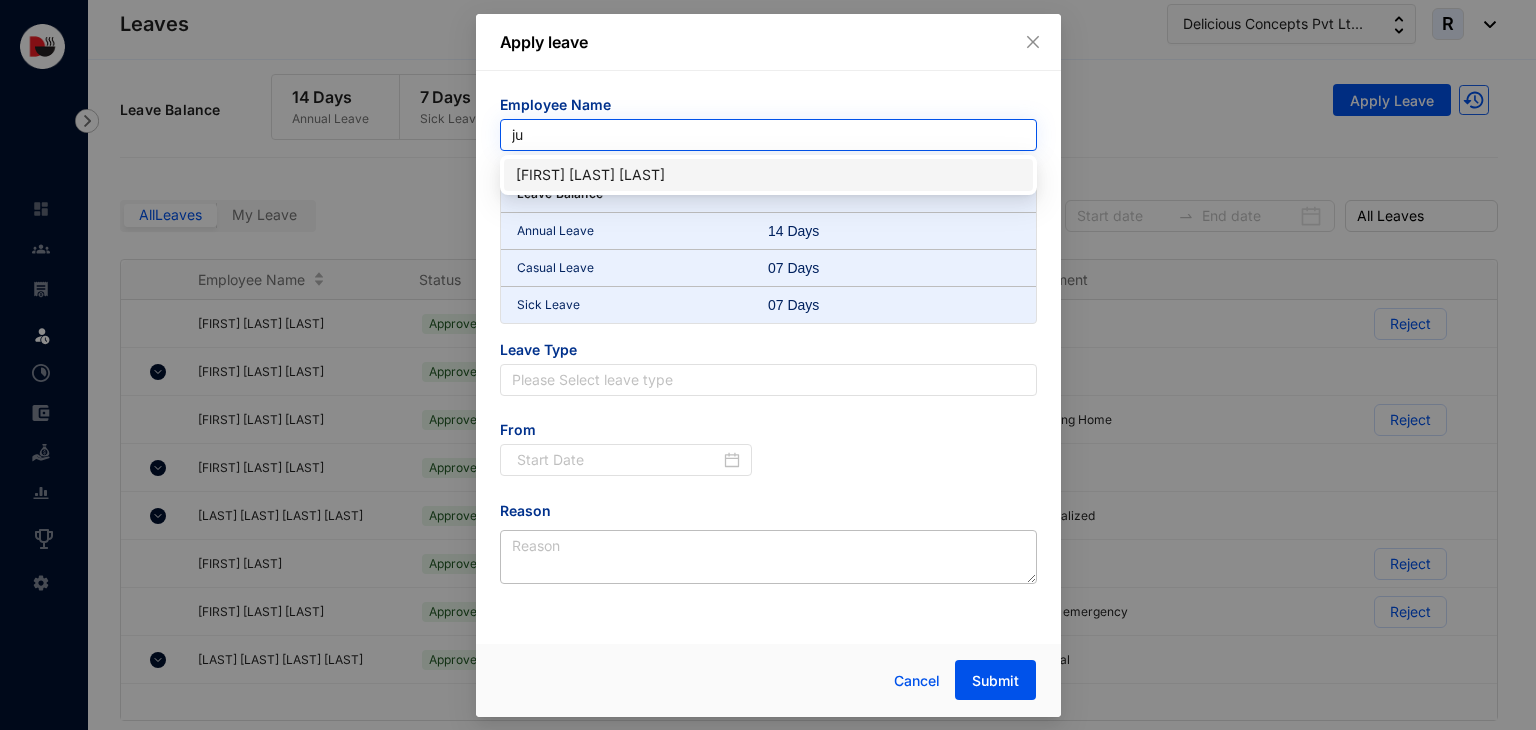scroll, scrollTop: 0, scrollLeft: 0, axis: both 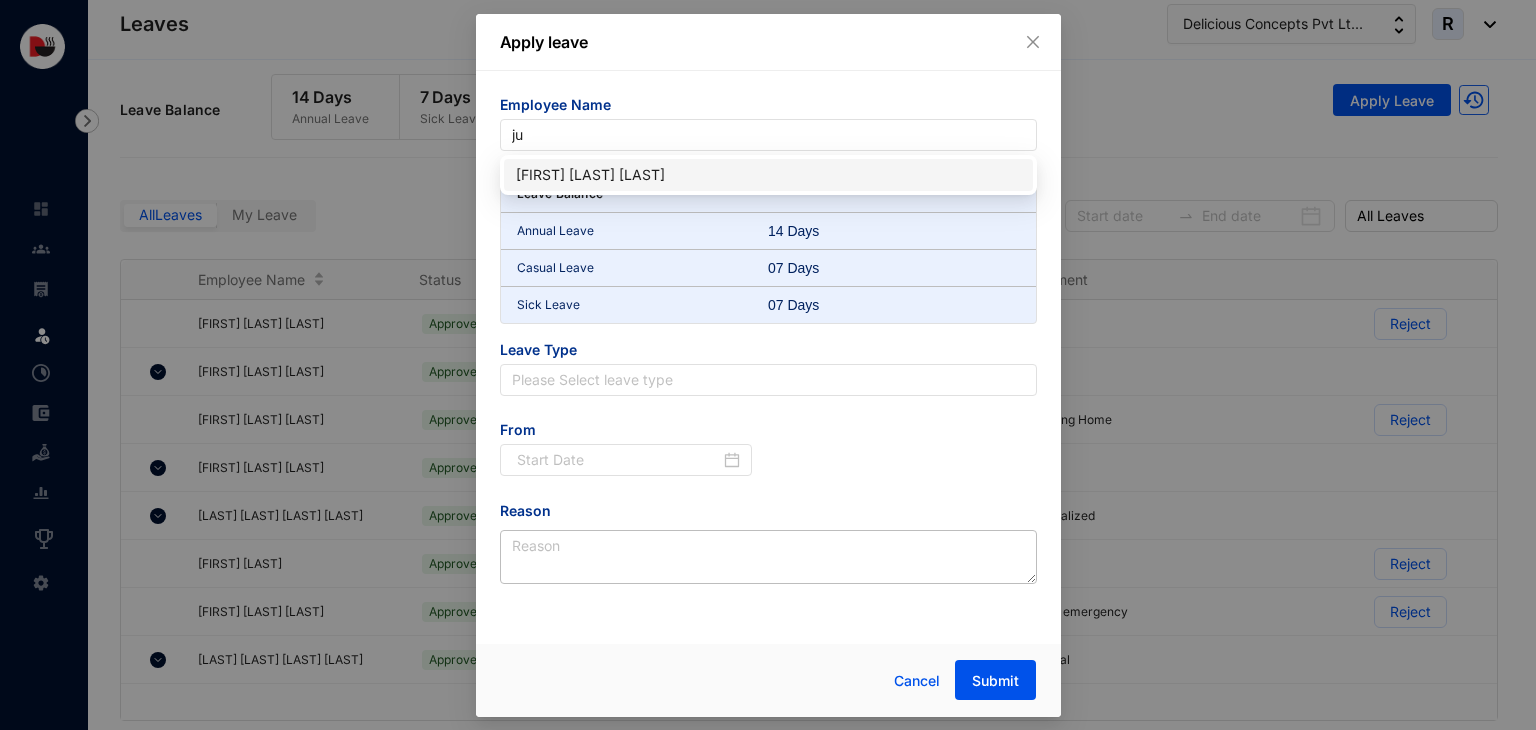click on "[FIRST] [LAST] [LAST]" at bounding box center (768, 175) 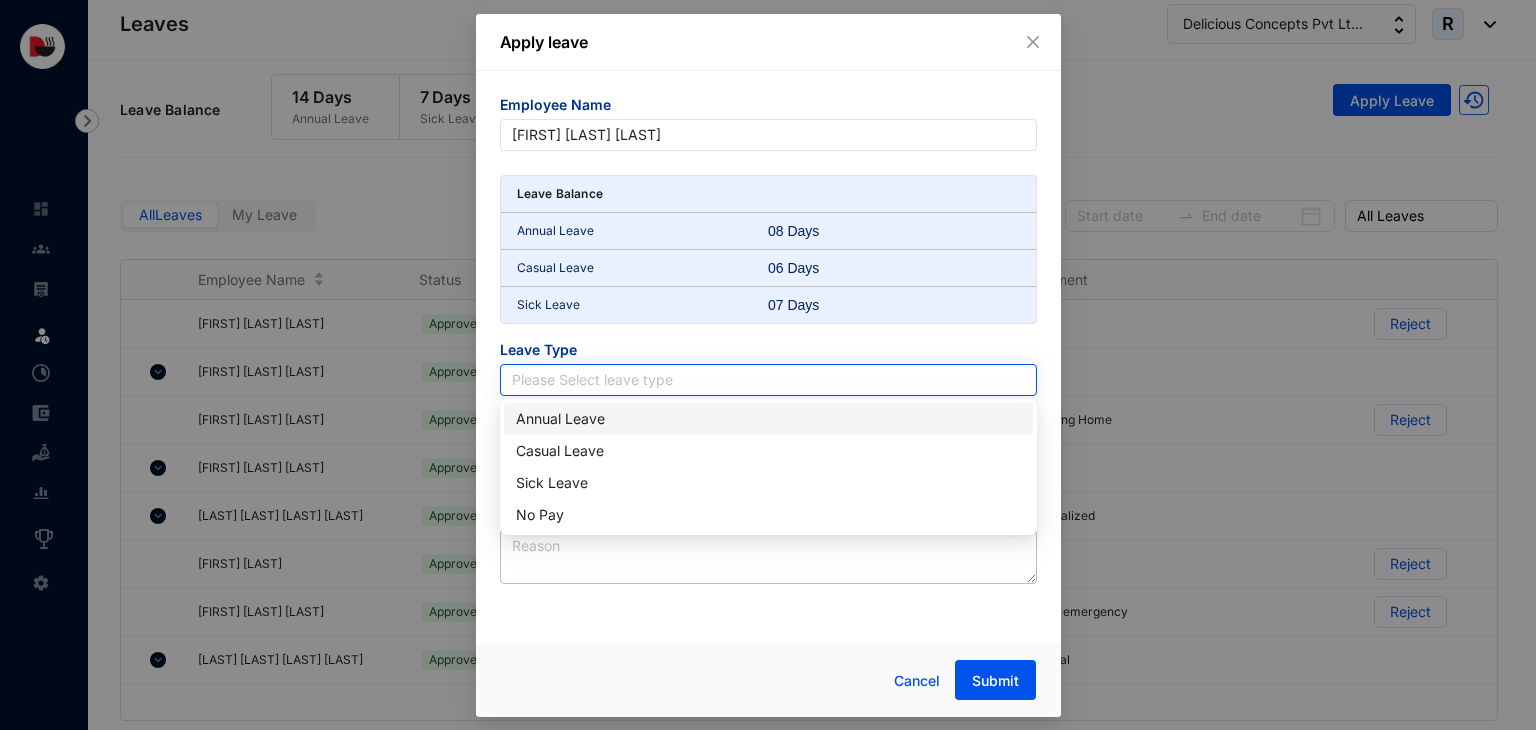 click at bounding box center (768, 380) 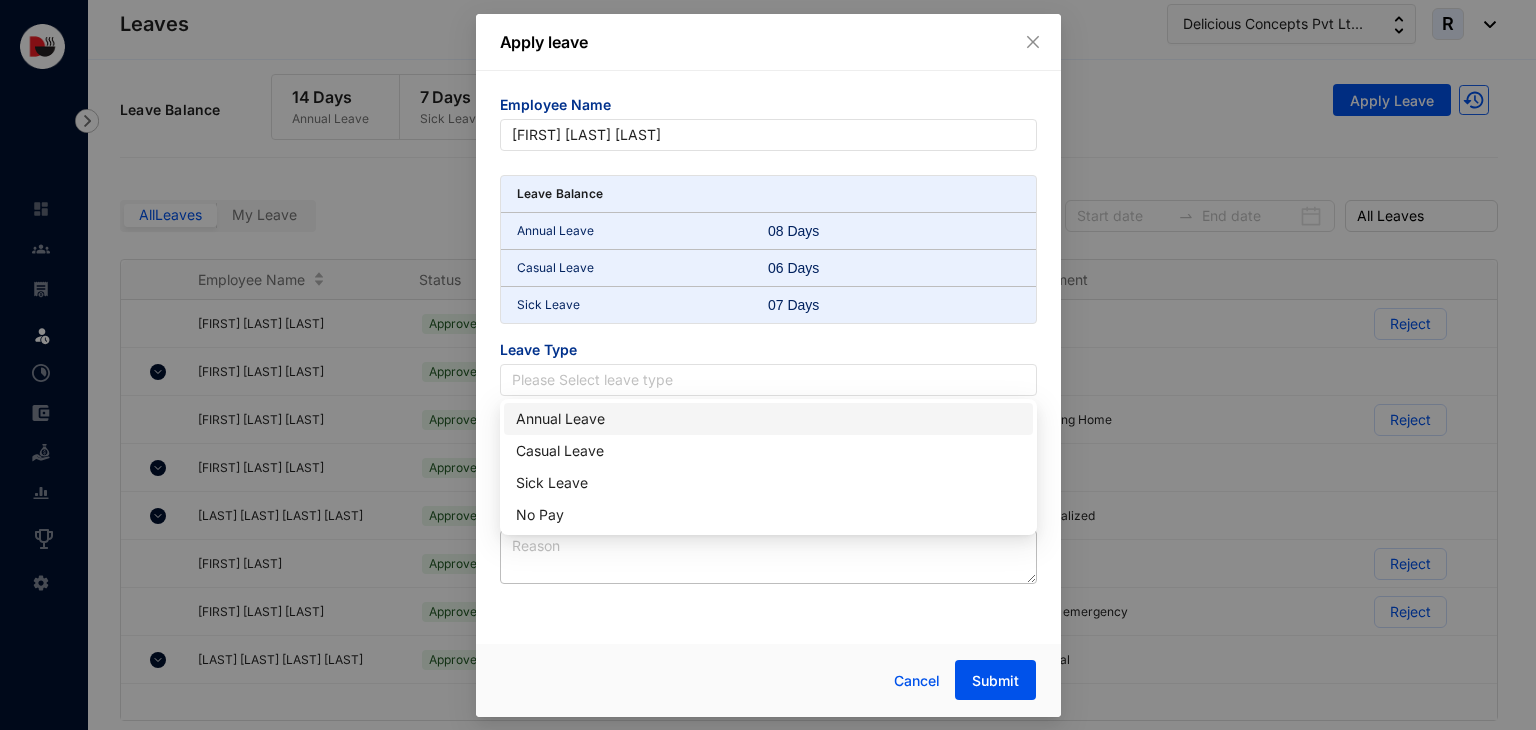 click on "Annual Leave" at bounding box center (768, 419) 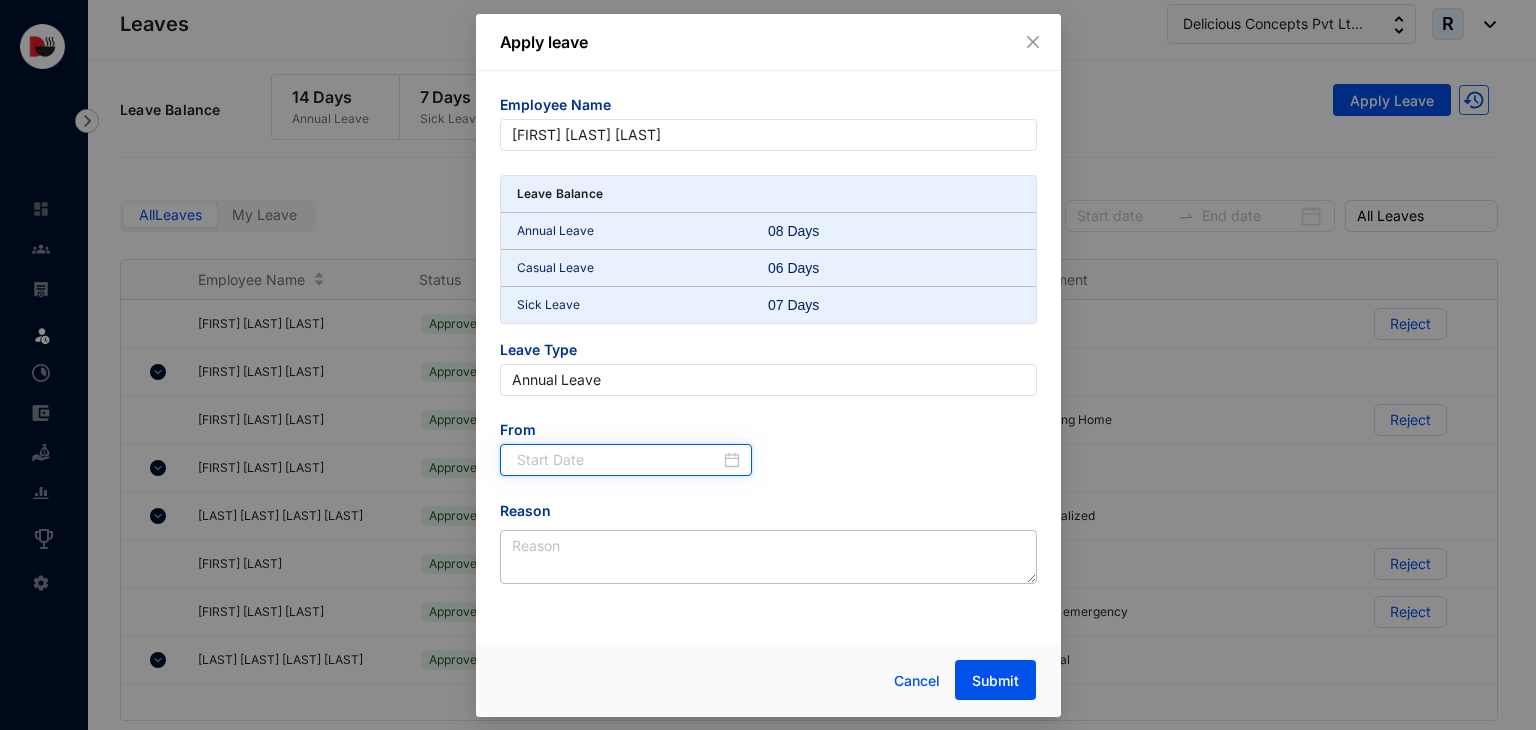 click at bounding box center (619, 460) 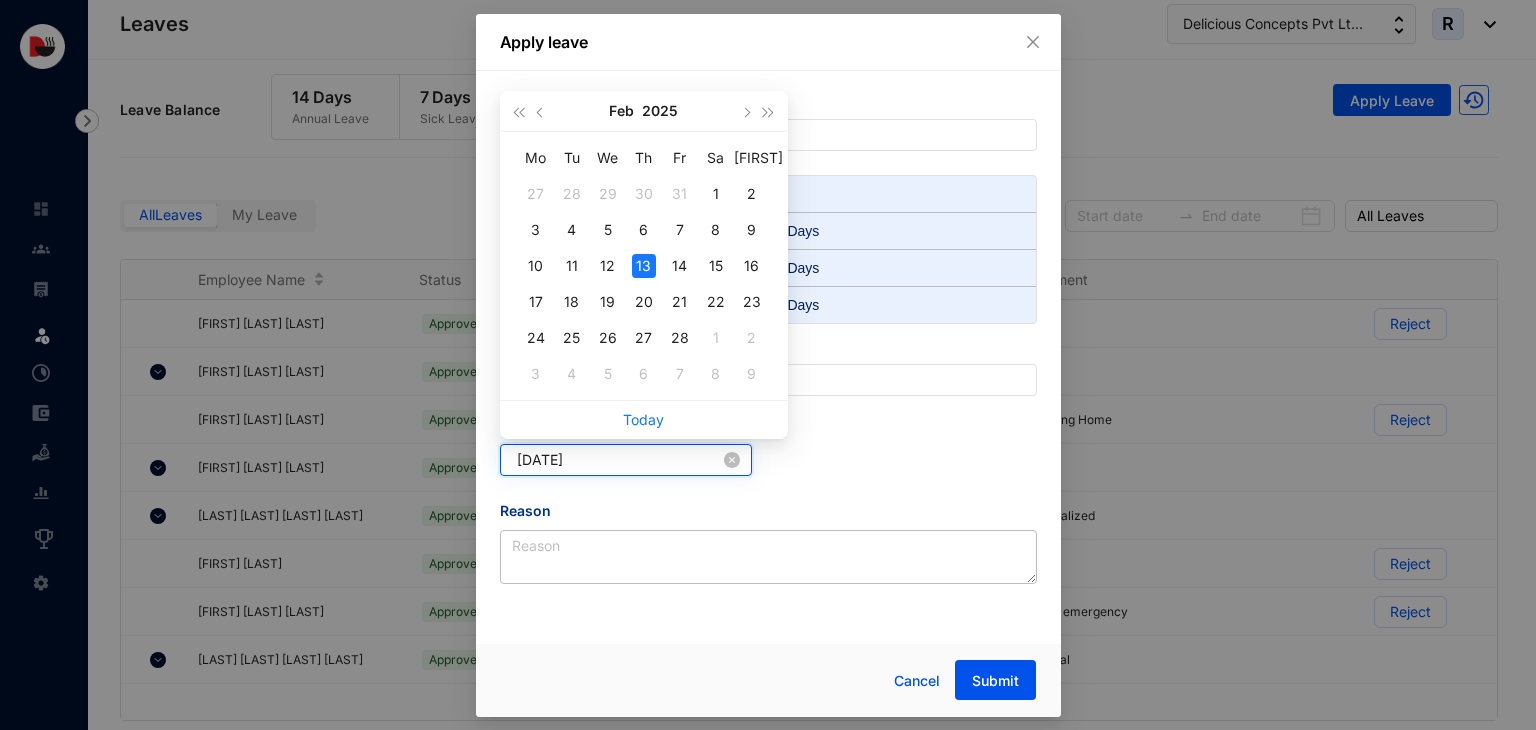 type on "[DATE]" 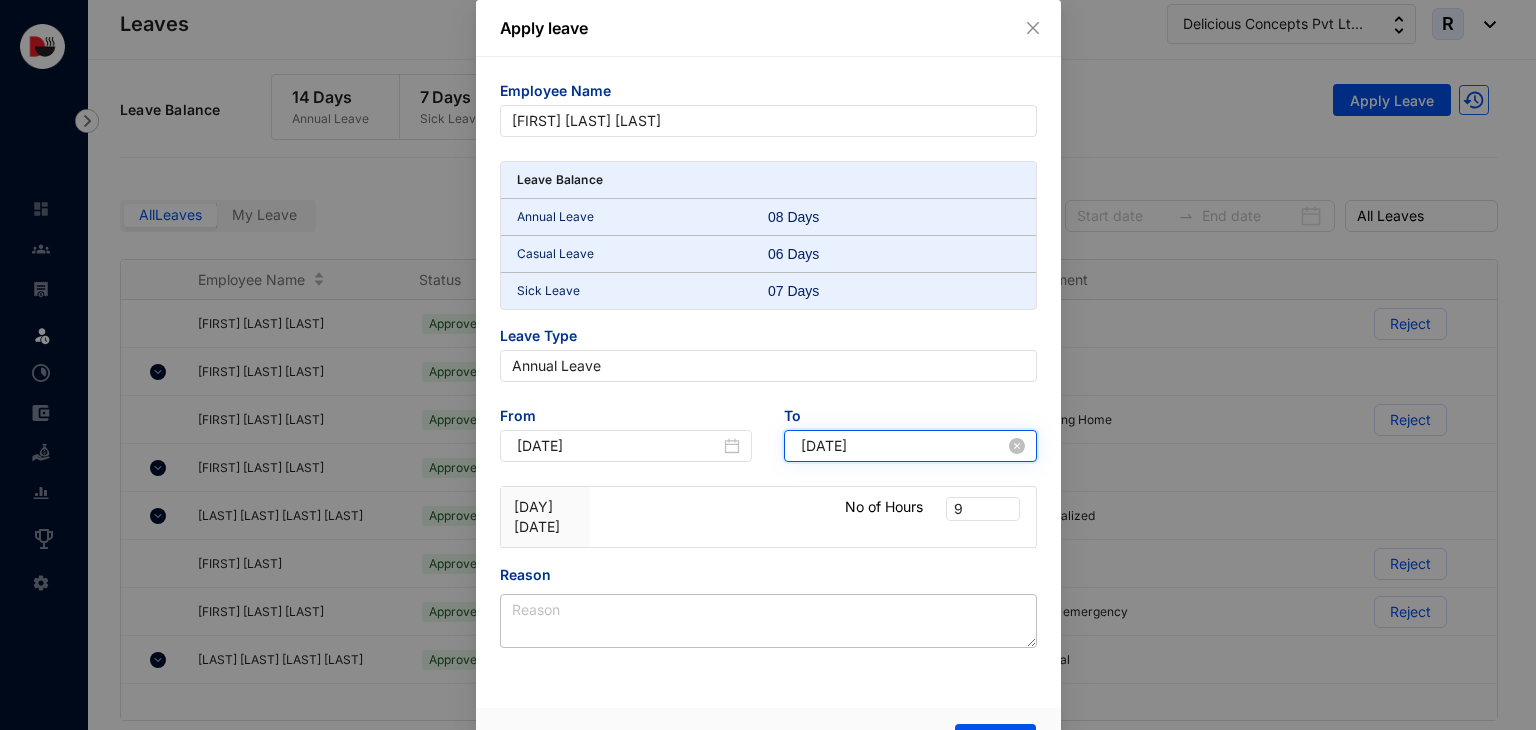 click on "[DATE]" at bounding box center [903, 446] 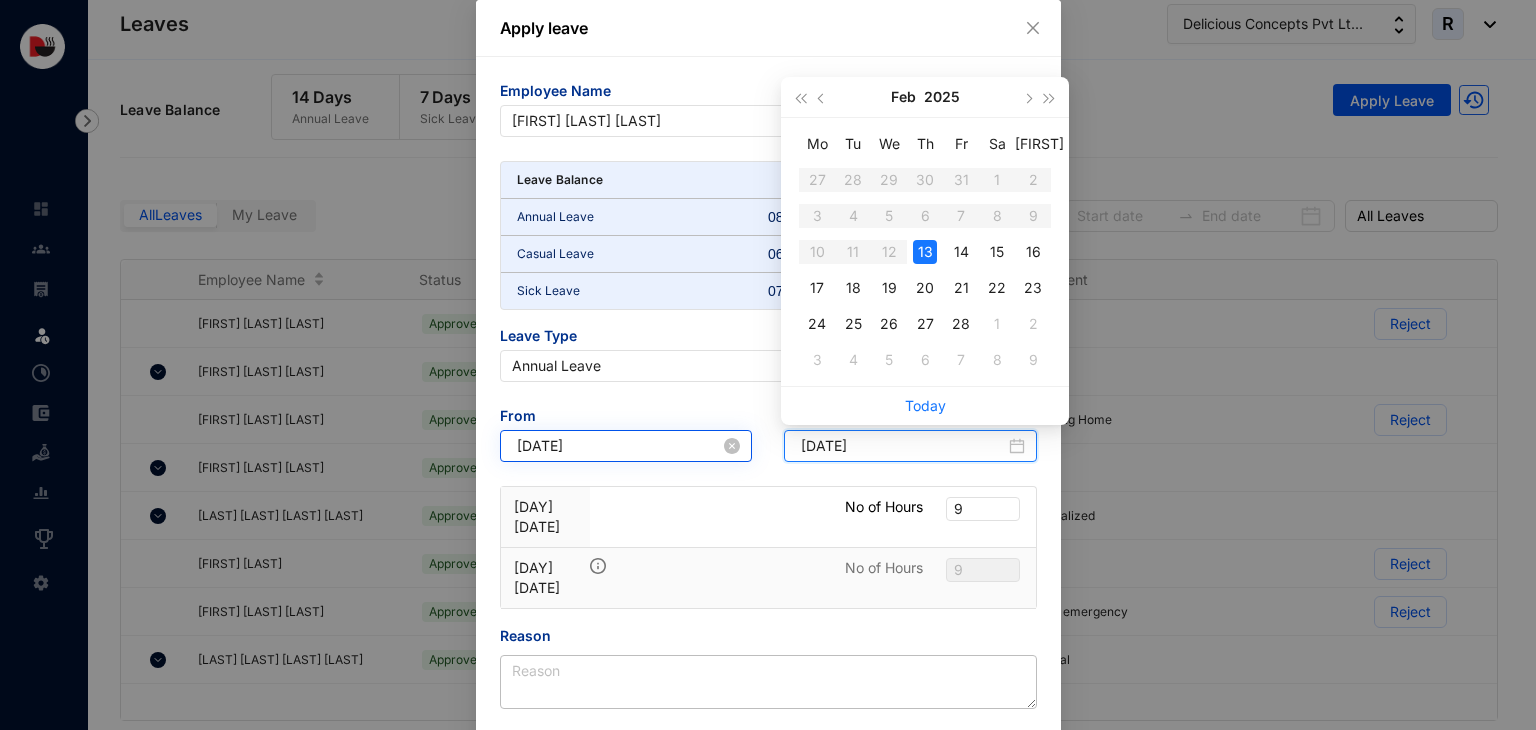 type on "[DATE]" 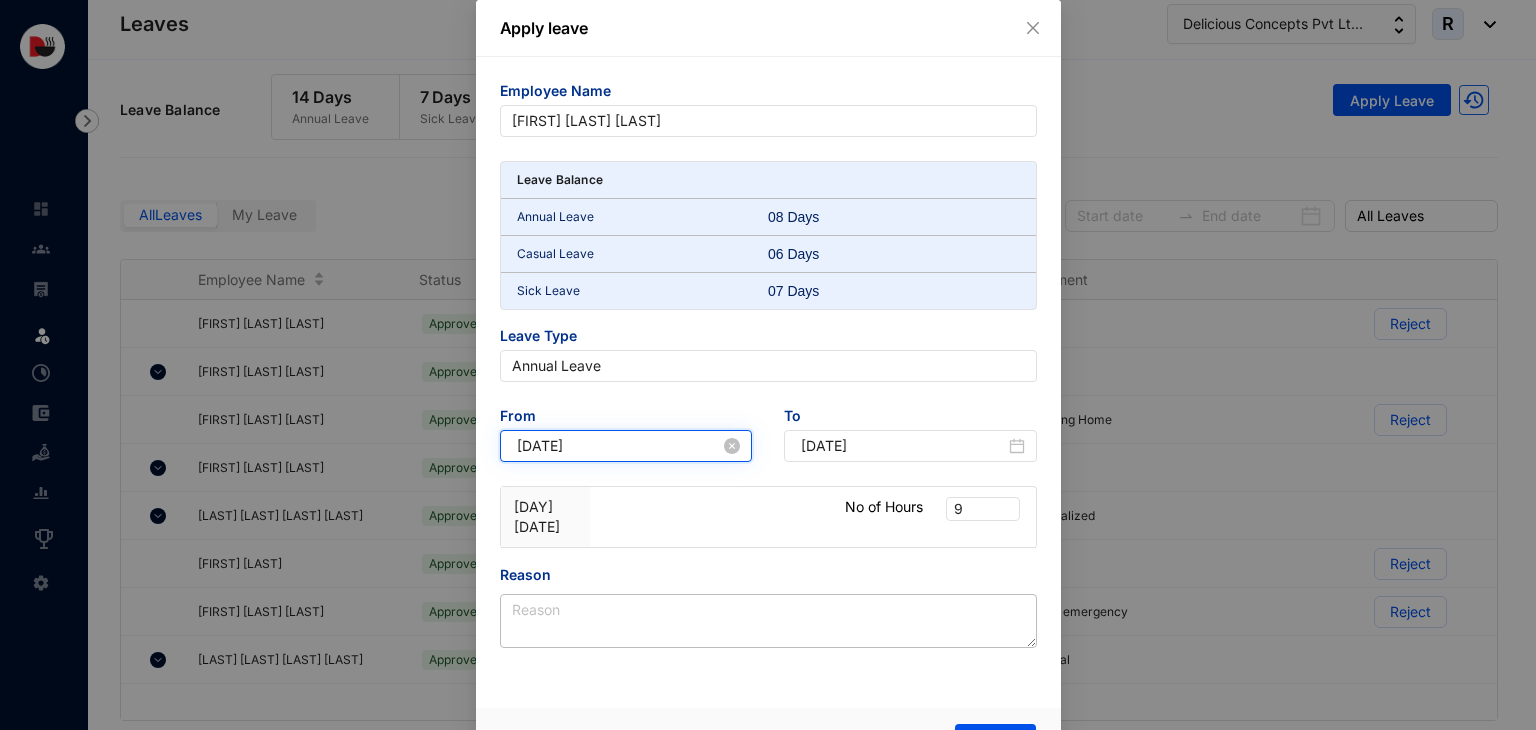 click on "[DATE]" at bounding box center [619, 446] 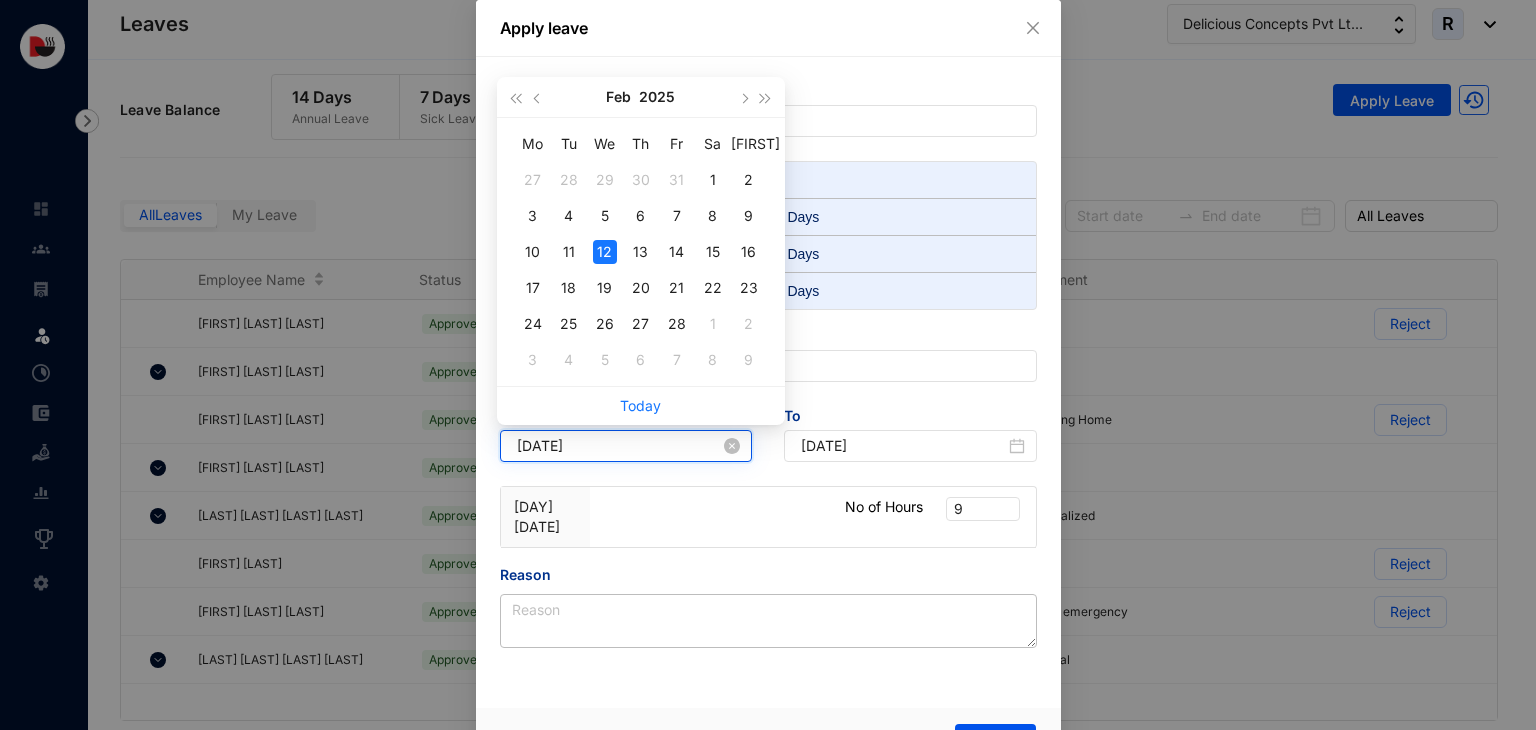 type on "[DATE]" 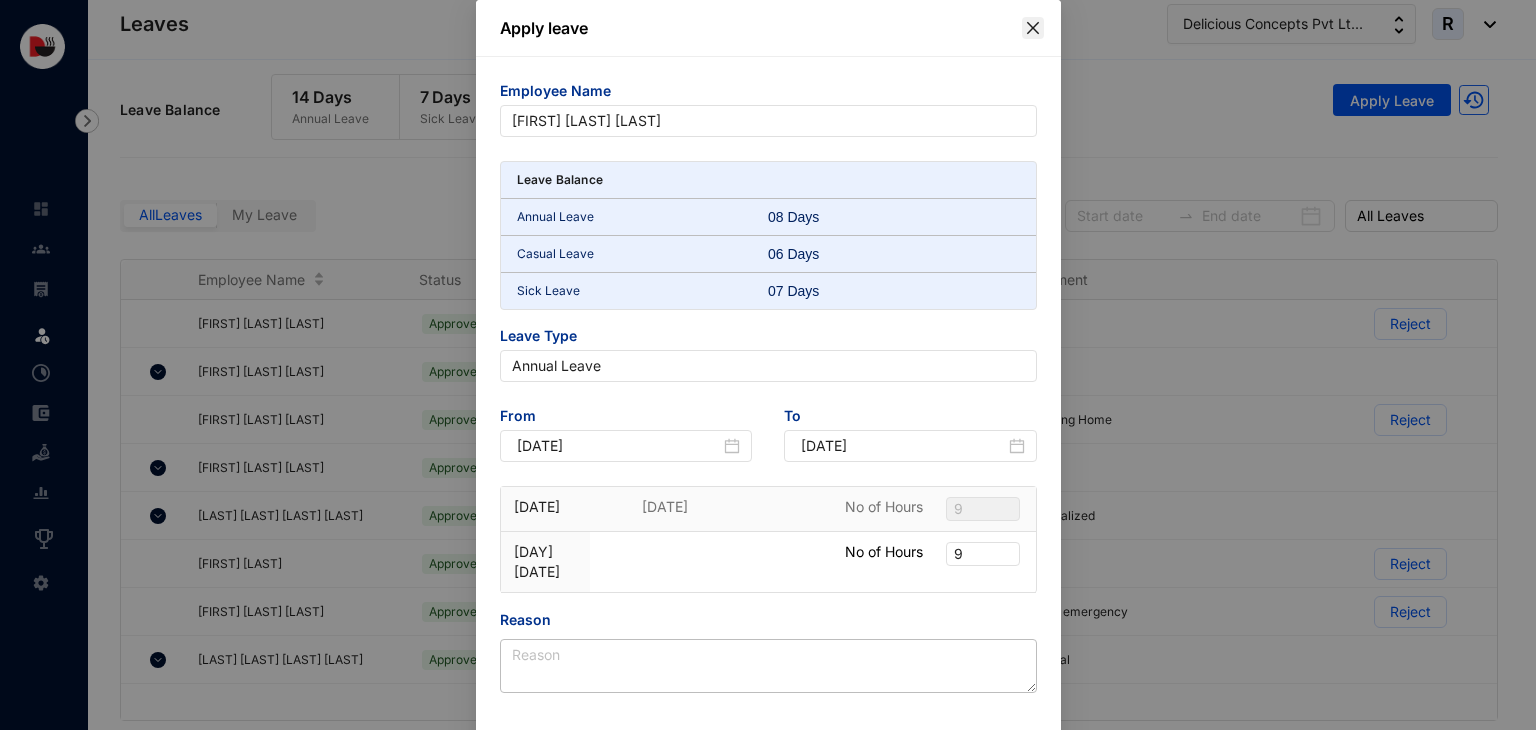 click 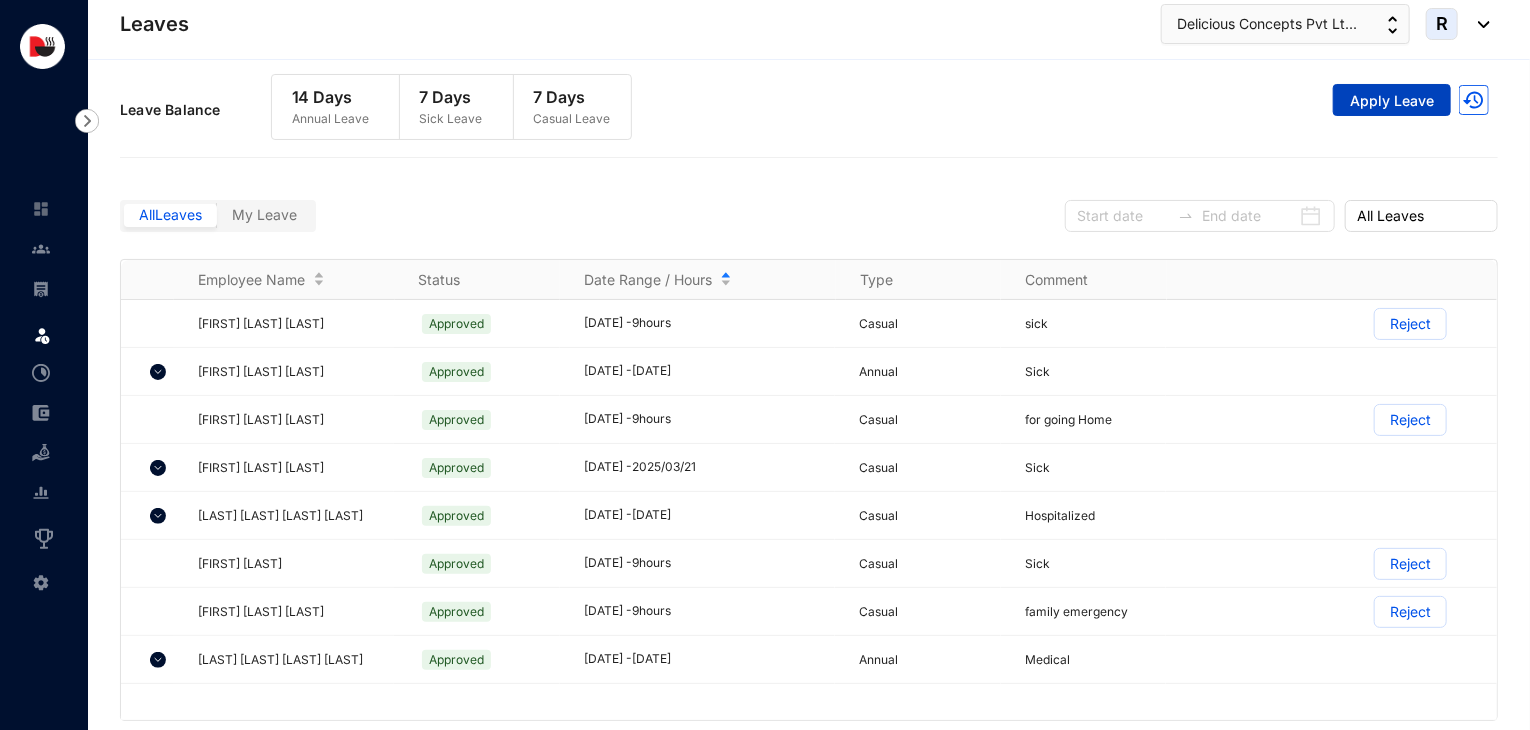 click on "Apply Leave" at bounding box center [1392, 101] 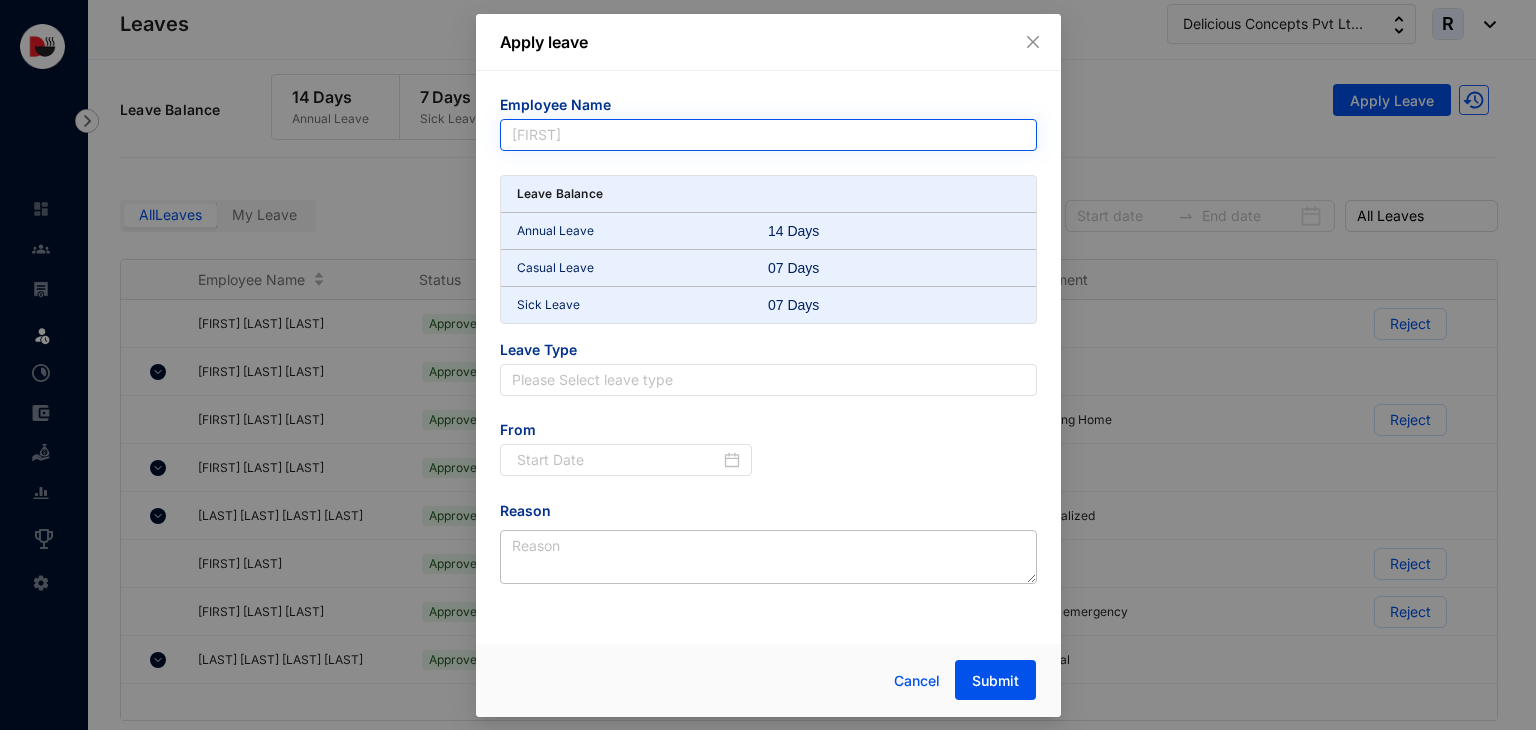 scroll, scrollTop: 992, scrollLeft: 0, axis: vertical 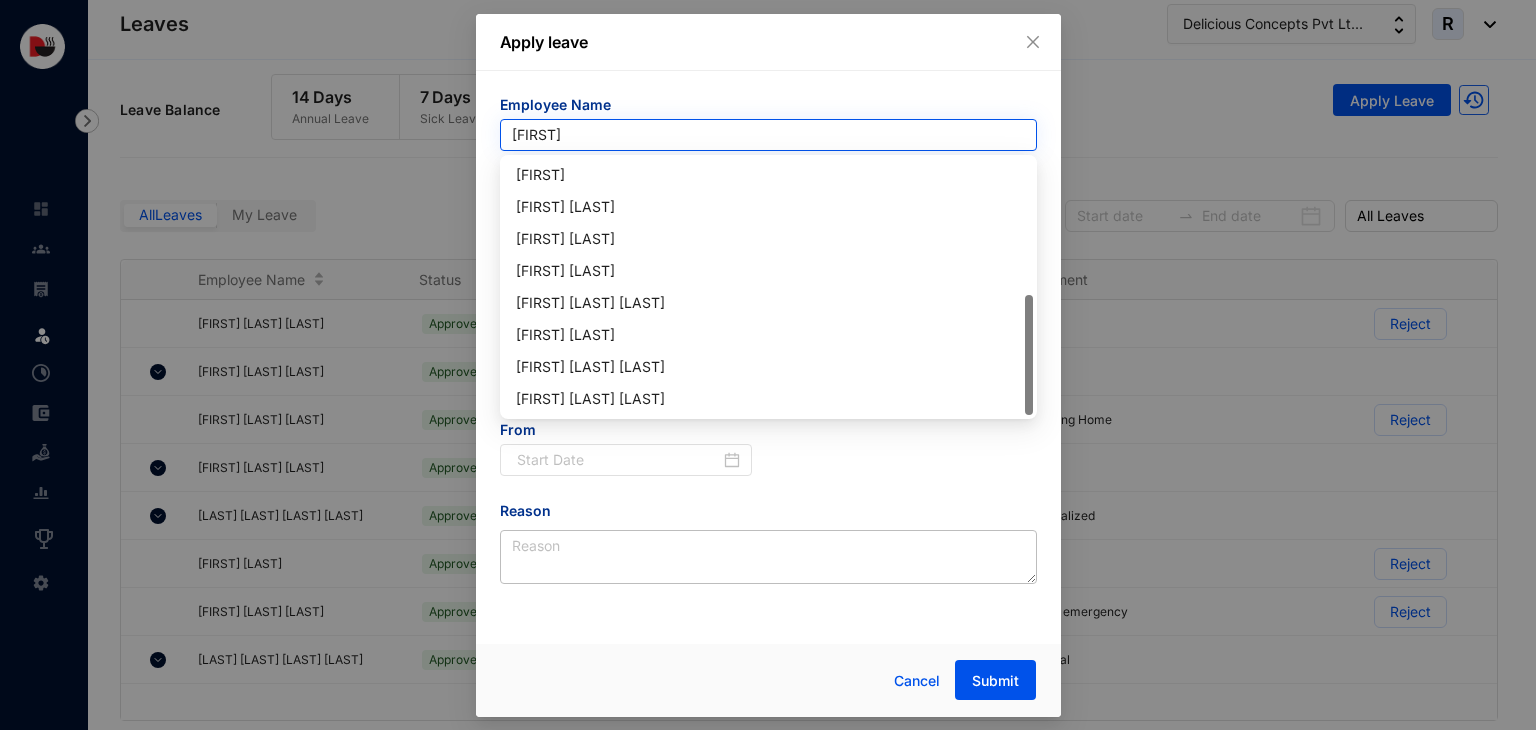 type on "ju" 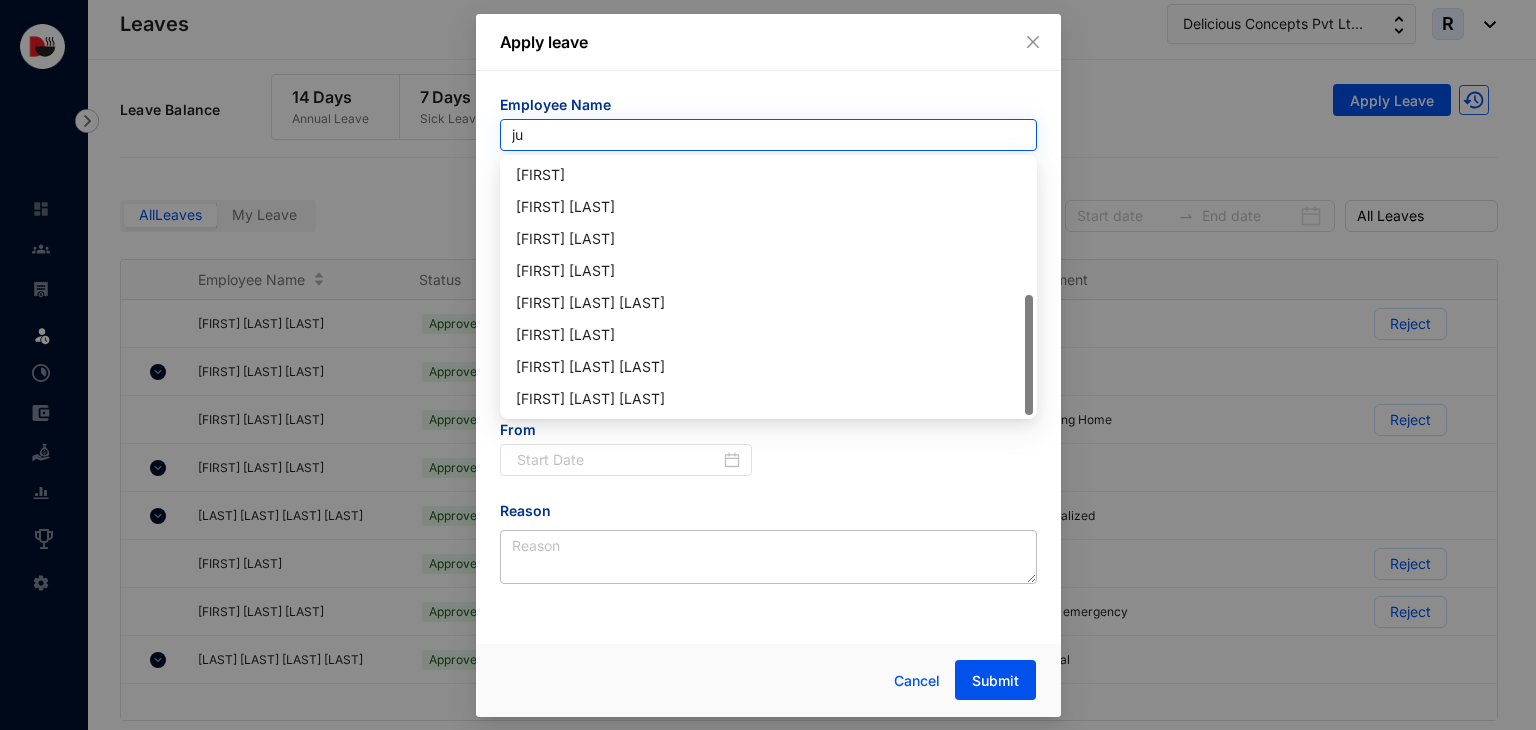 scroll, scrollTop: 0, scrollLeft: 0, axis: both 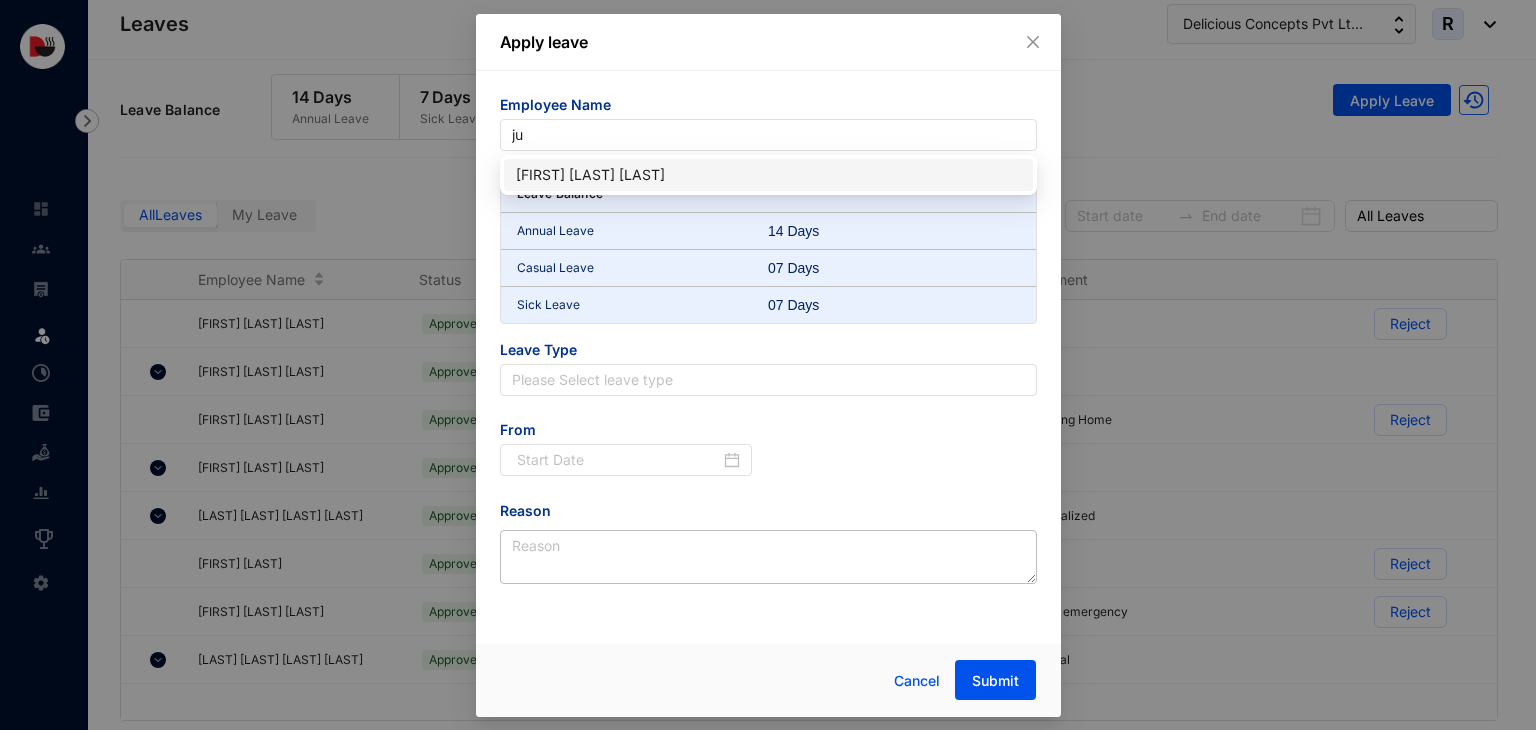 click on "[FIRST] [LAST] [LAST]" at bounding box center (768, 175) 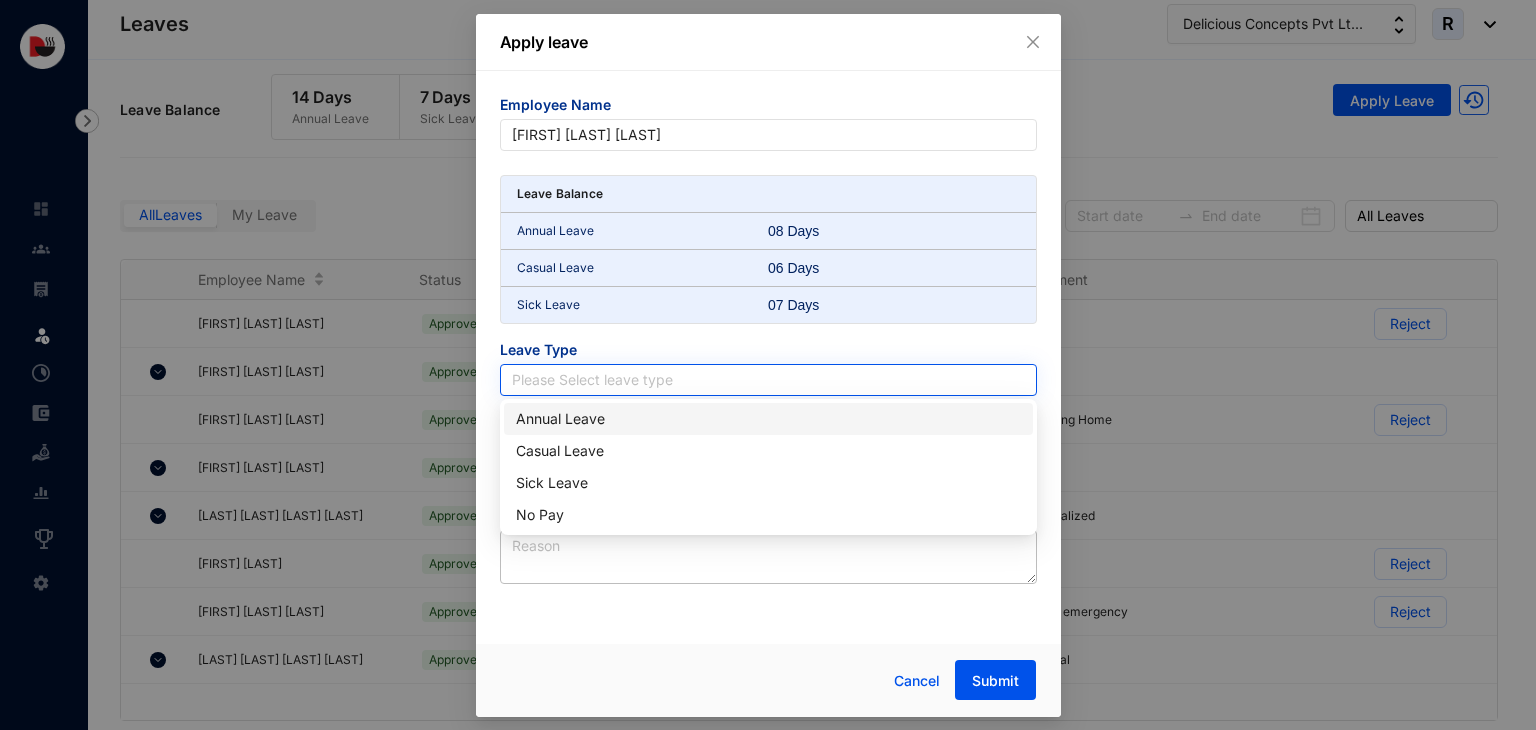click at bounding box center (768, 380) 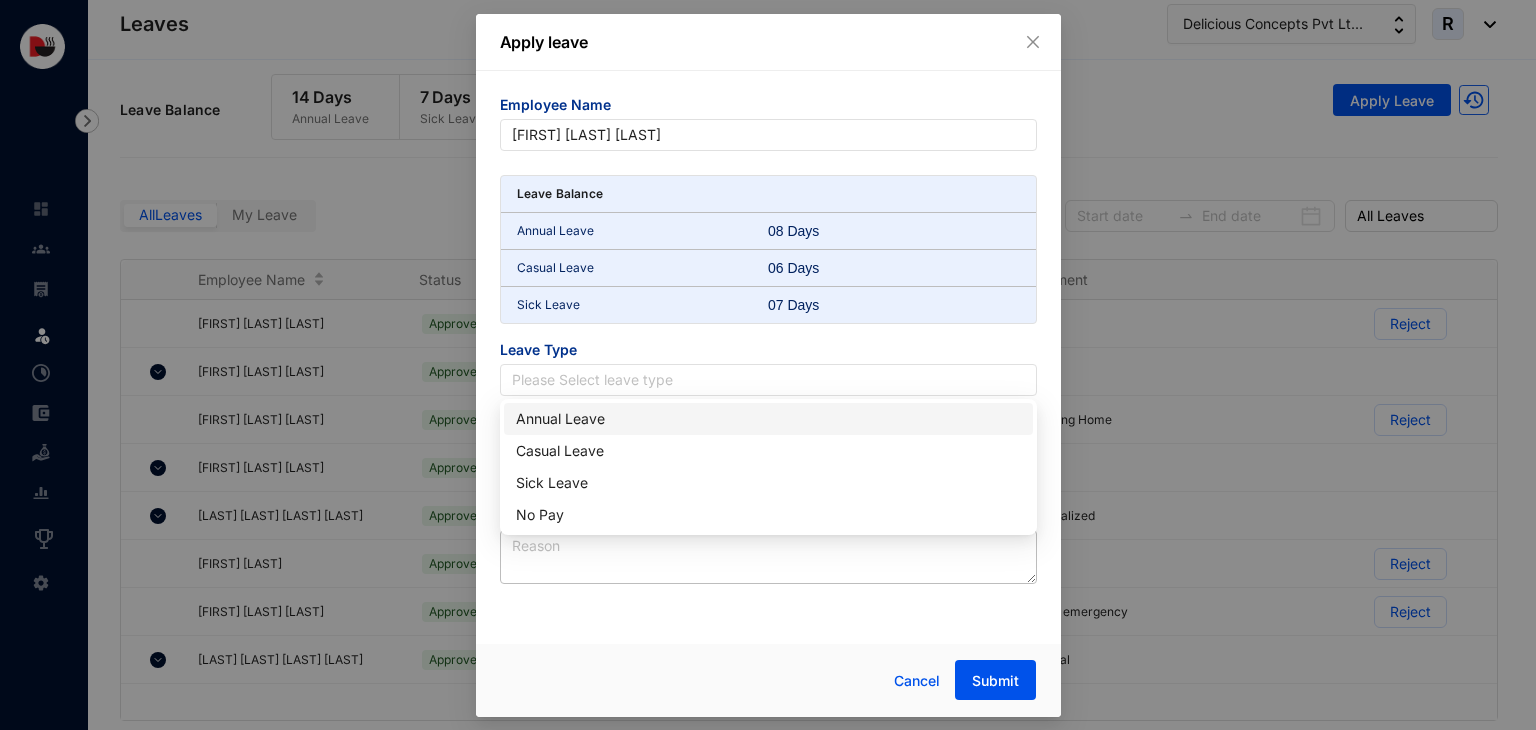 click on "Annual Leave" at bounding box center (768, 419) 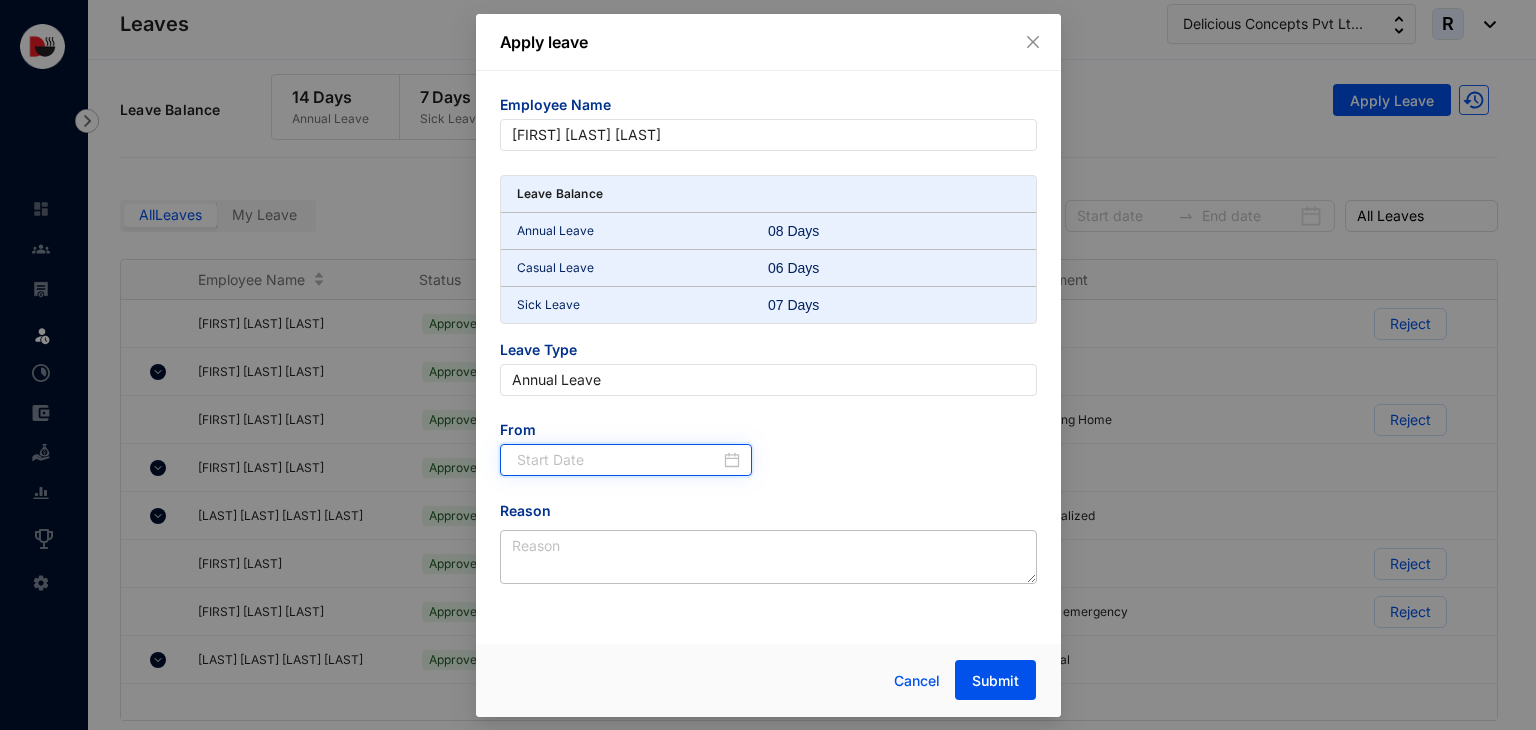 click at bounding box center (619, 460) 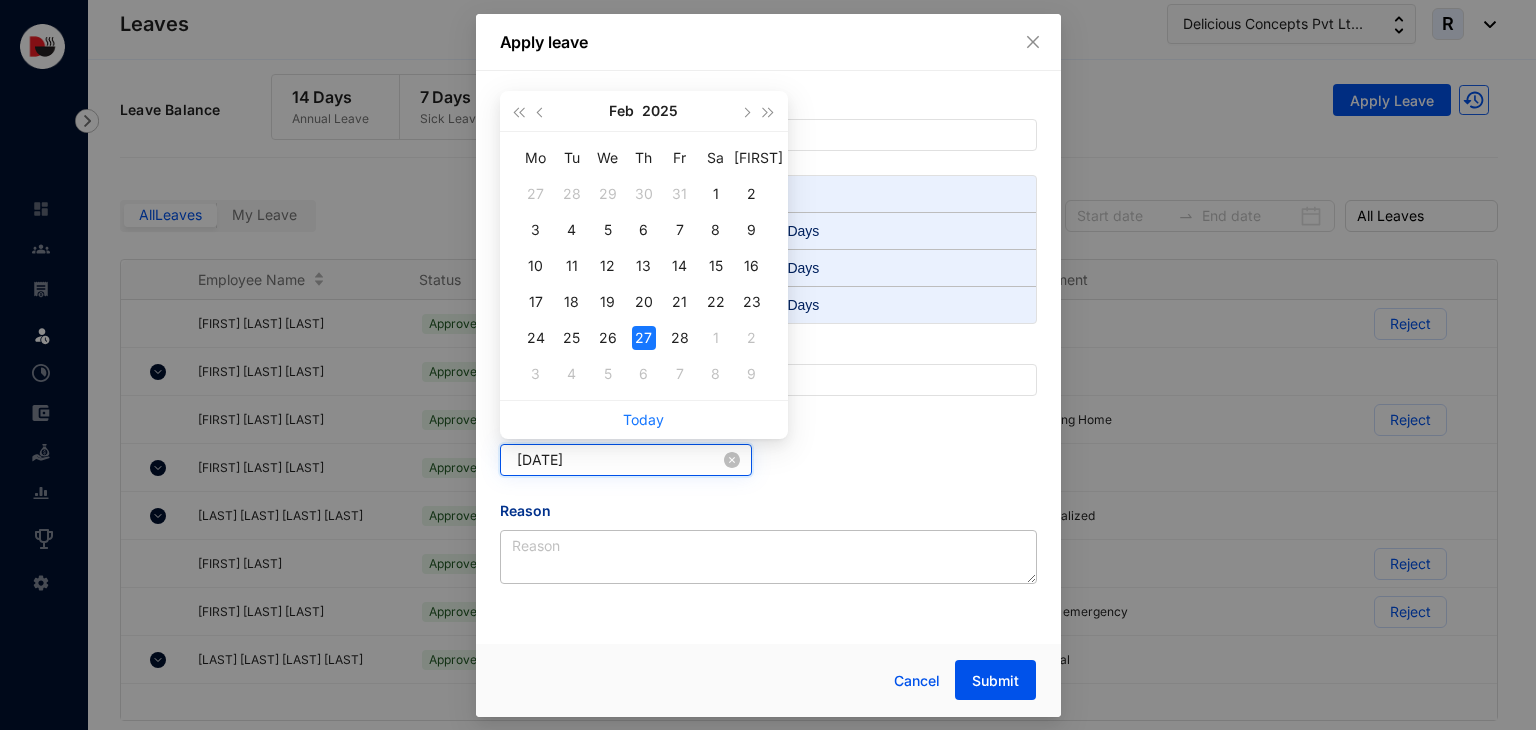 type on "[DATE]" 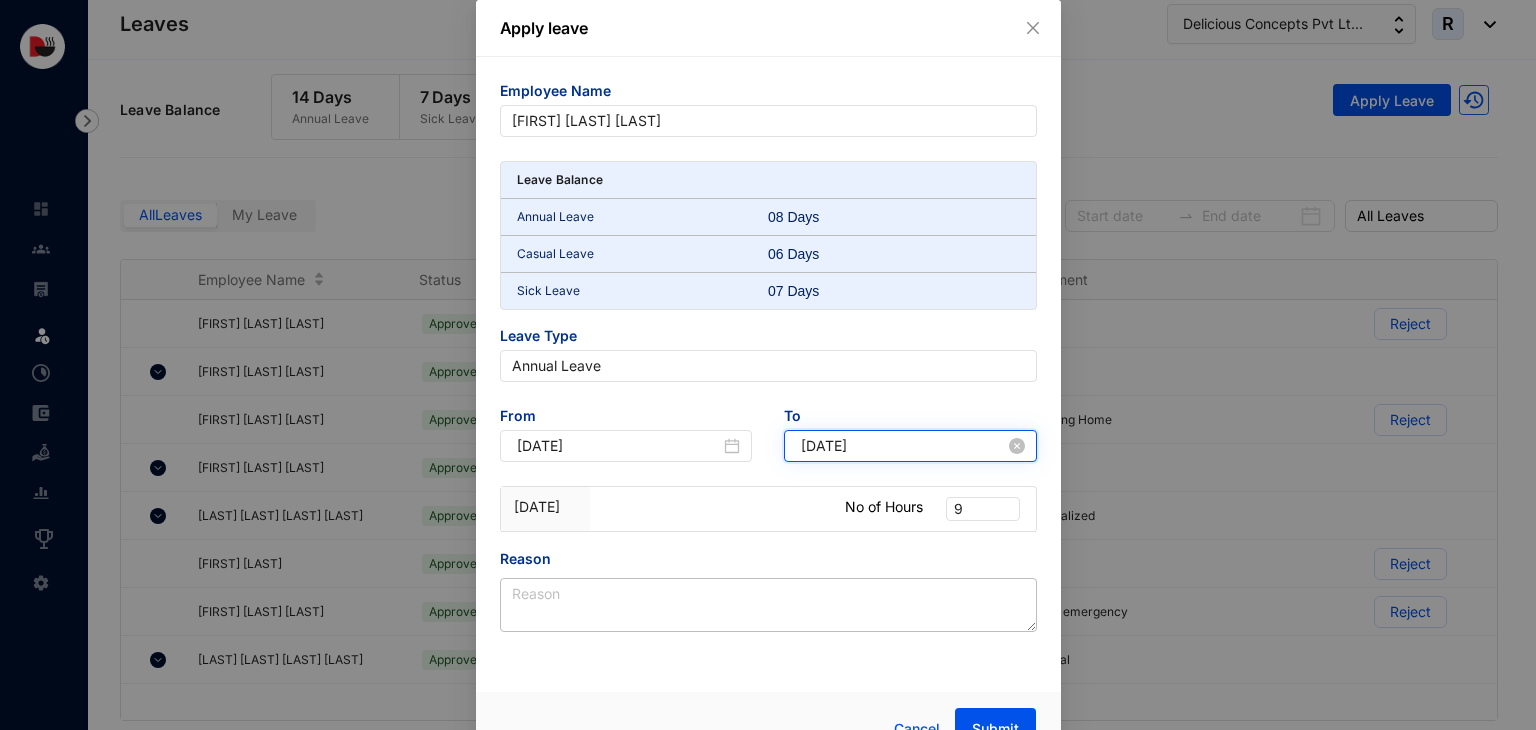 click on "[DATE]" at bounding box center [903, 446] 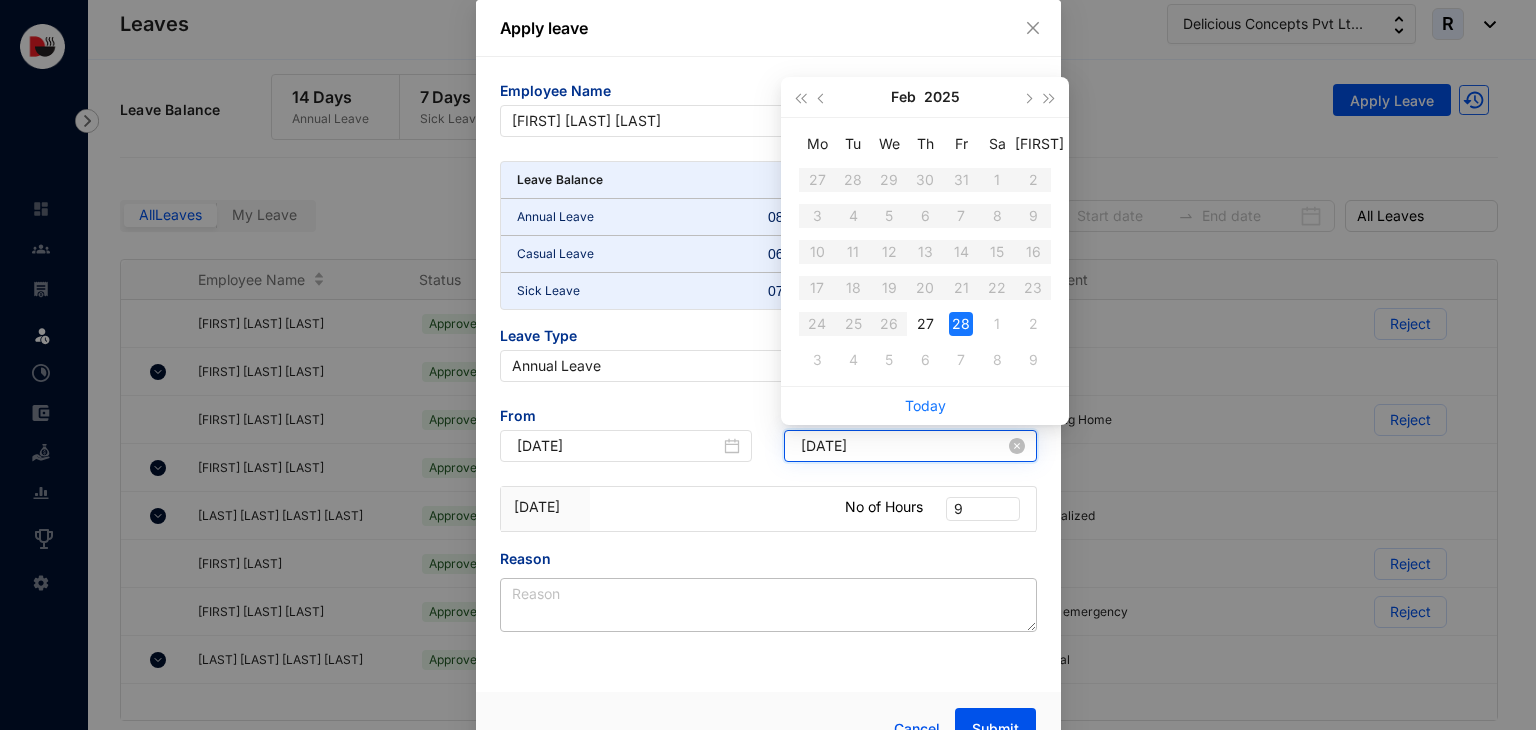 type on "[DATE]" 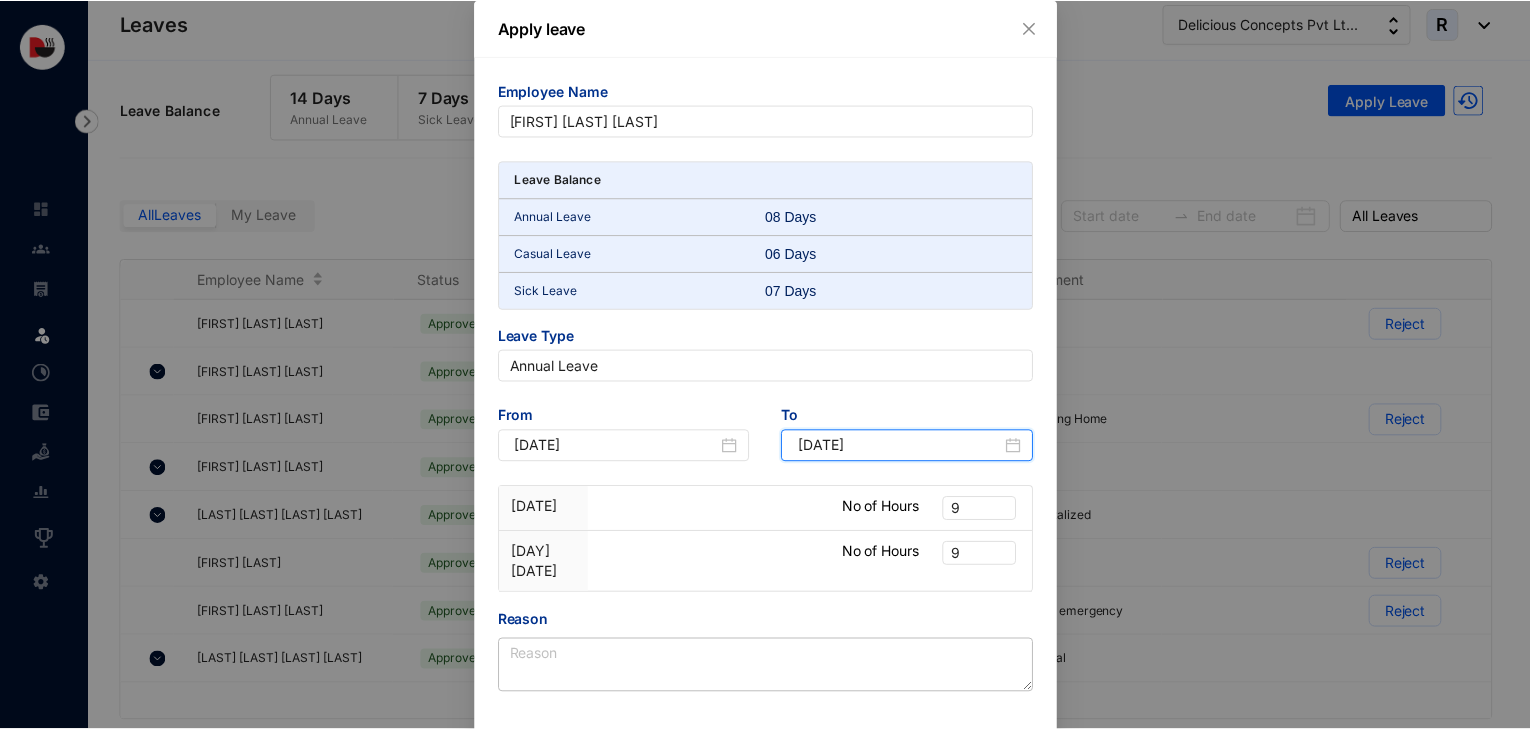 scroll, scrollTop: 79, scrollLeft: 0, axis: vertical 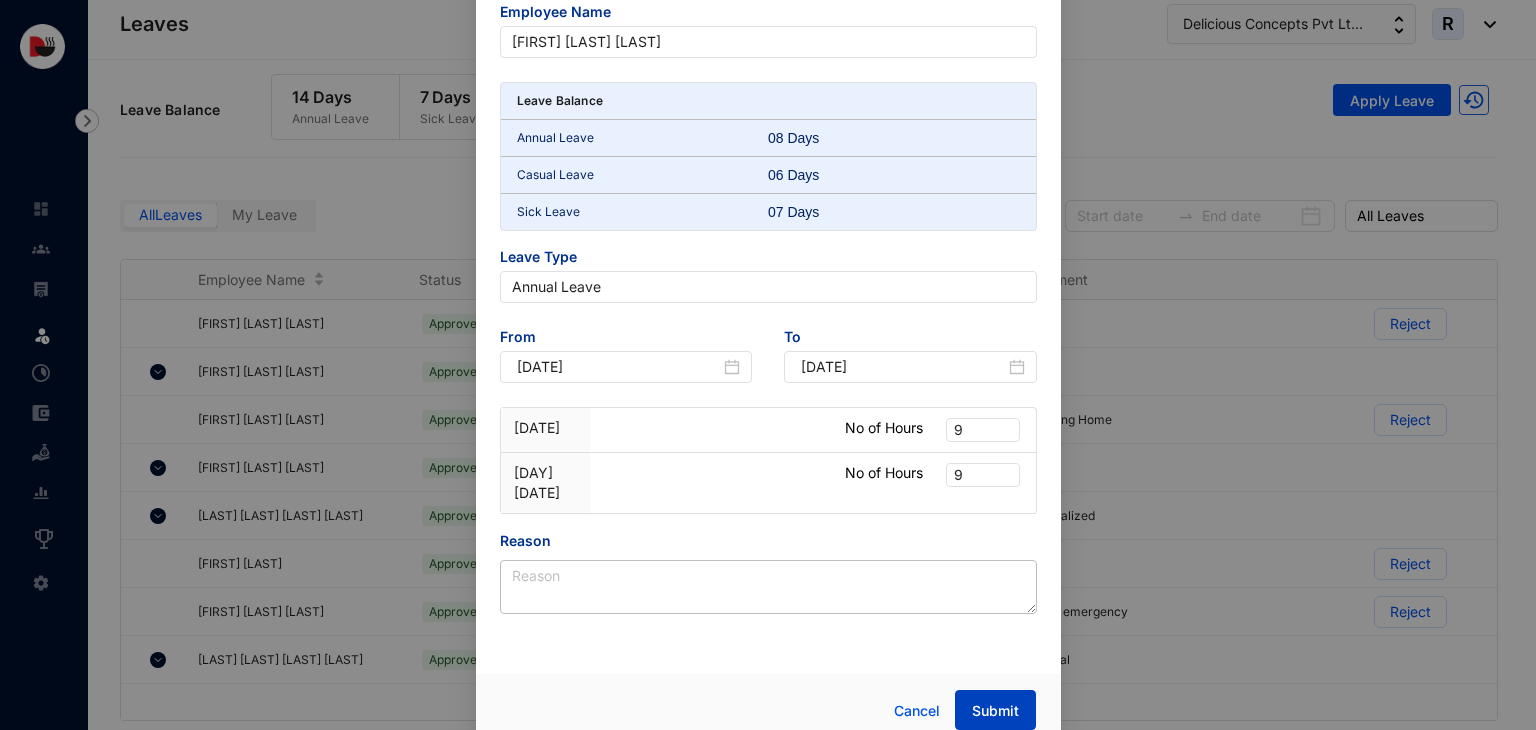 click on "Submit" at bounding box center [995, 711] 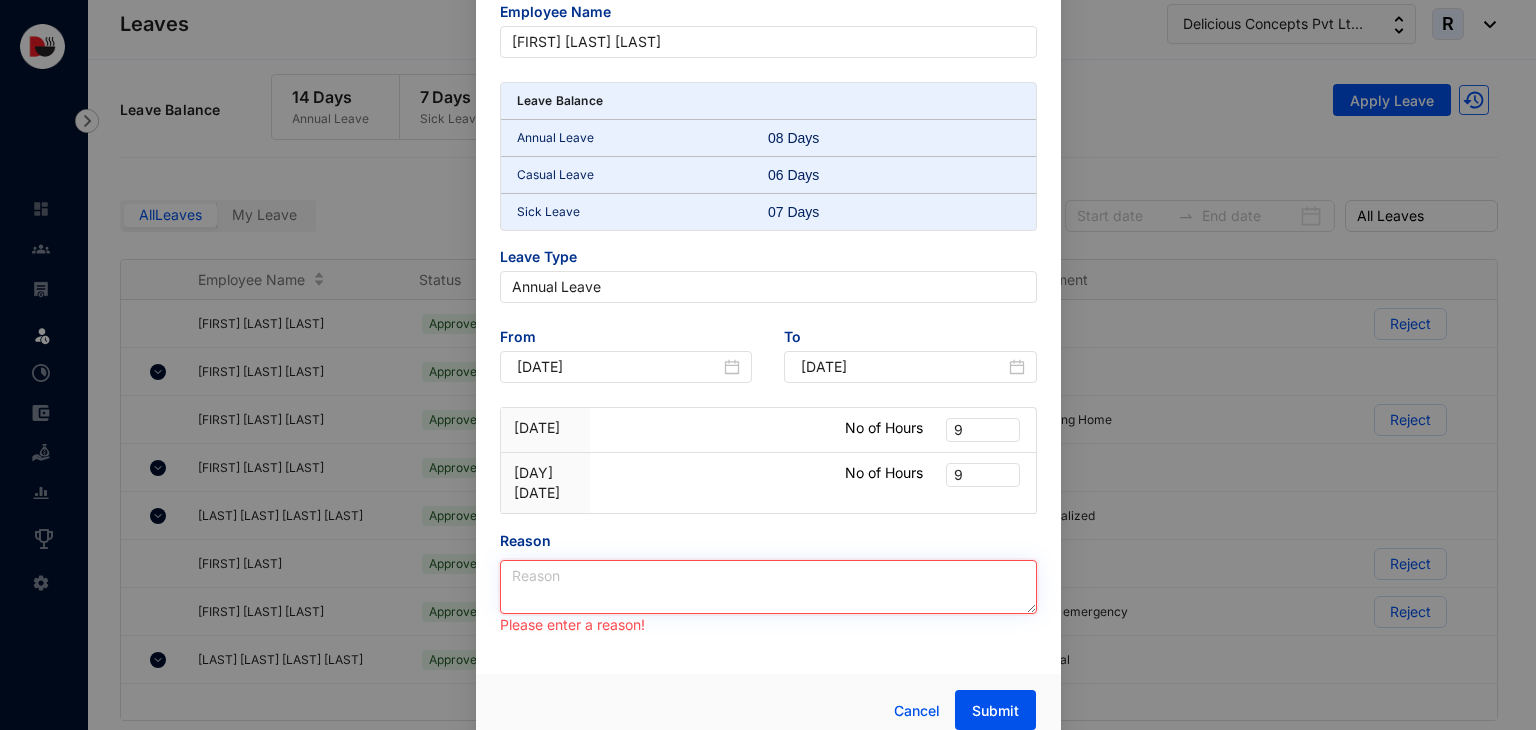 click on "Reason" at bounding box center (768, 587) 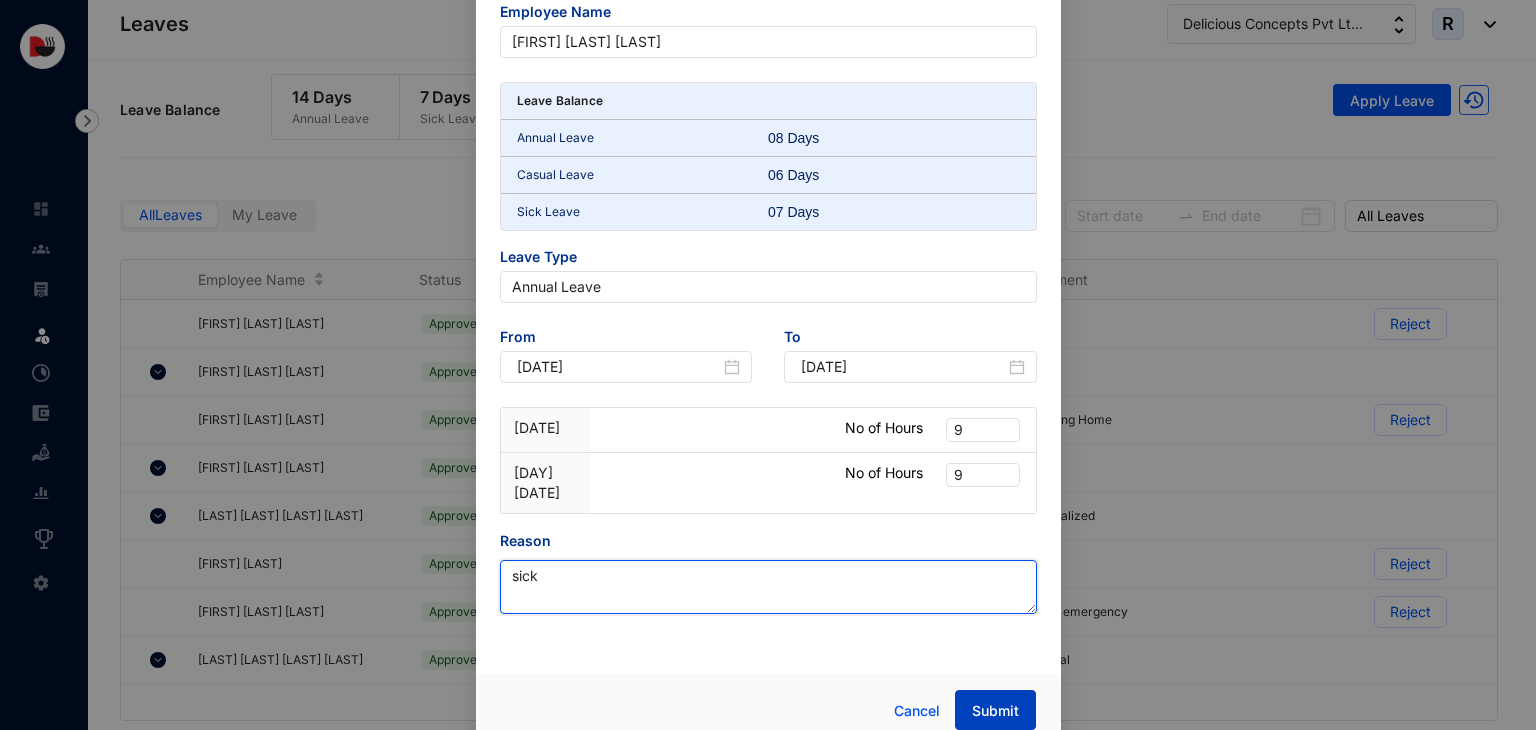 type on "sick" 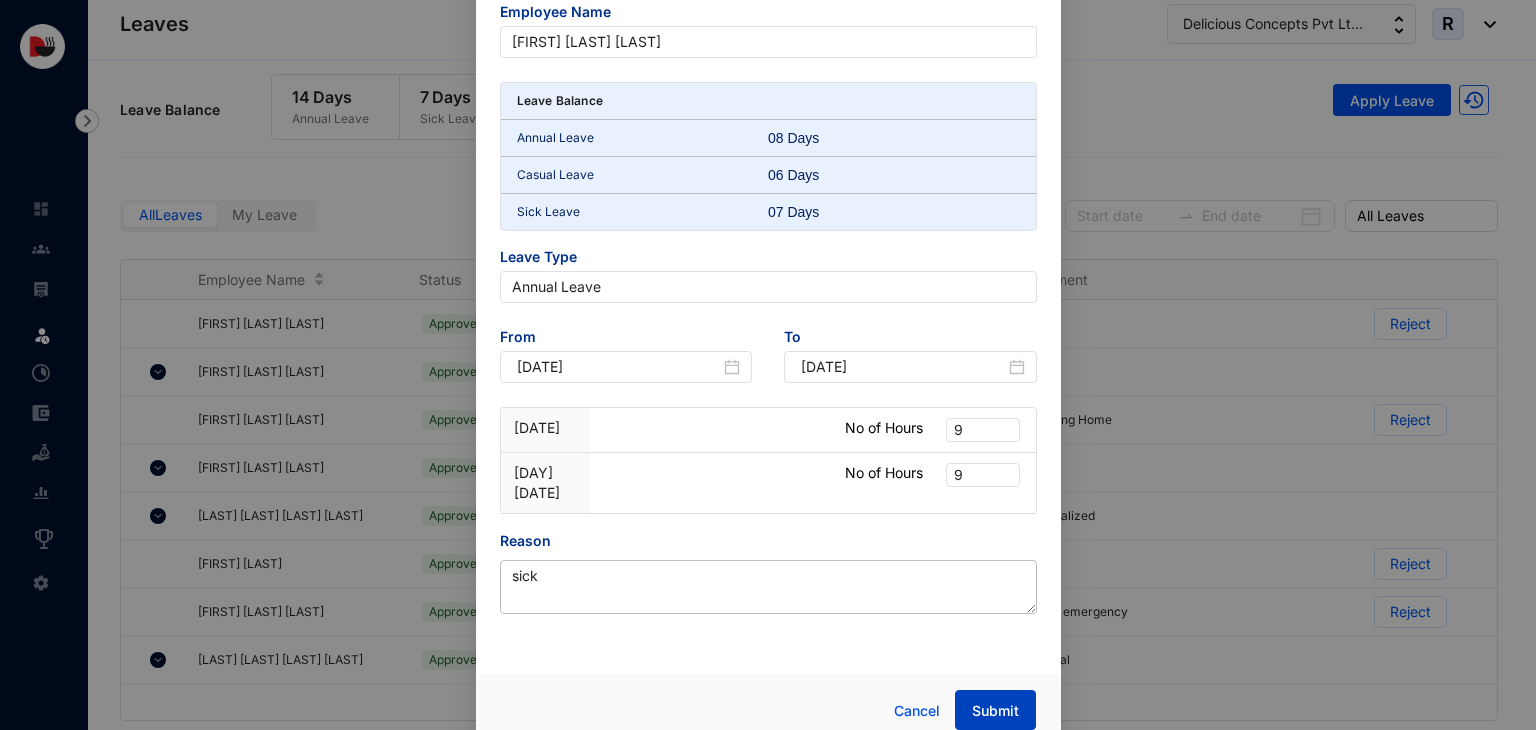 click on "Submit" at bounding box center [995, 710] 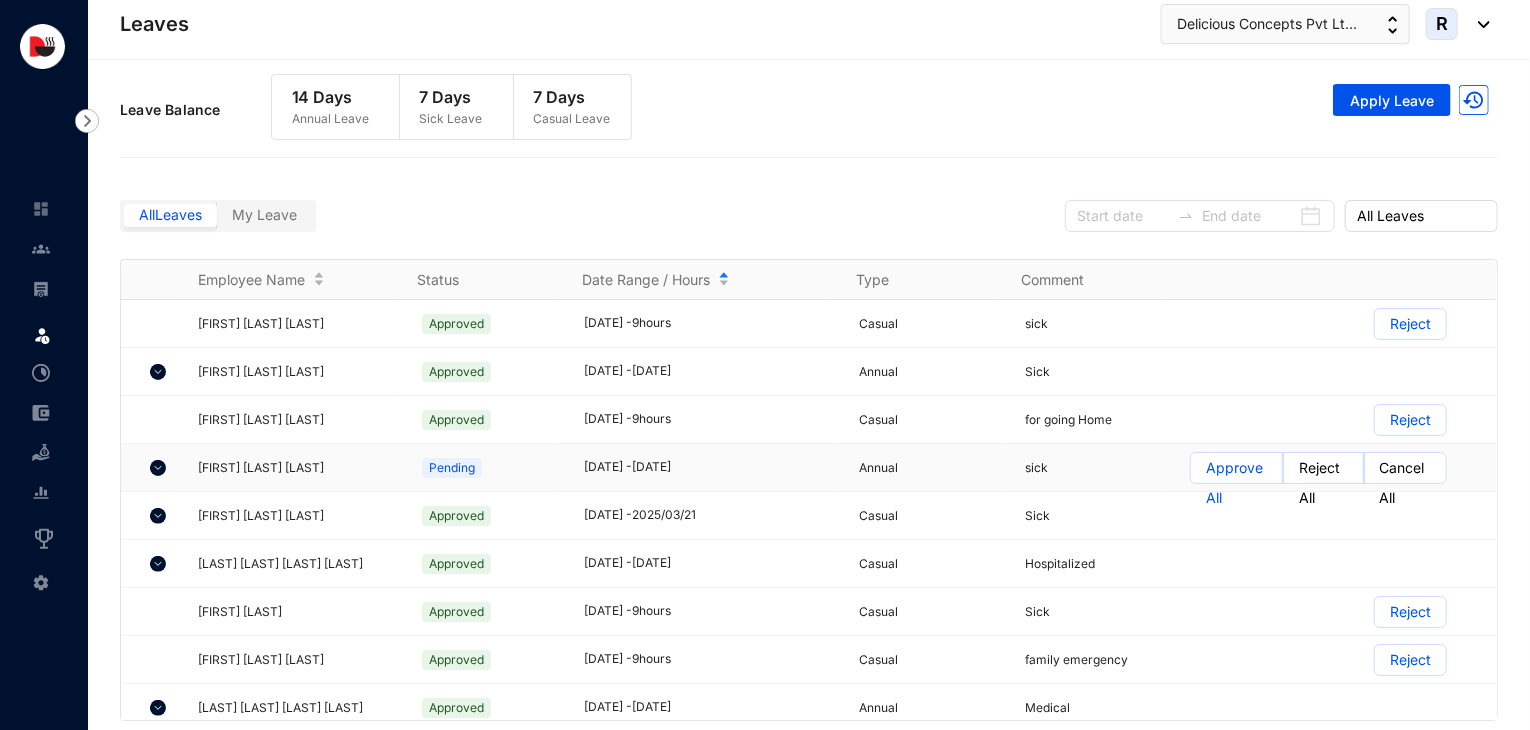click on "Approve All" at bounding box center (1236, 483) 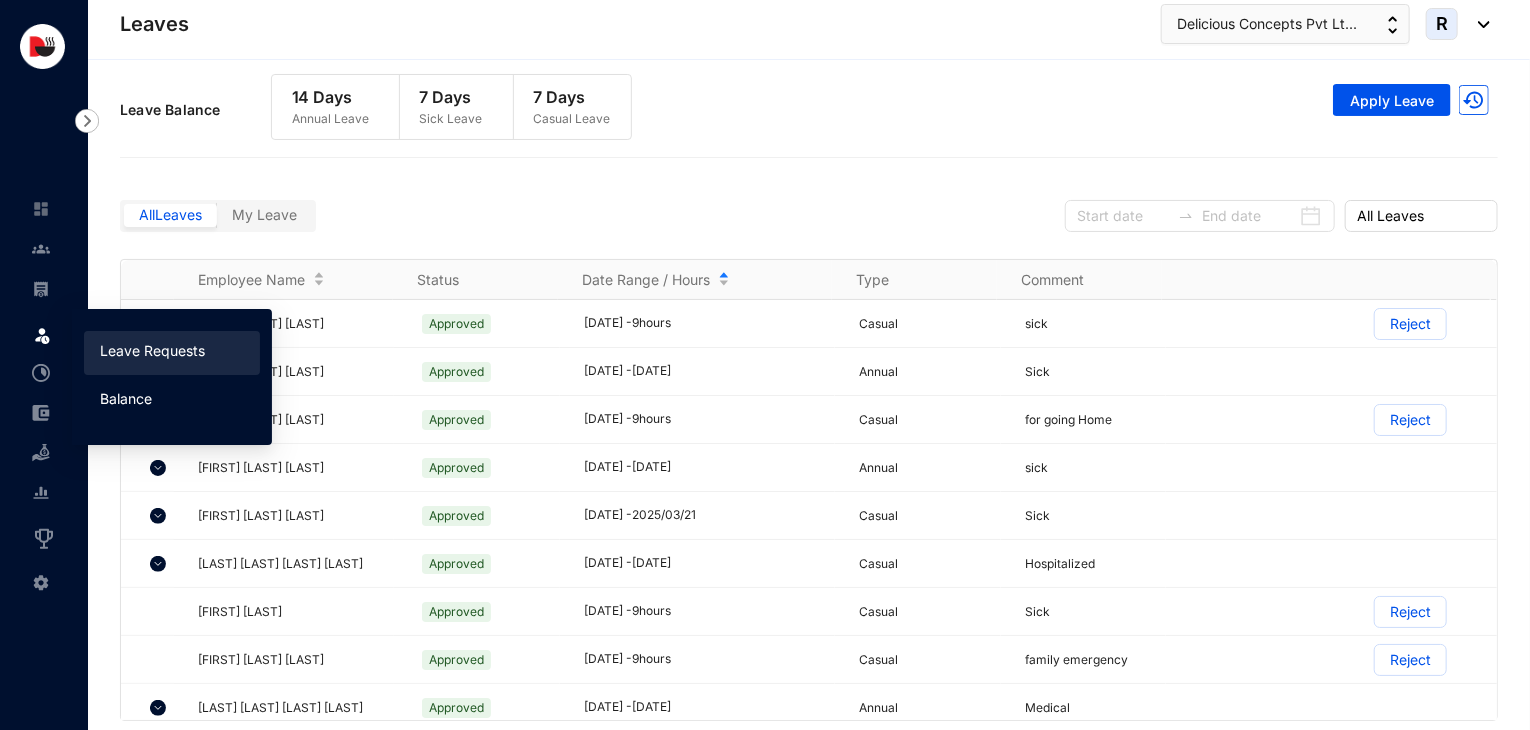 click on "Balance" at bounding box center [126, 398] 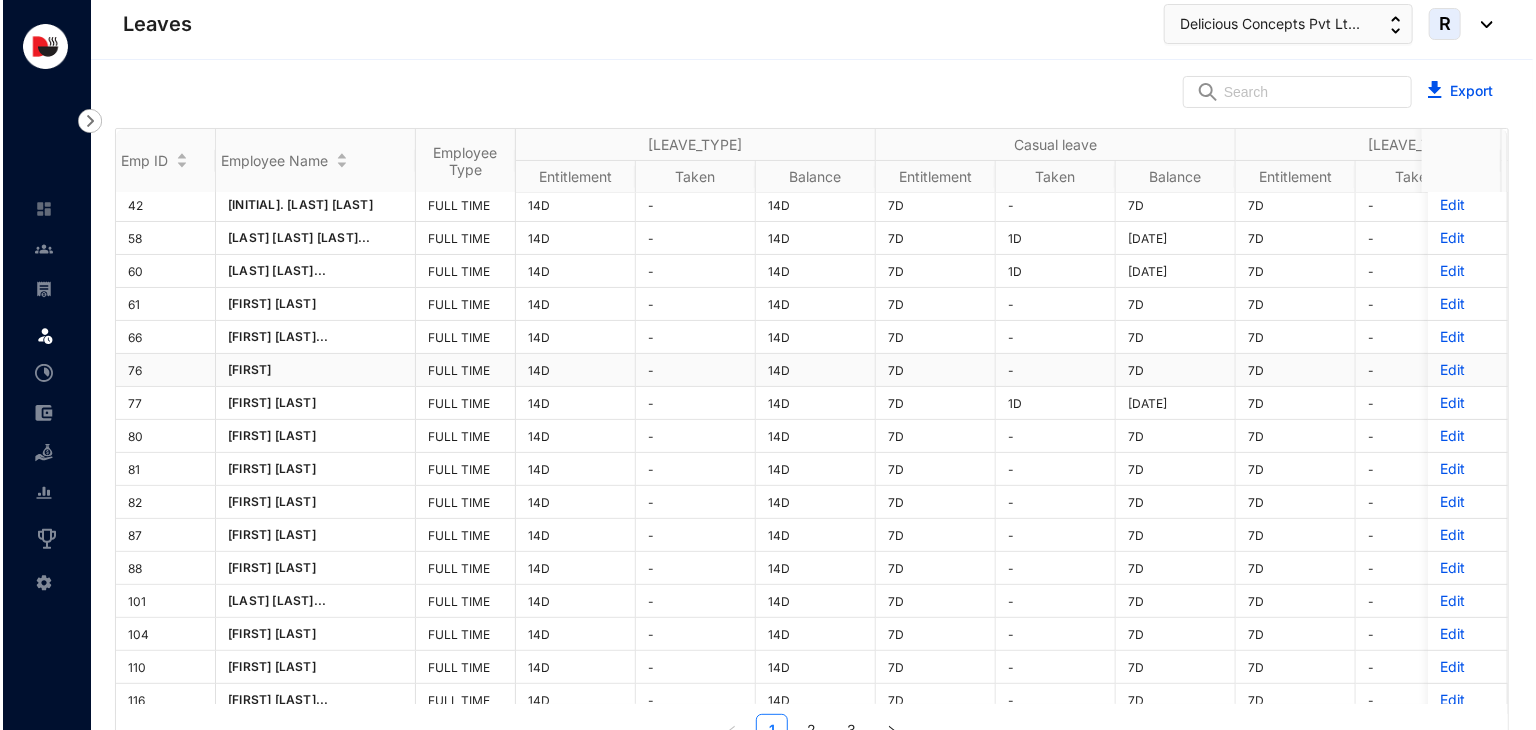 scroll, scrollTop: 0, scrollLeft: 0, axis: both 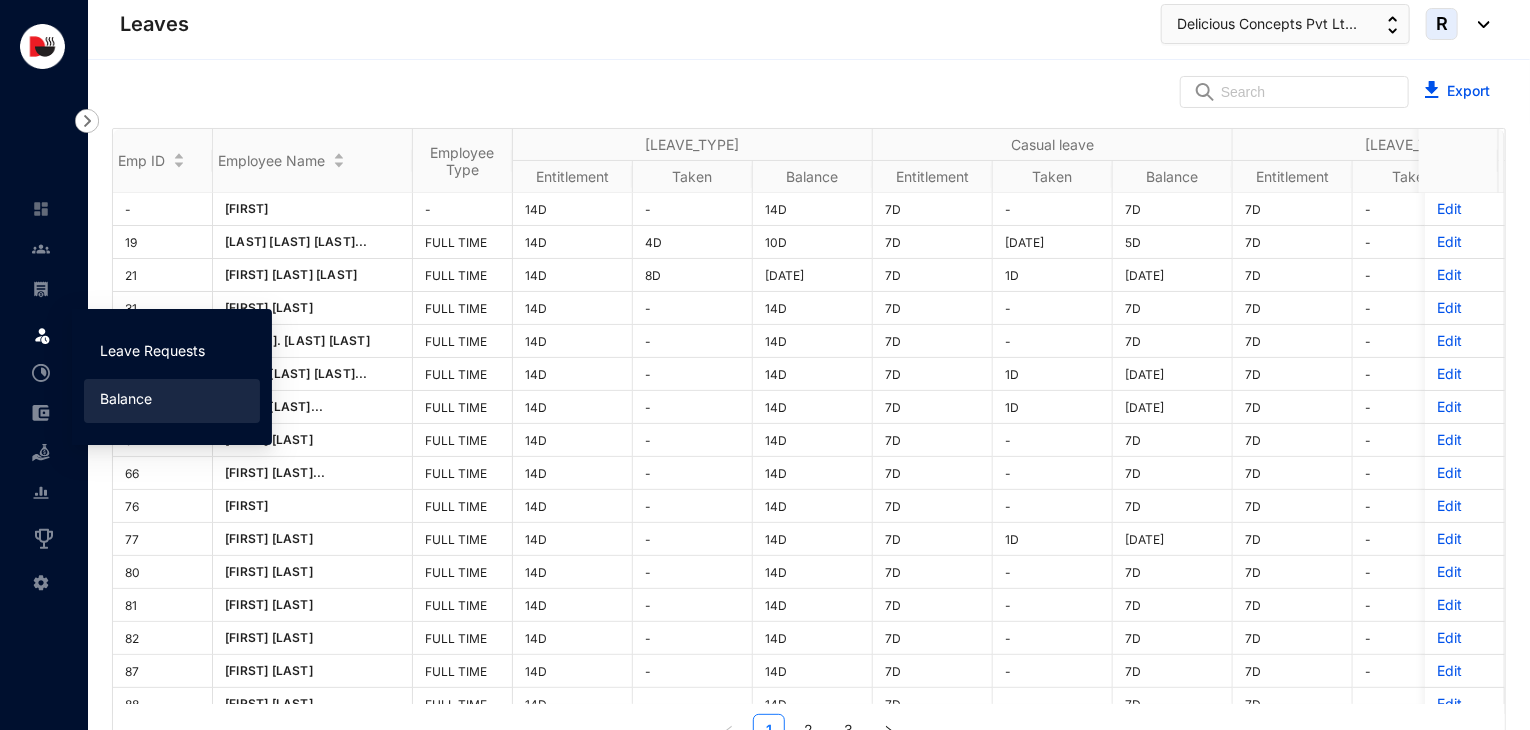click on "Leave Requests" at bounding box center [152, 350] 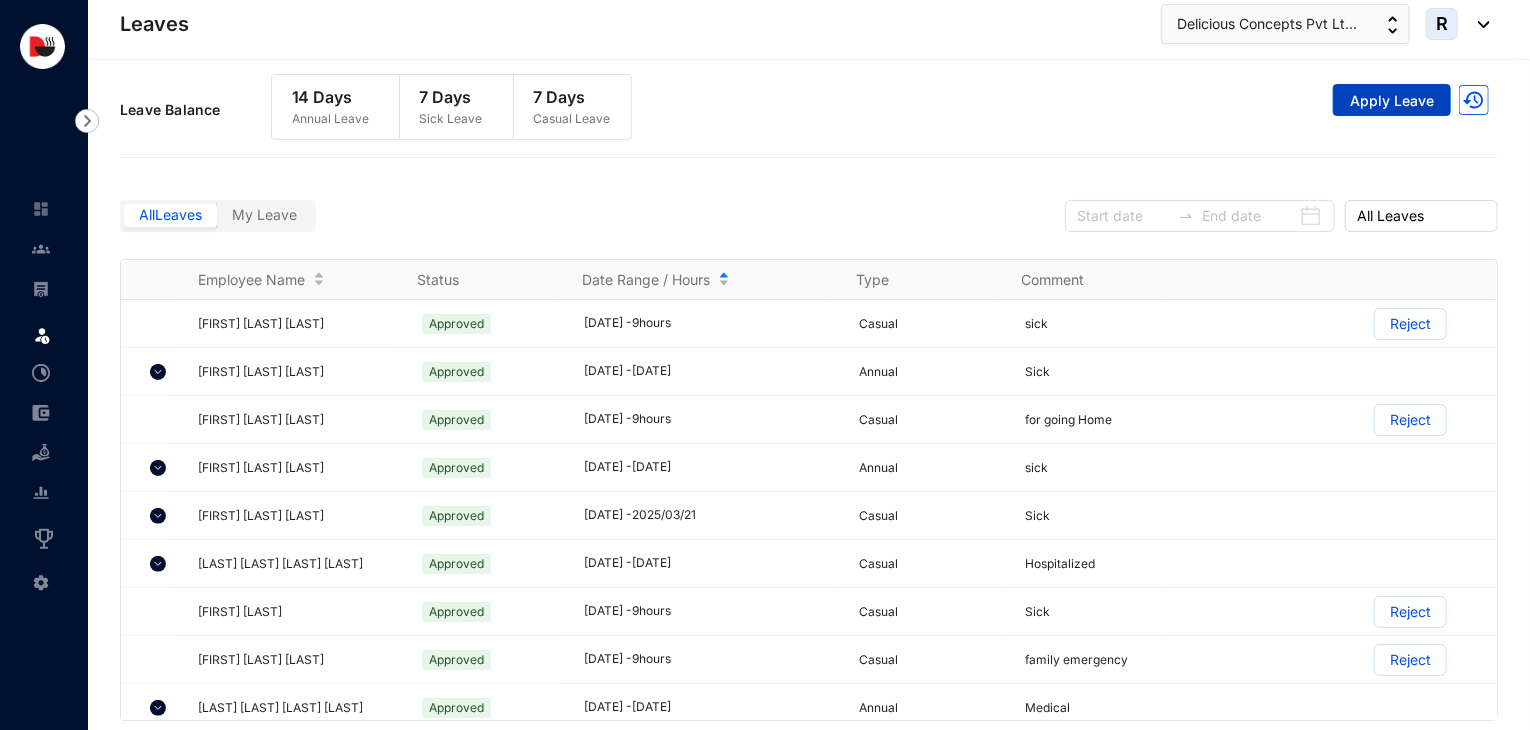 click on "Apply Leave" at bounding box center [1392, 101] 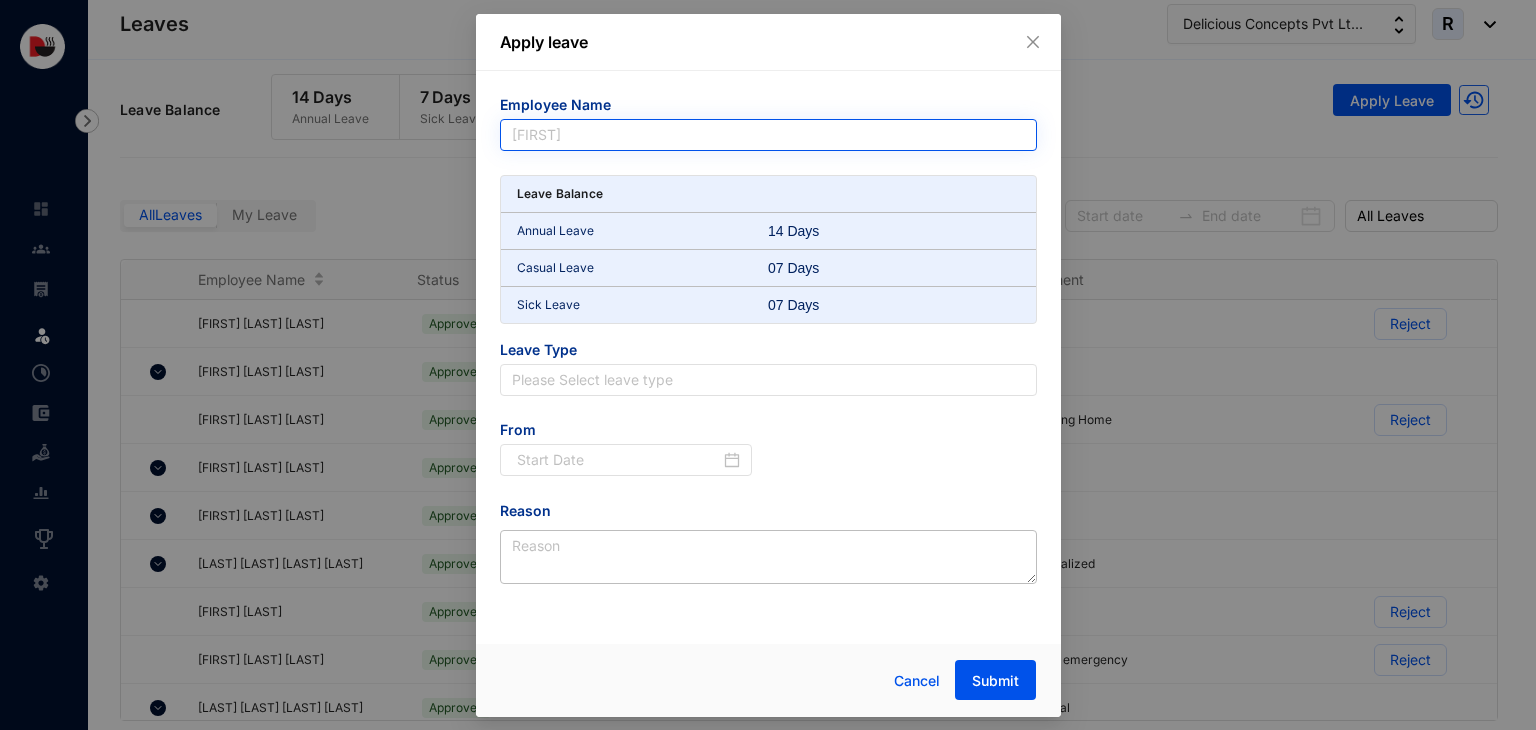 click on "[FIRST]" at bounding box center [768, 135] 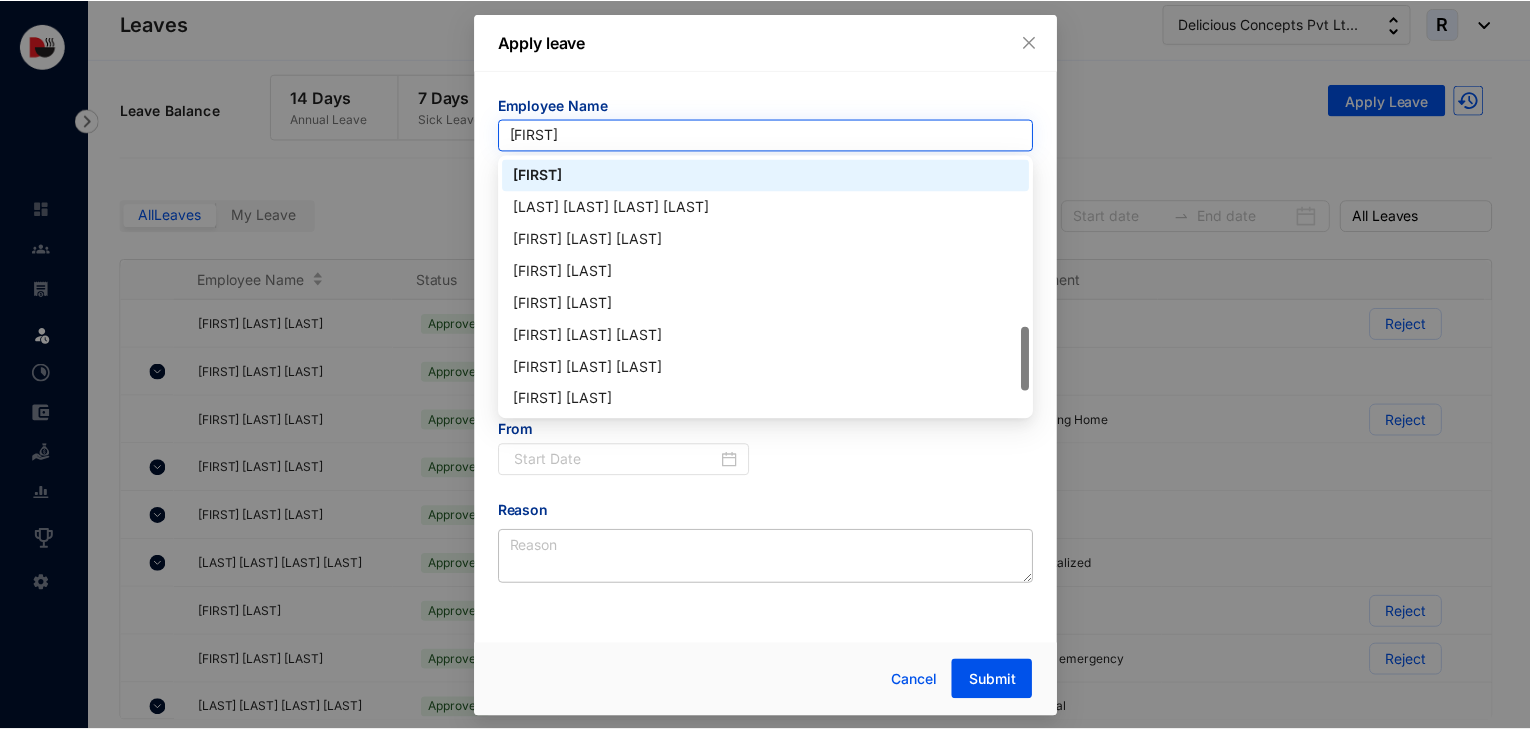 scroll, scrollTop: 0, scrollLeft: 0, axis: both 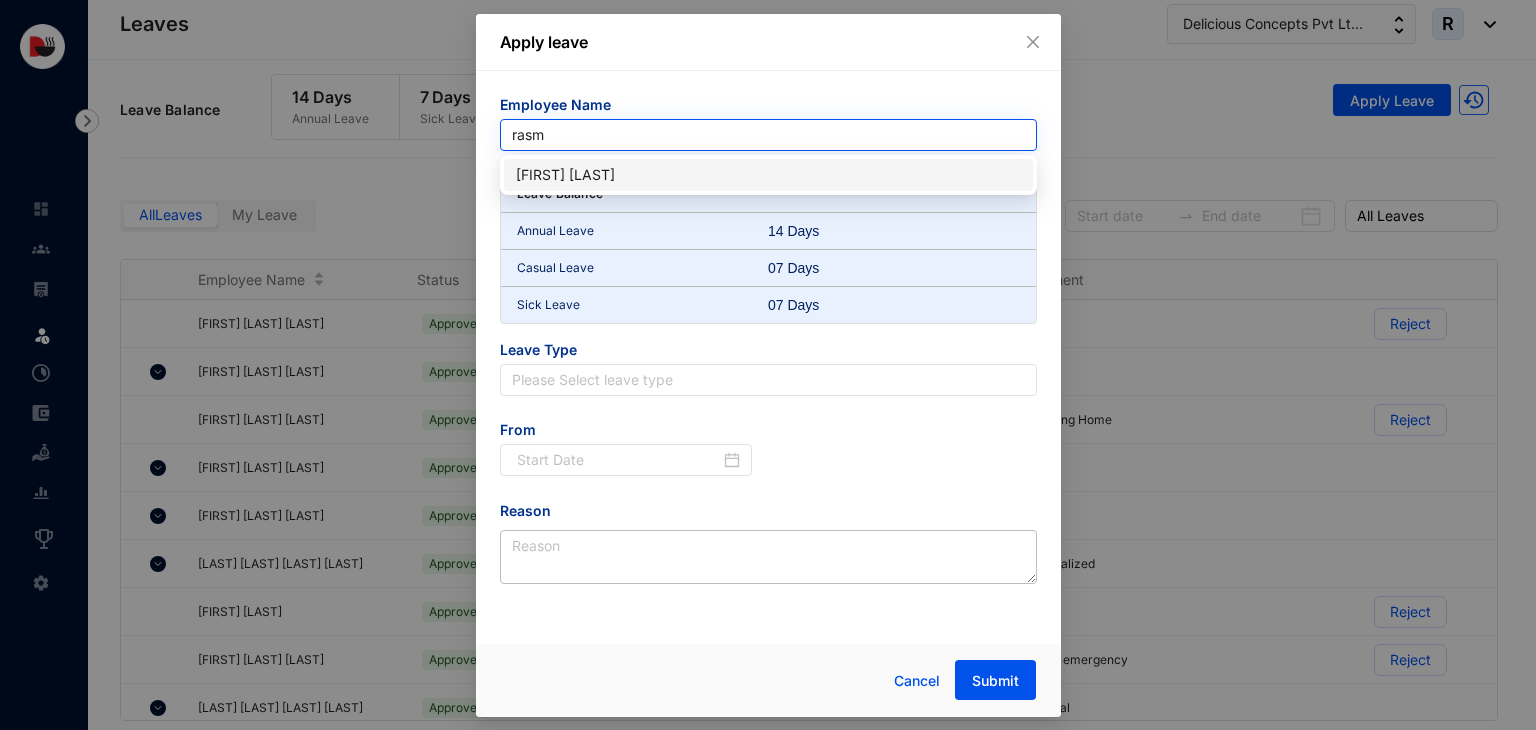 type on "[FIRST]" 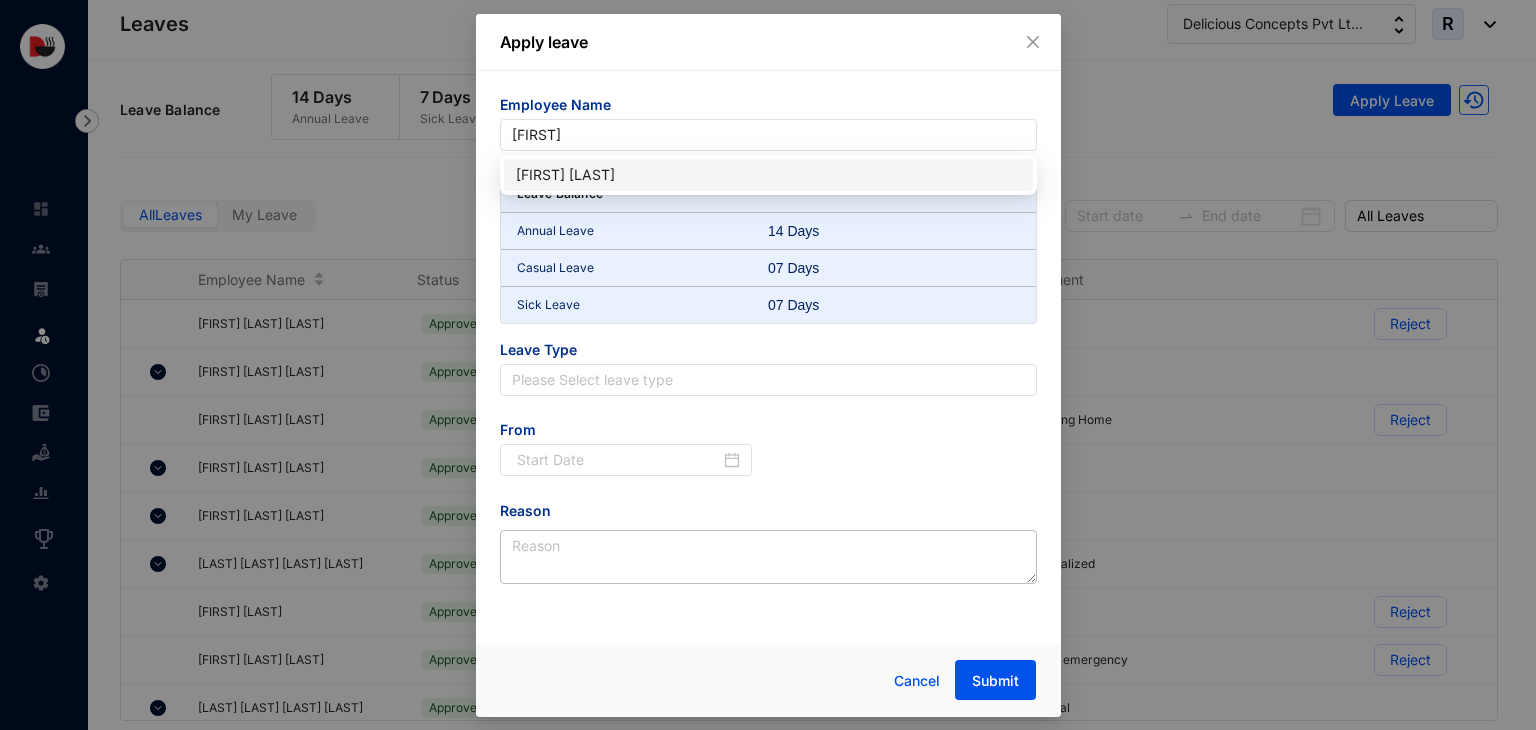 click on "[FIRST] [LAST]" at bounding box center [768, 175] 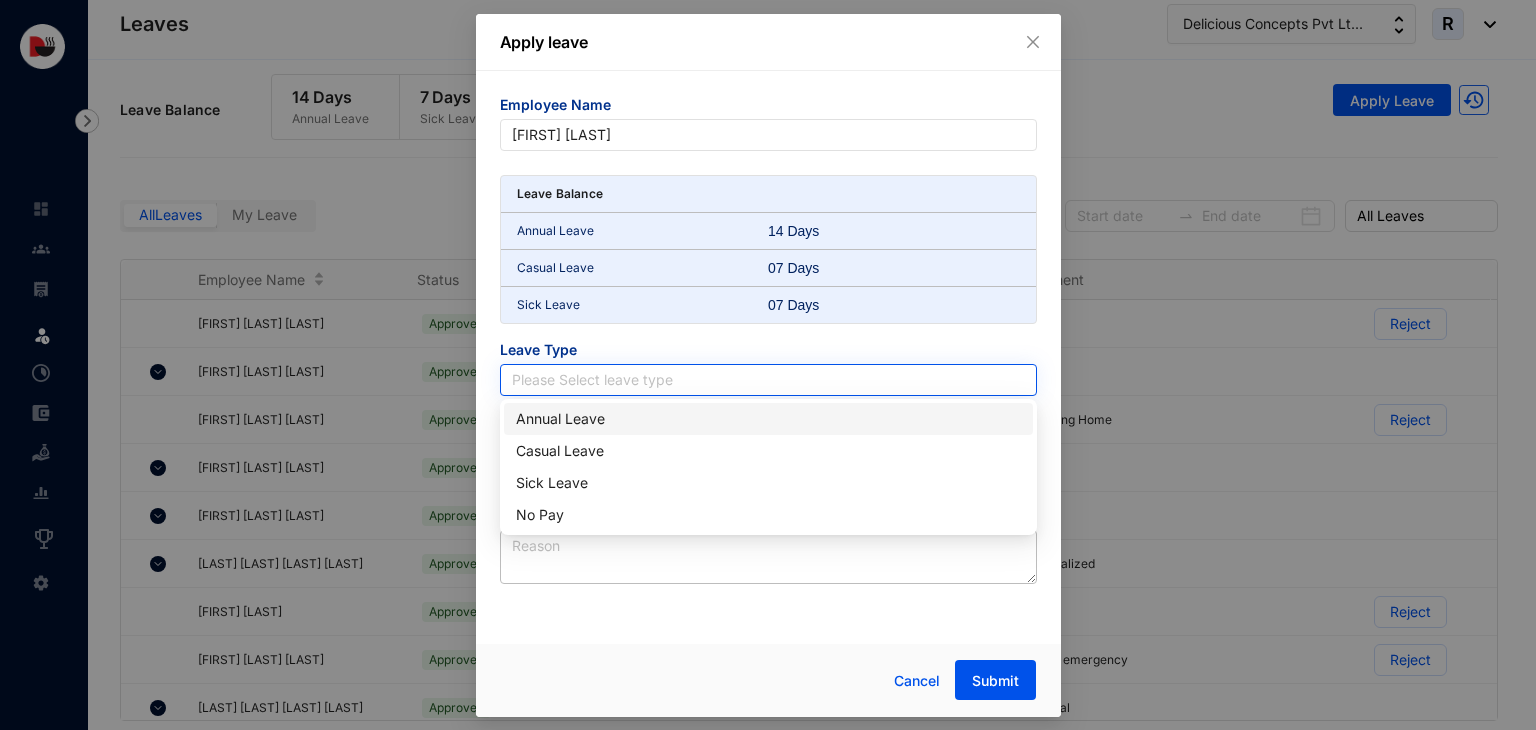 click at bounding box center (768, 380) 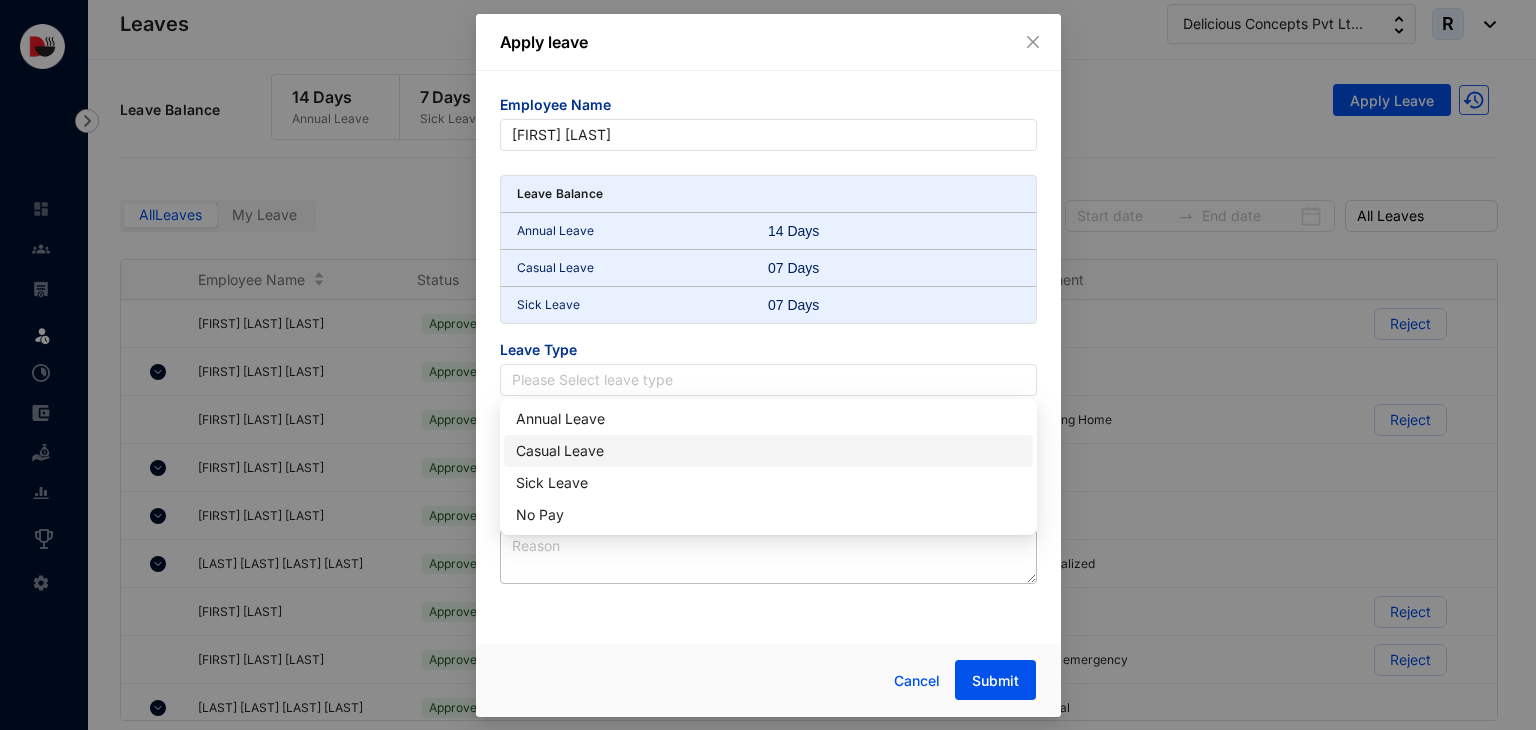 click on "Casual Leave" at bounding box center (768, 451) 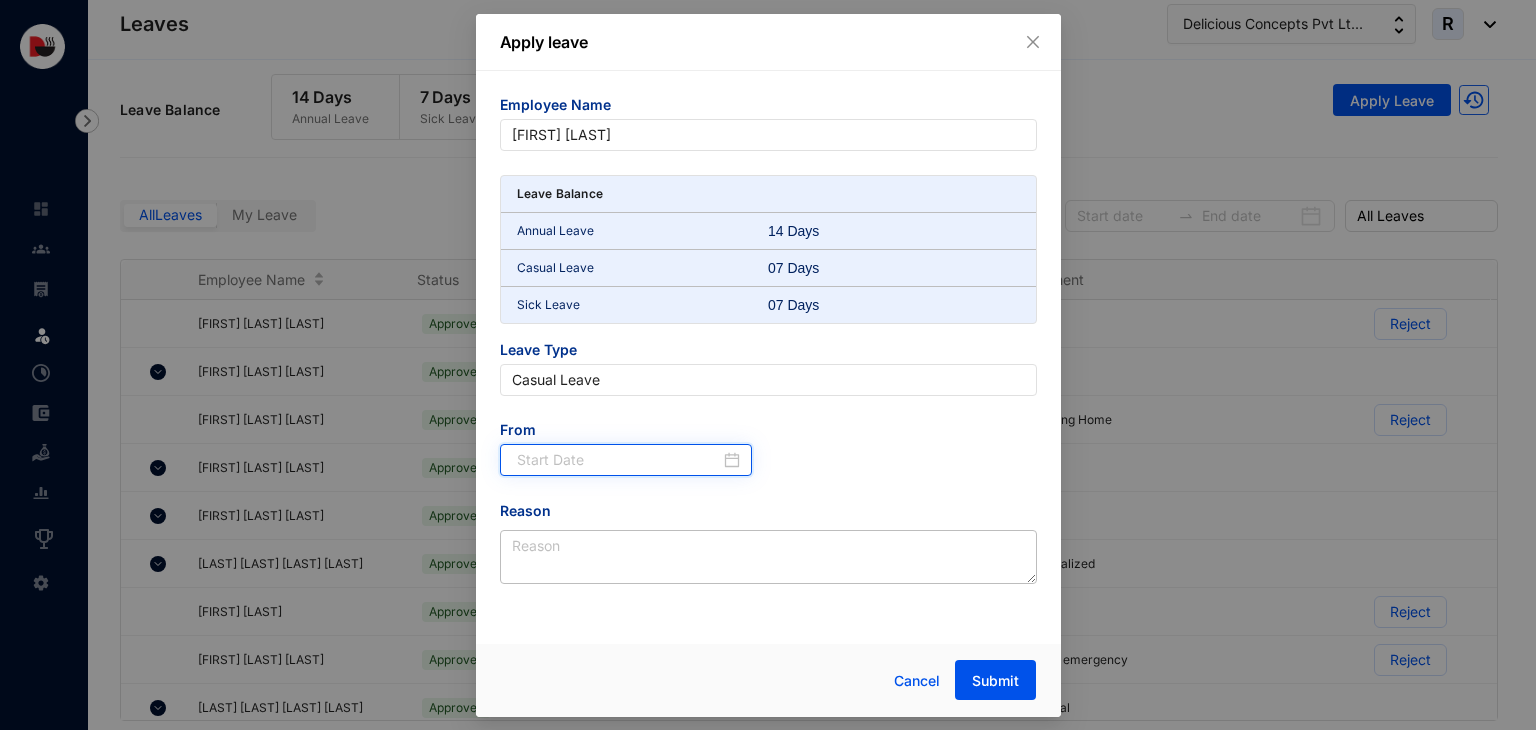 click at bounding box center (619, 460) 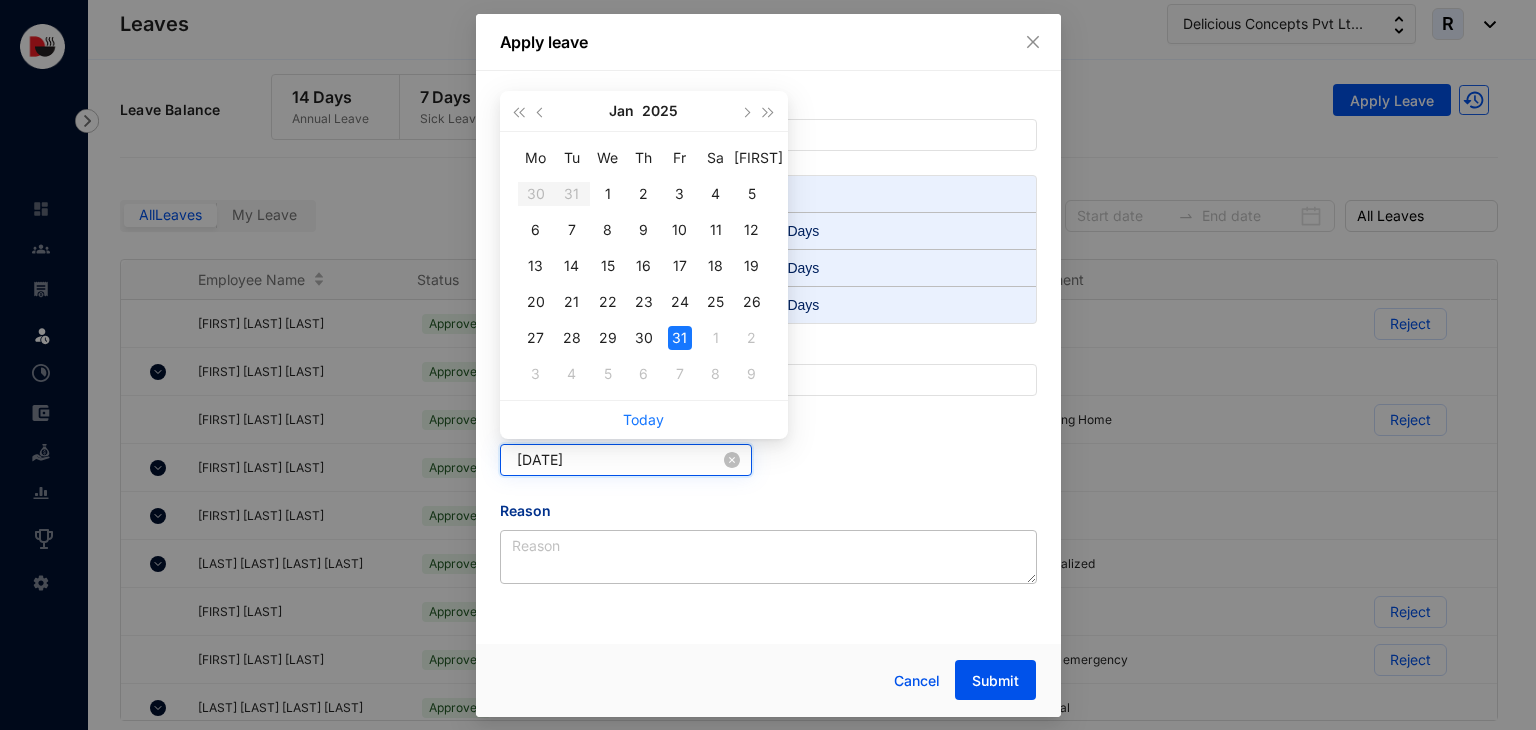 type on "[DATE]" 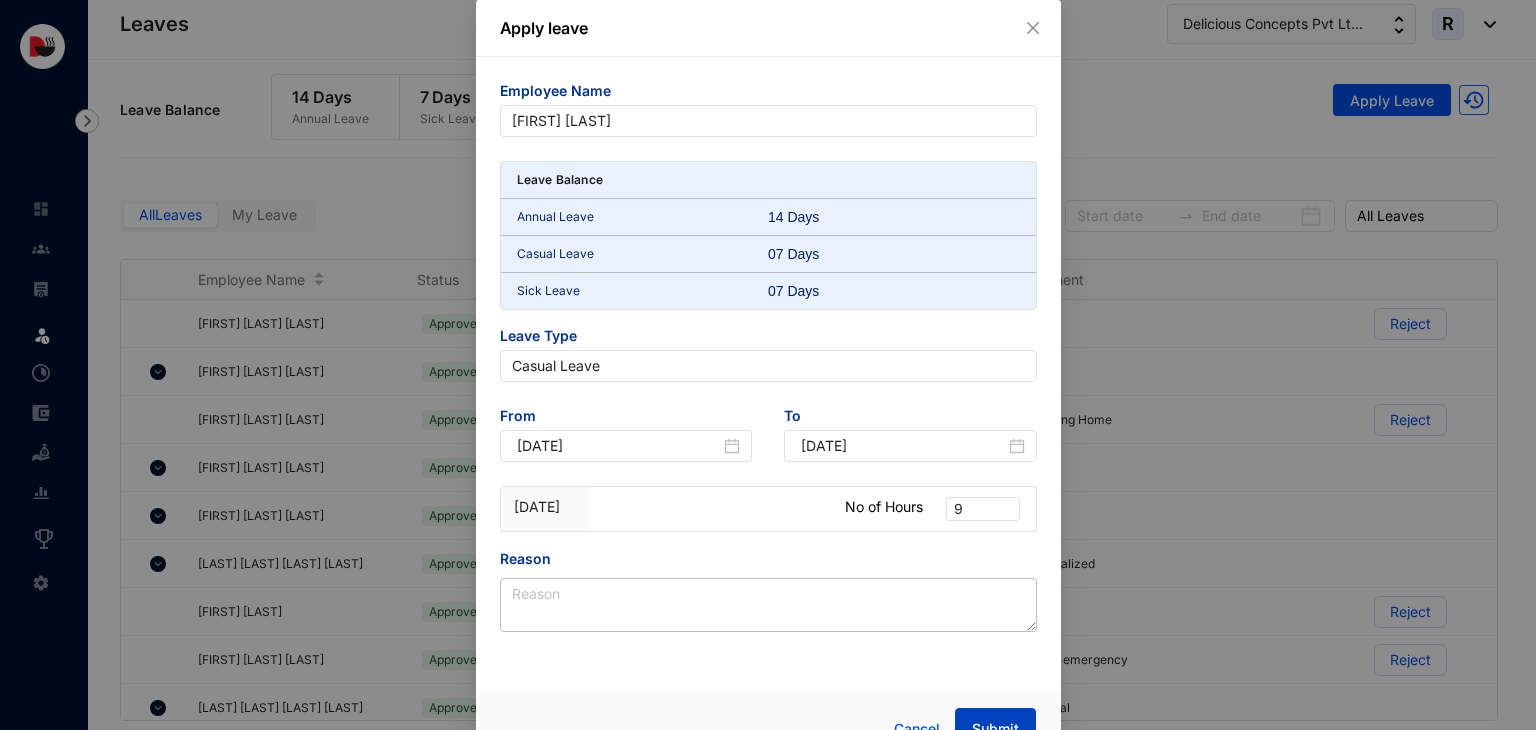 click on "Submit" at bounding box center [995, 728] 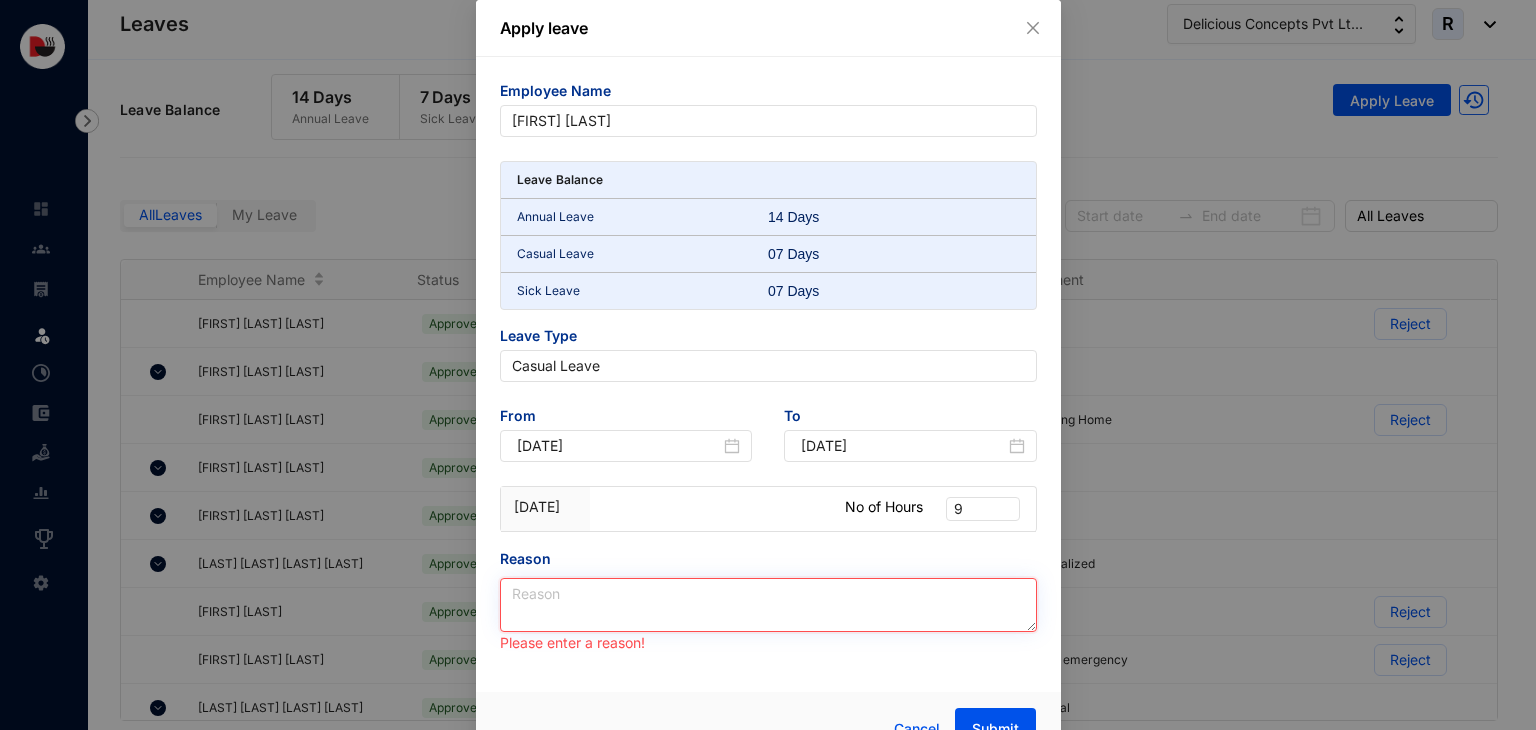 click on "Reason" at bounding box center (768, 605) 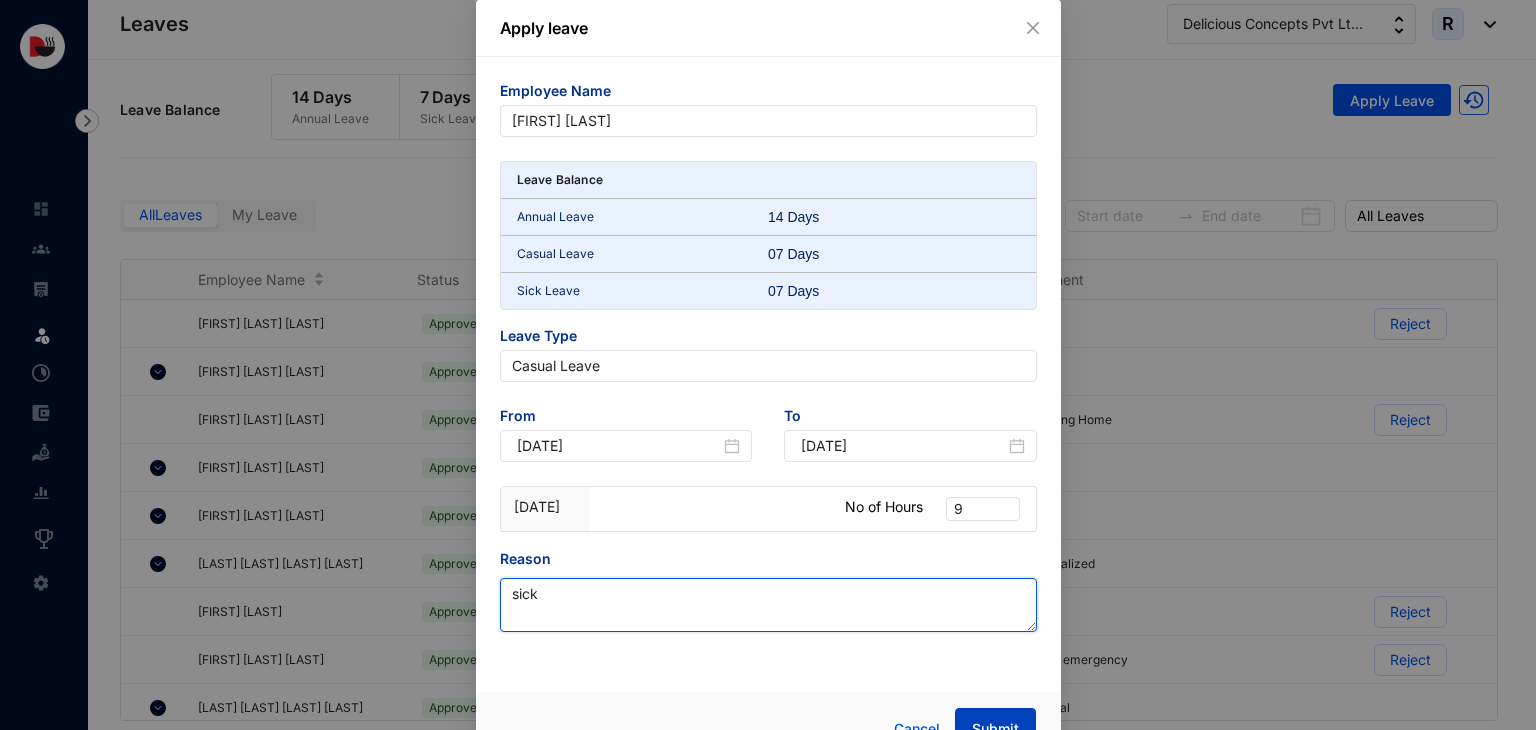 type on "sick" 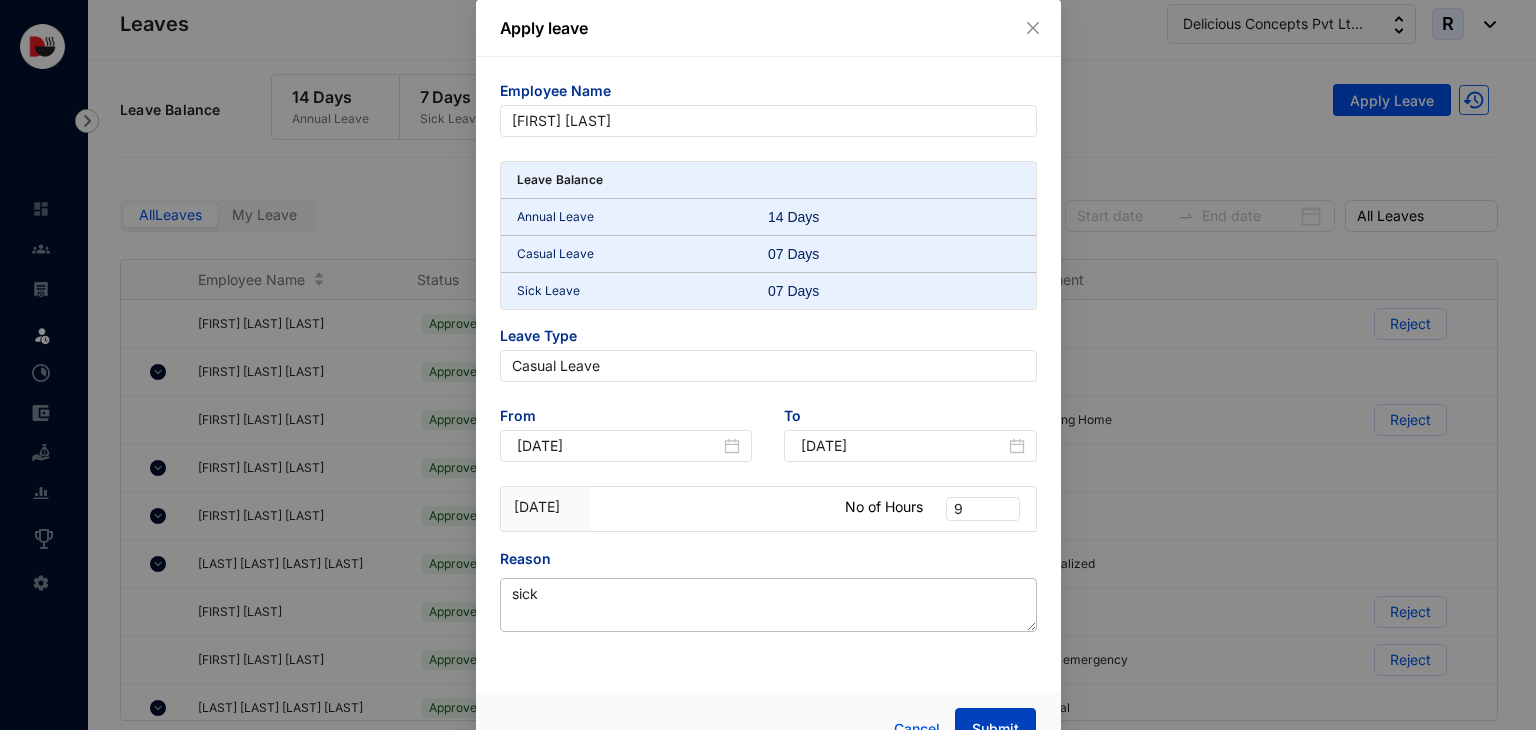 click on "Submit" at bounding box center (995, 728) 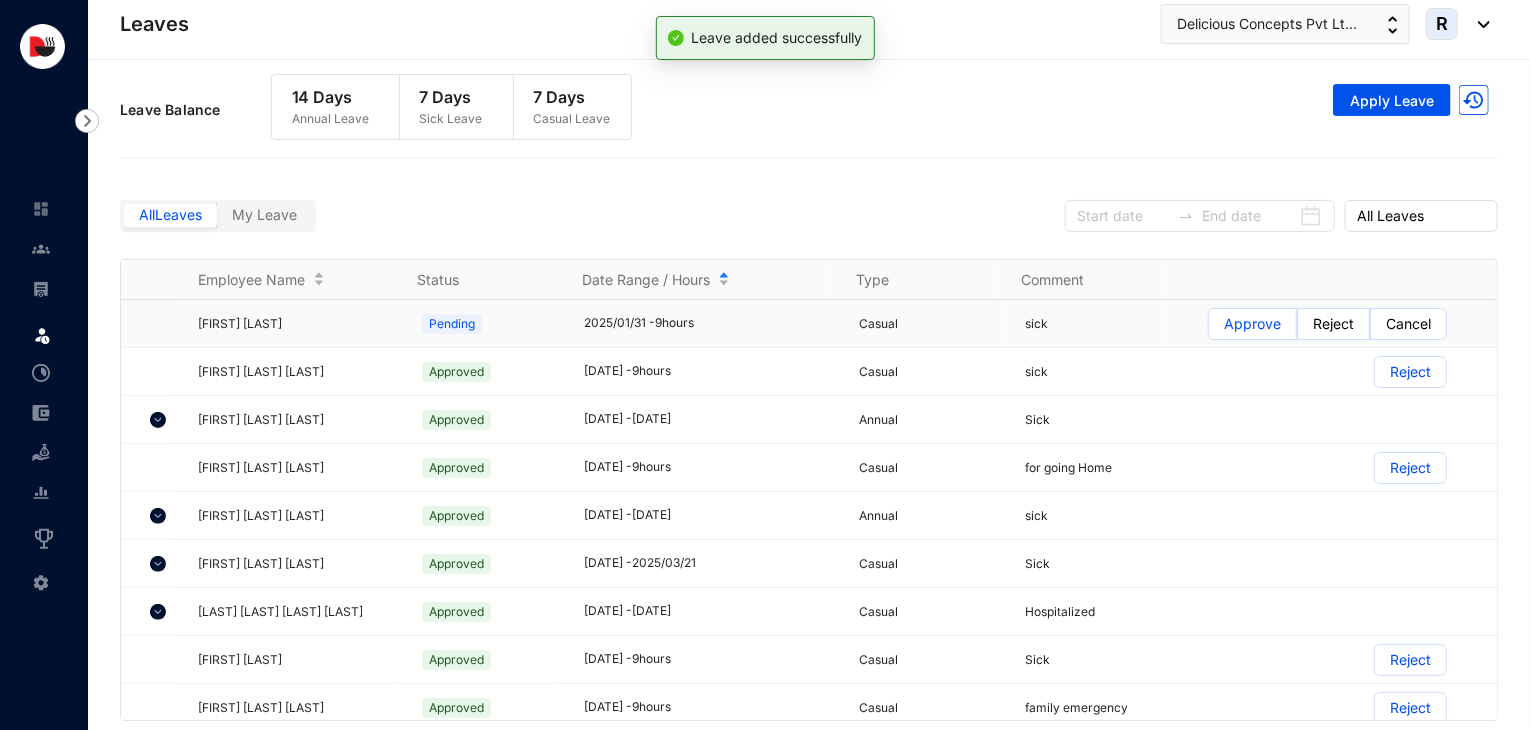 click on "Approve" at bounding box center [1252, 324] 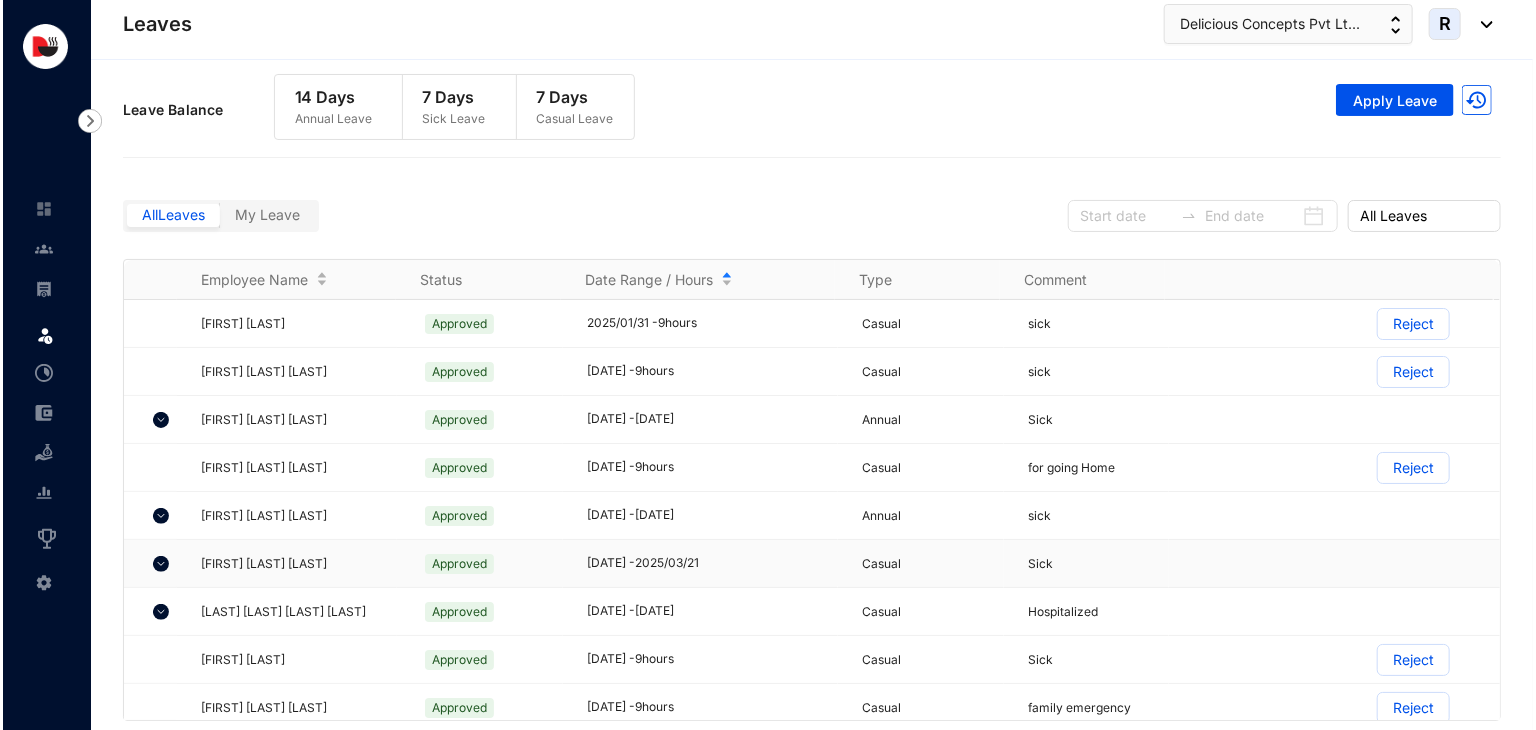 scroll, scrollTop: 58, scrollLeft: 0, axis: vertical 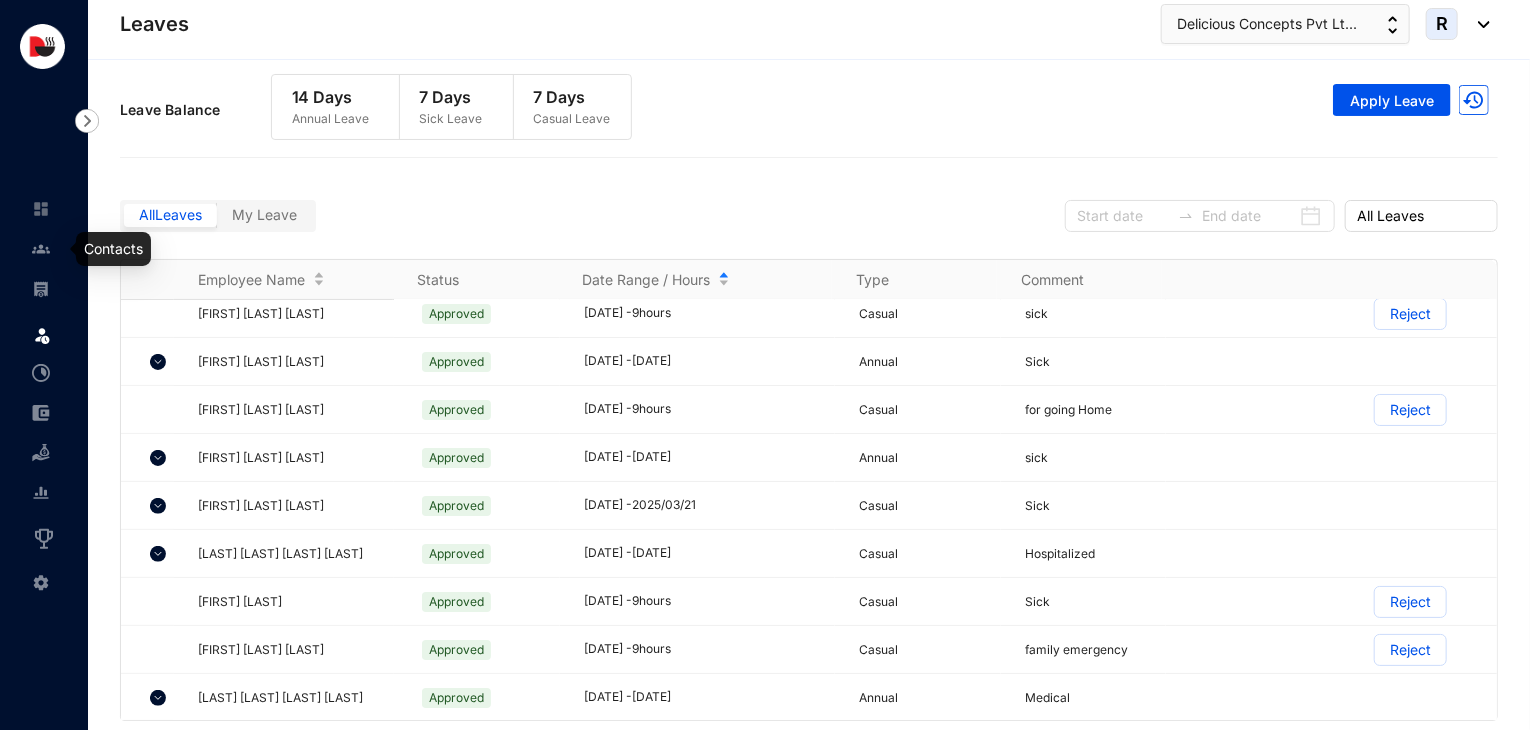 click at bounding box center (41, 249) 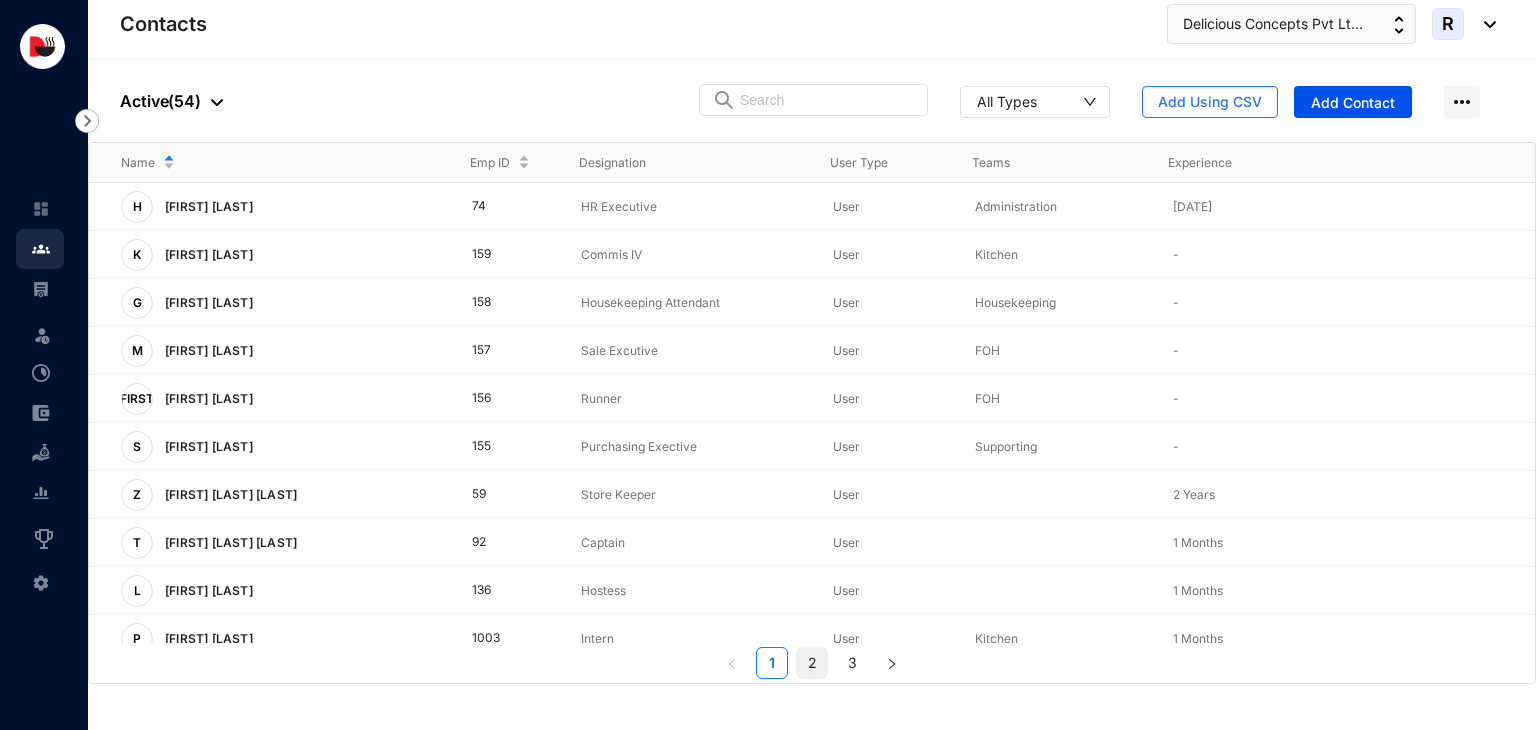 click on "2" at bounding box center [812, 663] 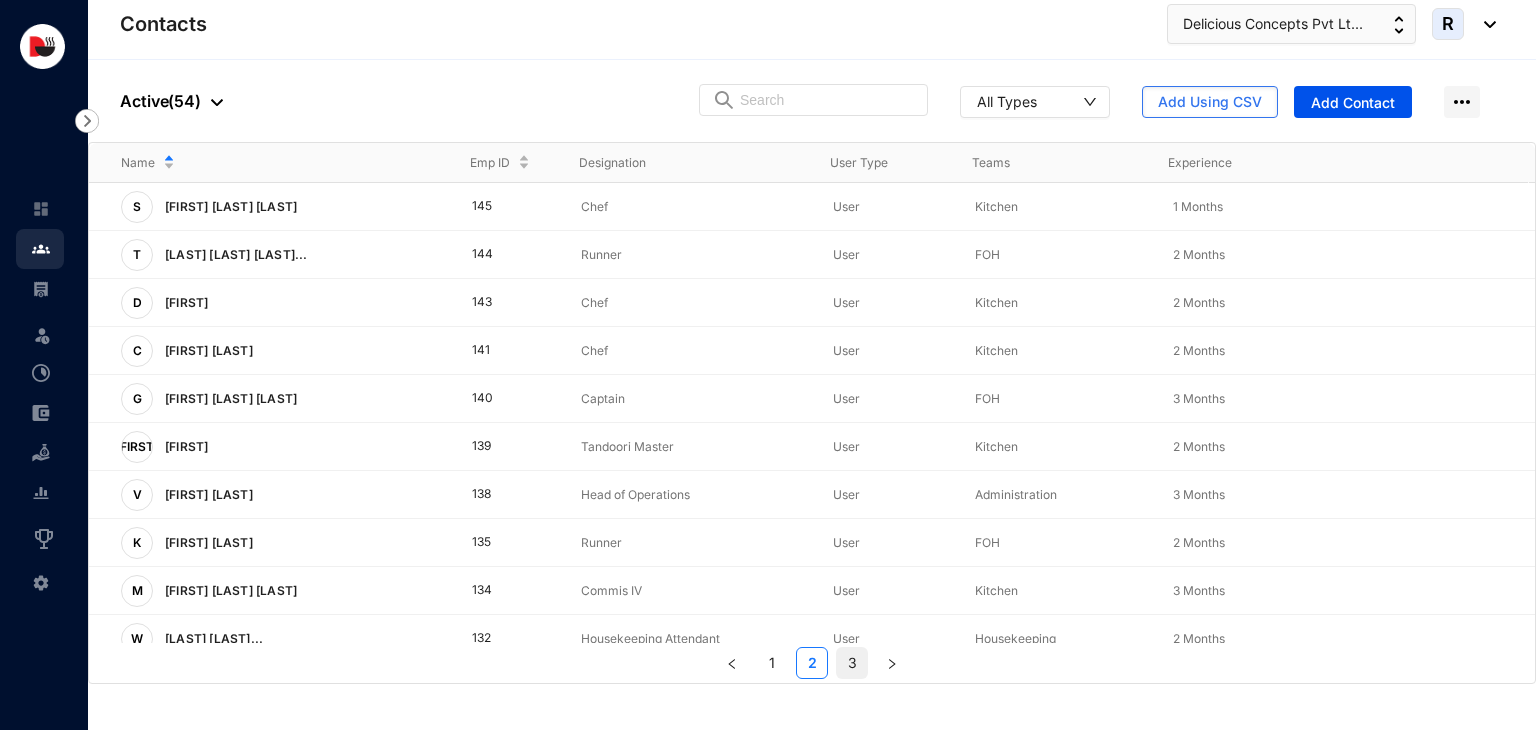 click on "3" at bounding box center (852, 663) 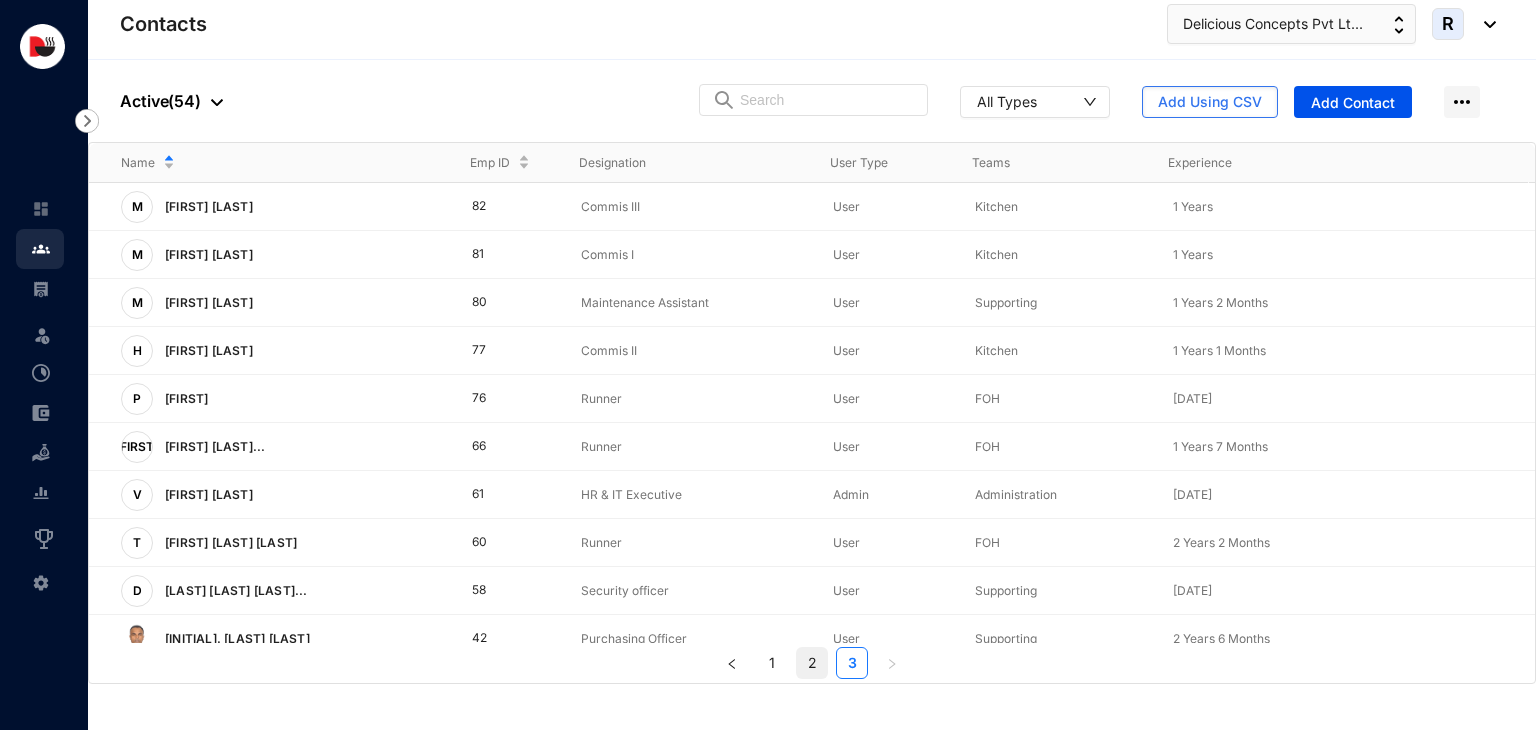 click on "2" at bounding box center (812, 663) 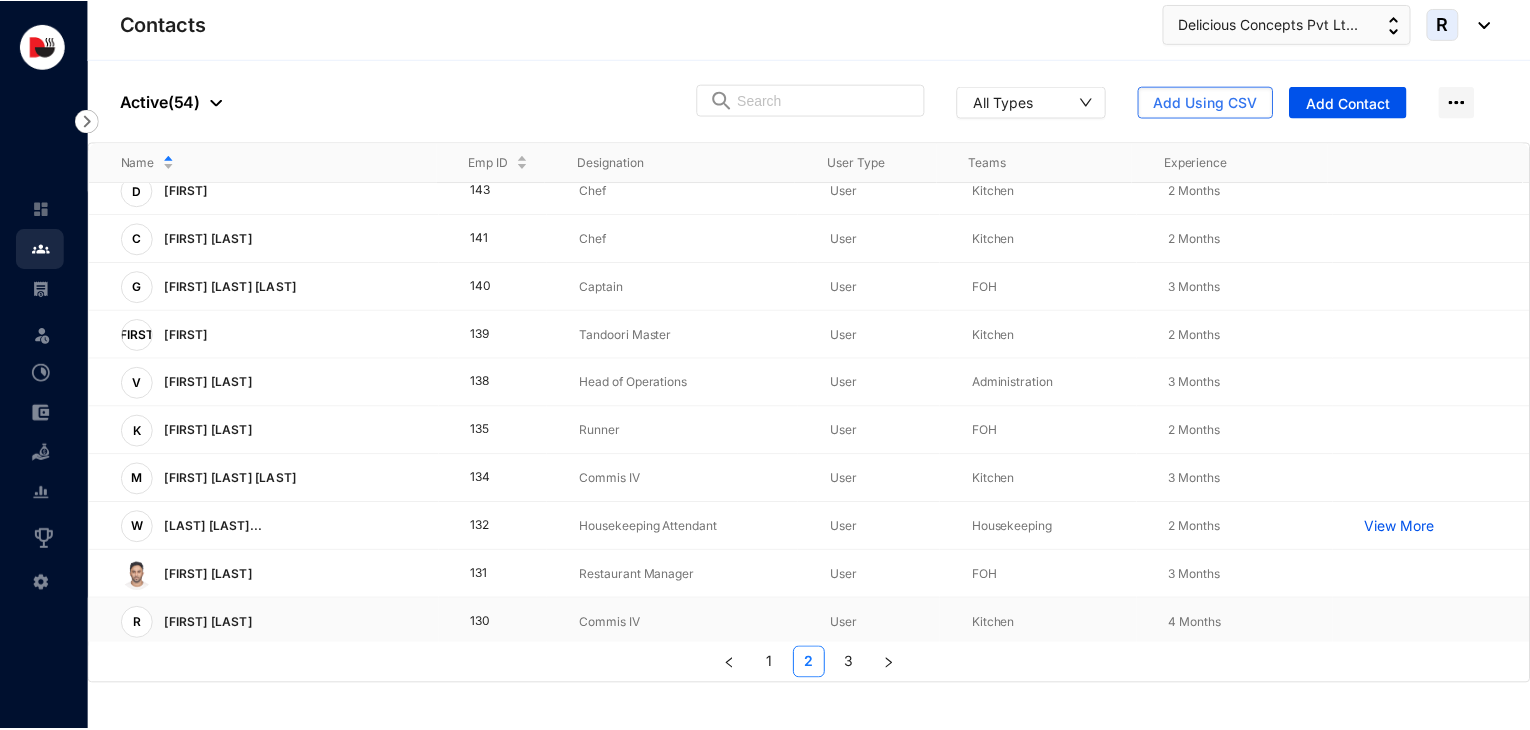 scroll, scrollTop: 496, scrollLeft: 0, axis: vertical 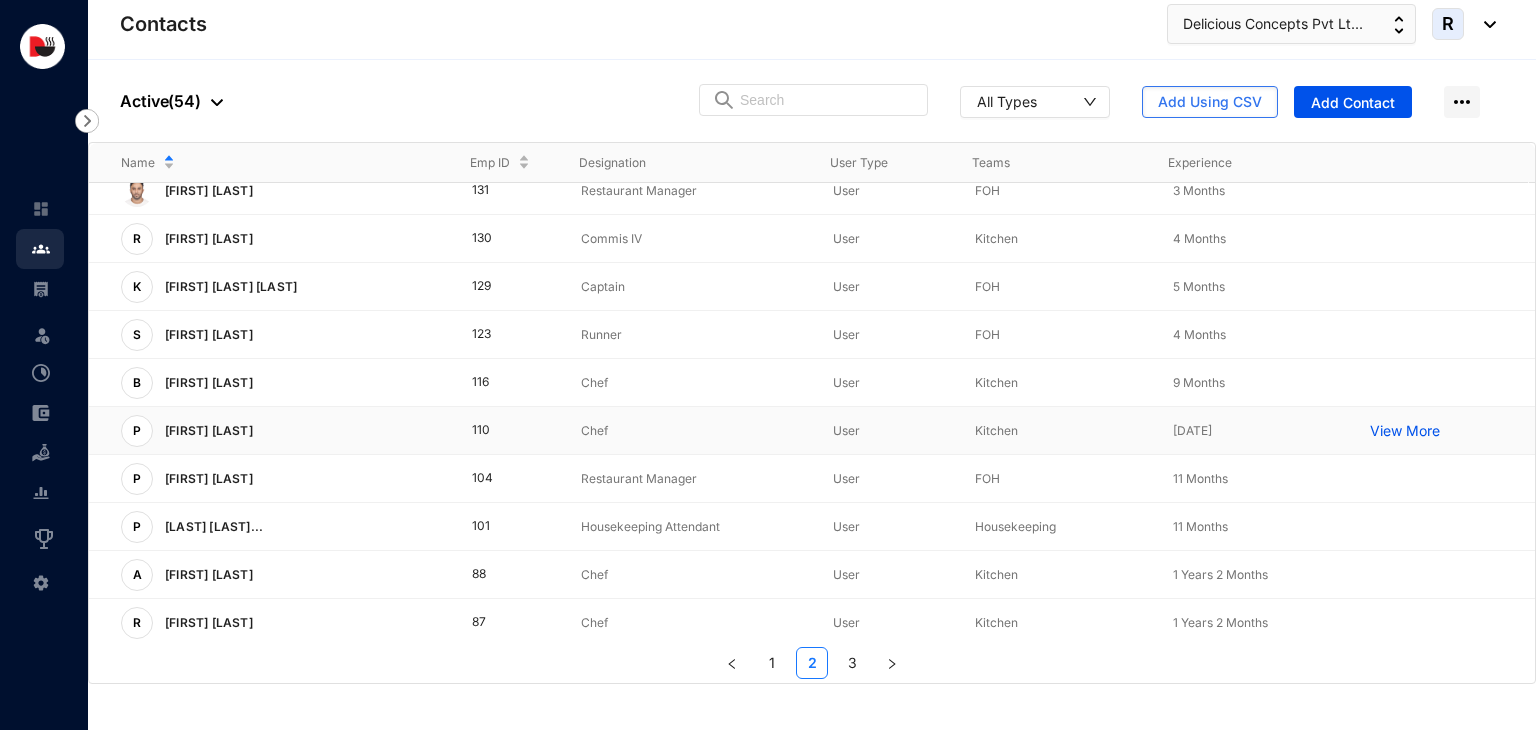 click on "View More" at bounding box center [1410, 431] 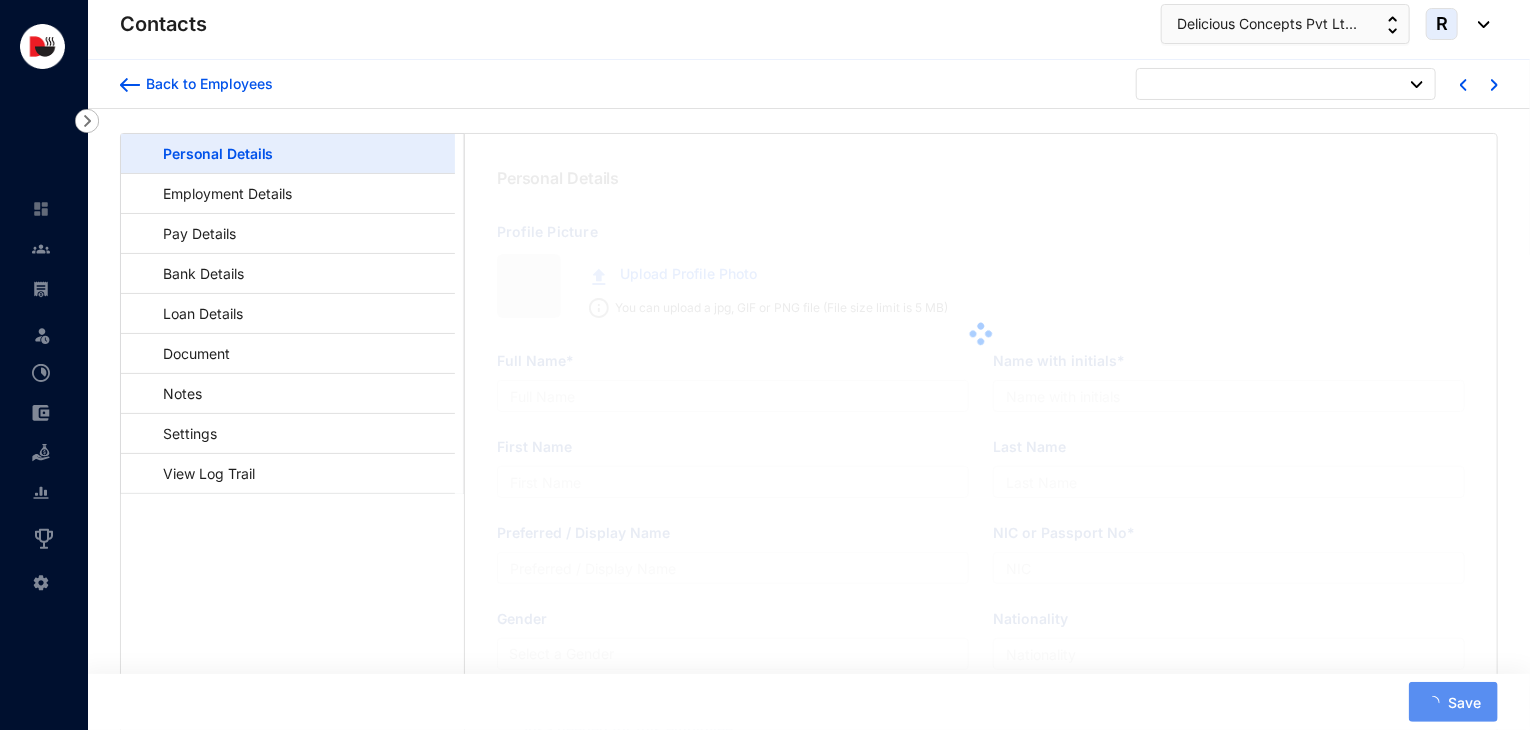 type on "[FIRST] [LAST]" 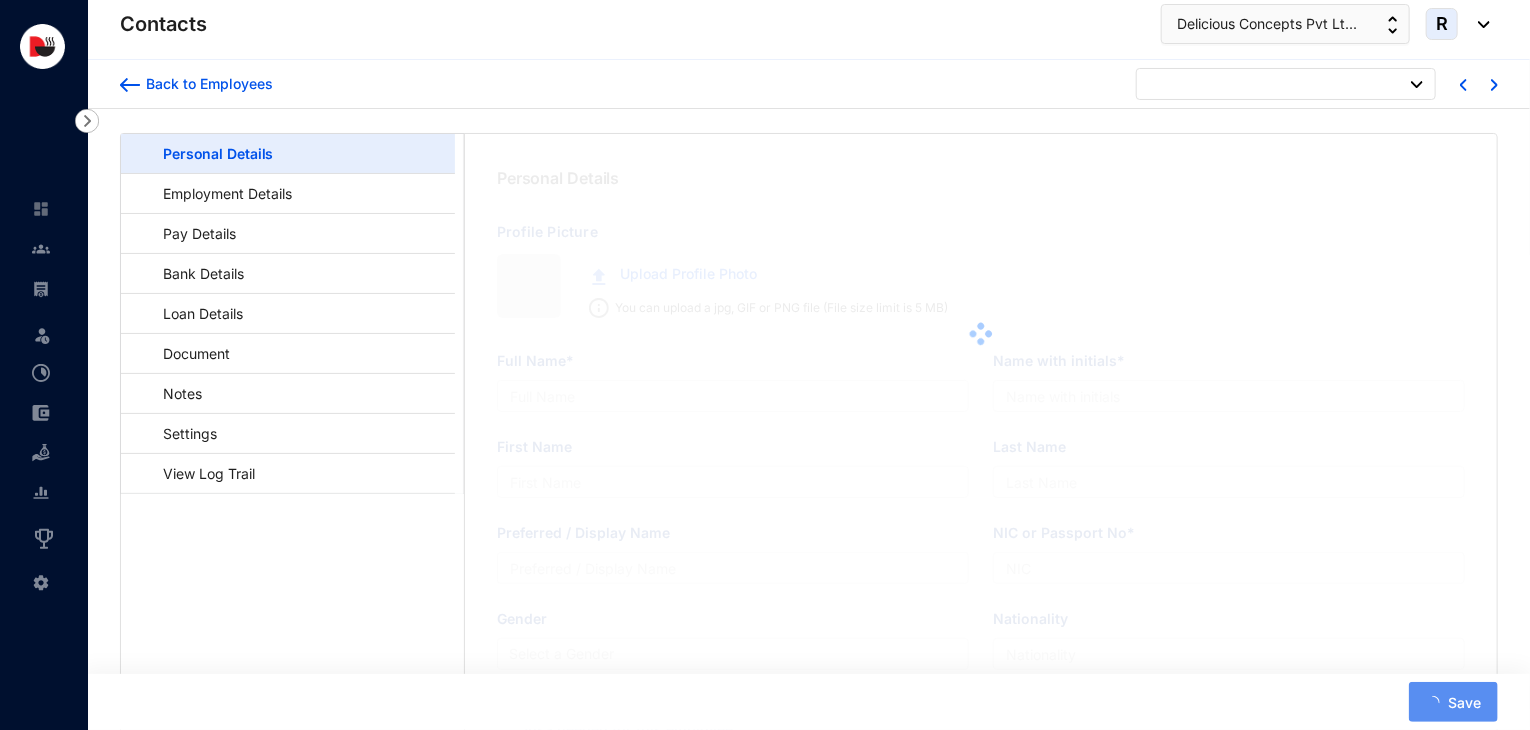 type on "Dhas" 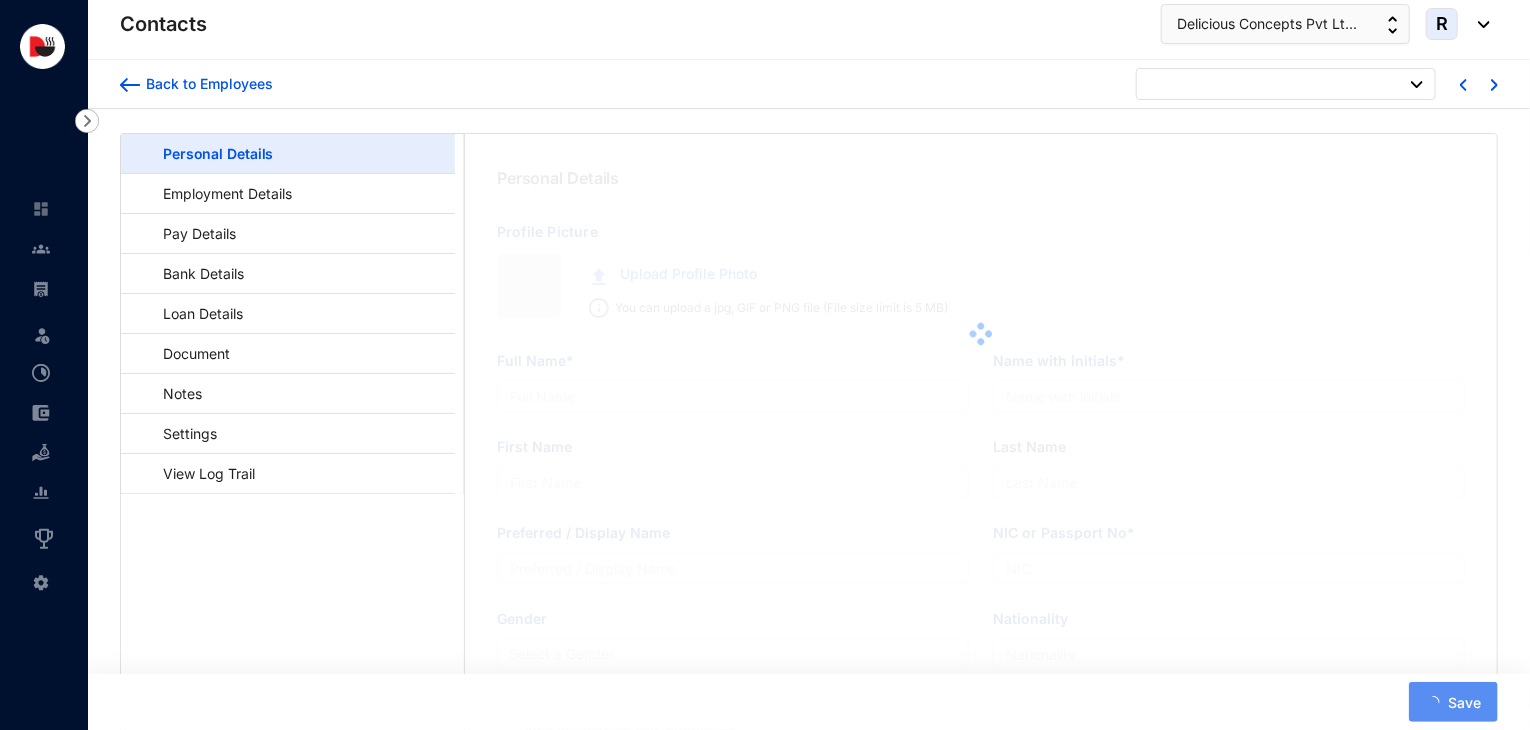 type on "[FIRST] [LAST]" 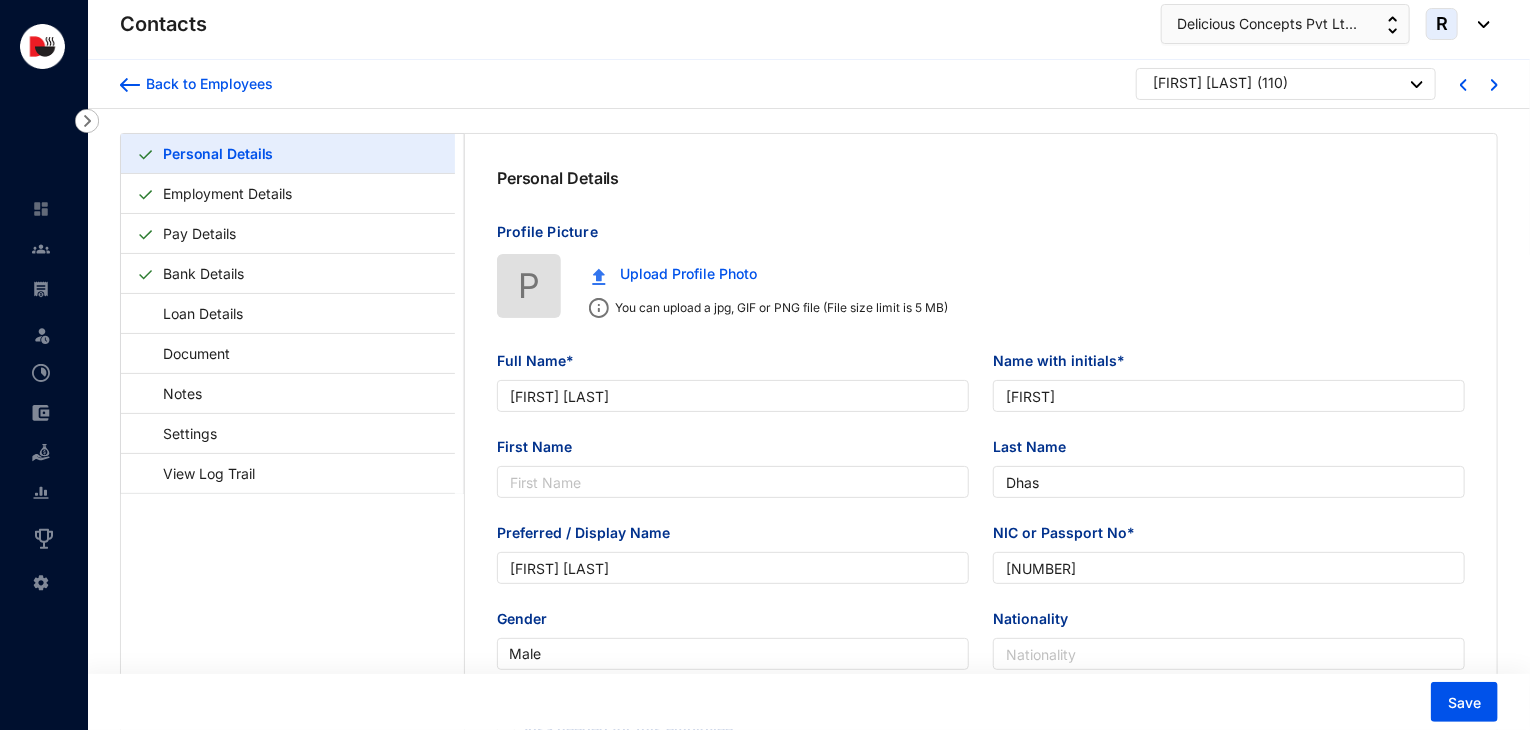 type on "[DATE]" 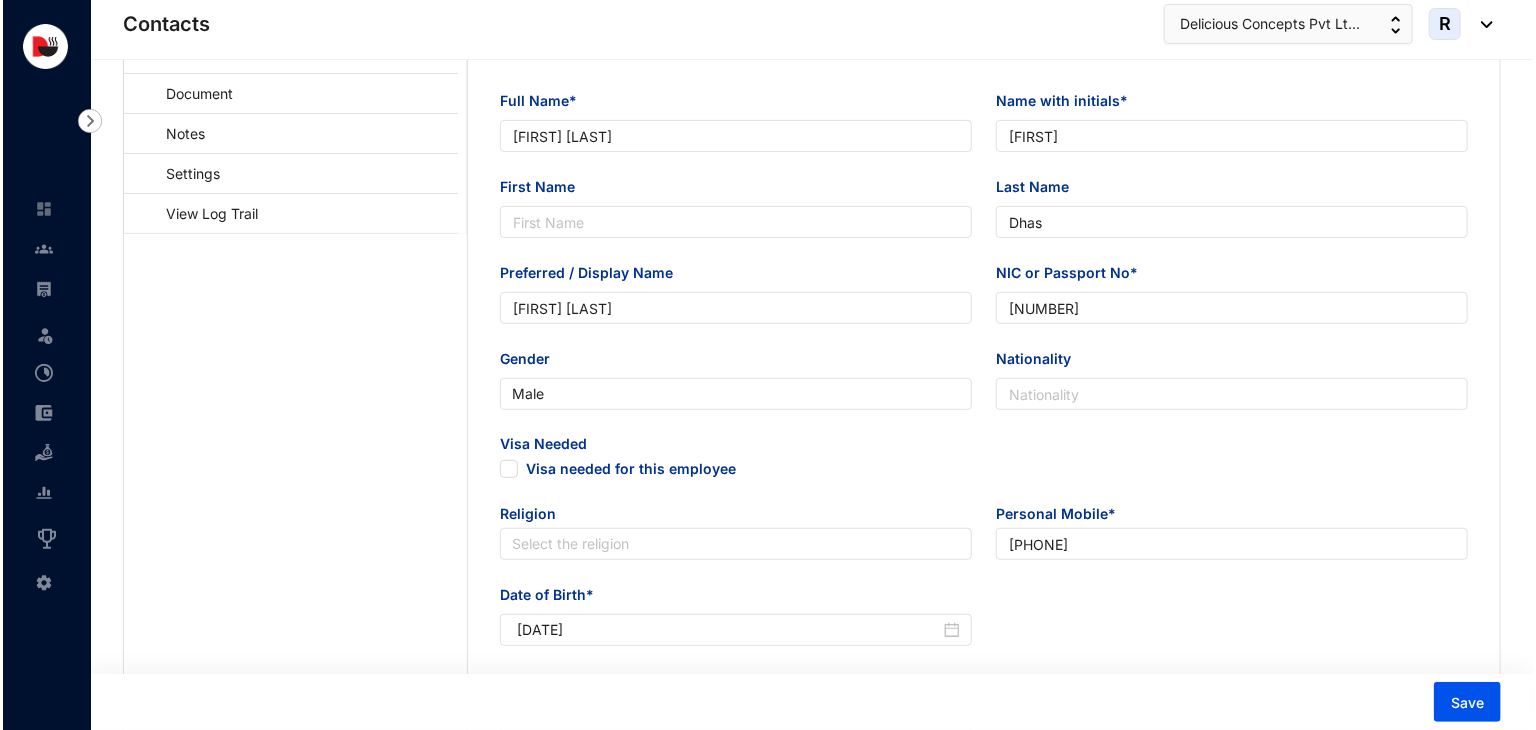 scroll, scrollTop: 0, scrollLeft: 0, axis: both 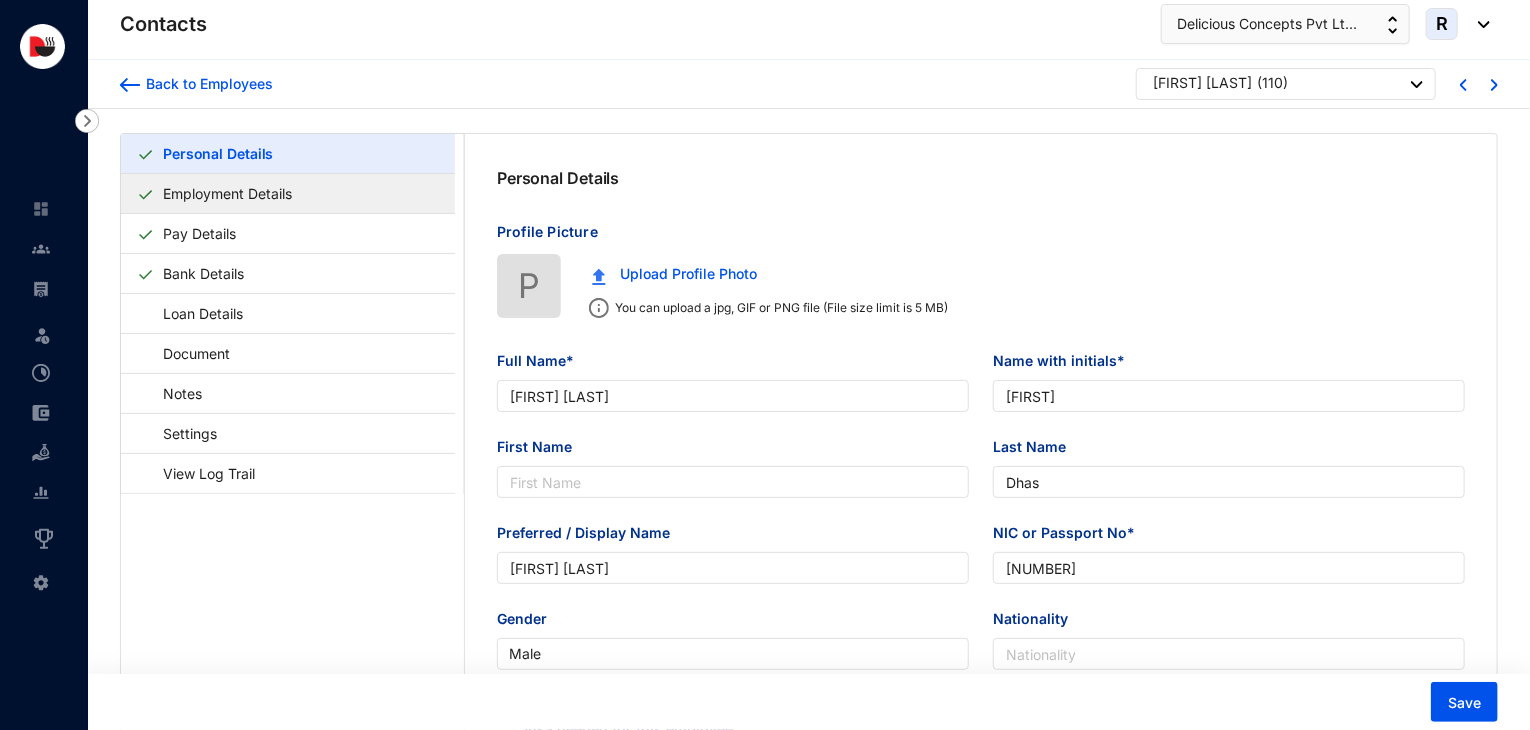 click on "Employment Details" at bounding box center (227, 193) 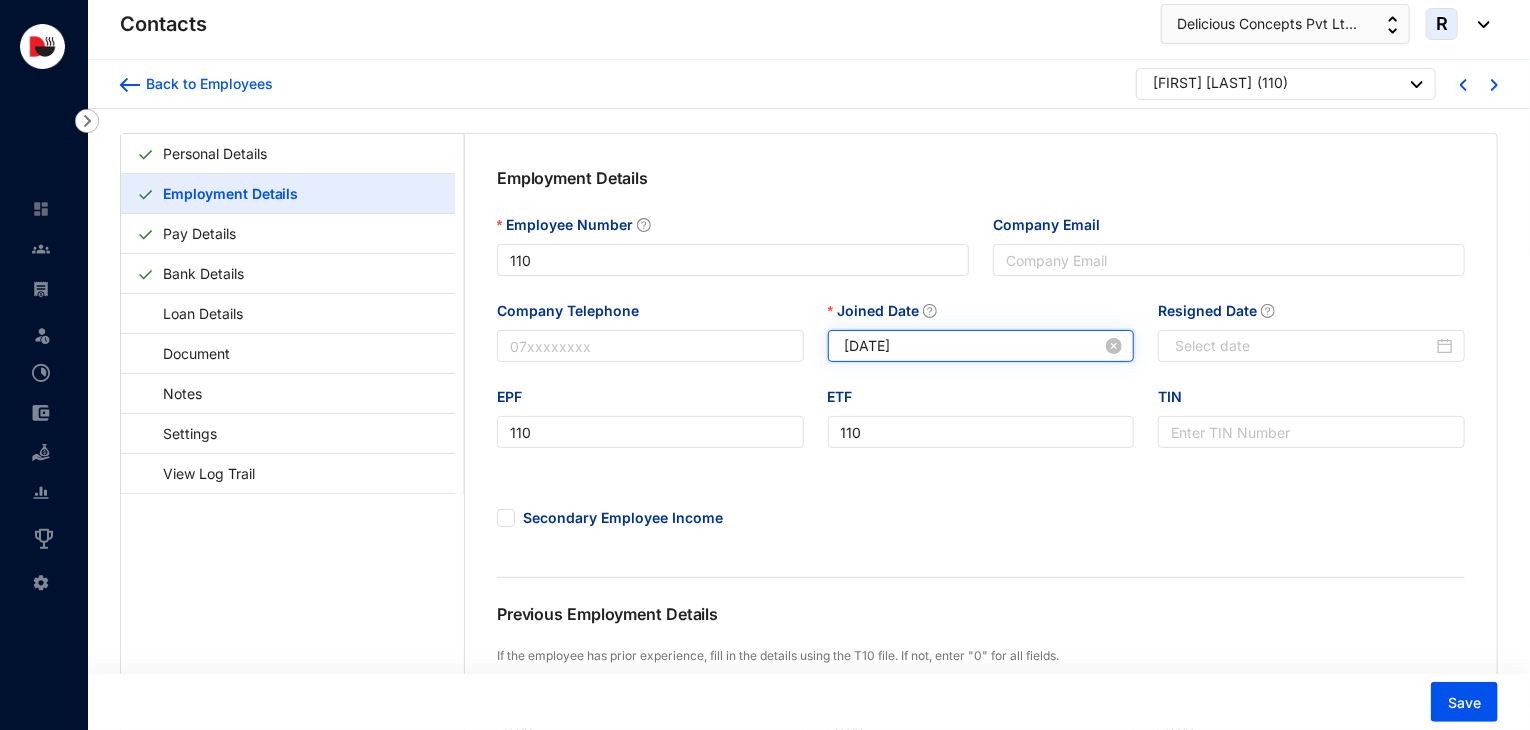 click on "[DATE]" at bounding box center (974, 346) 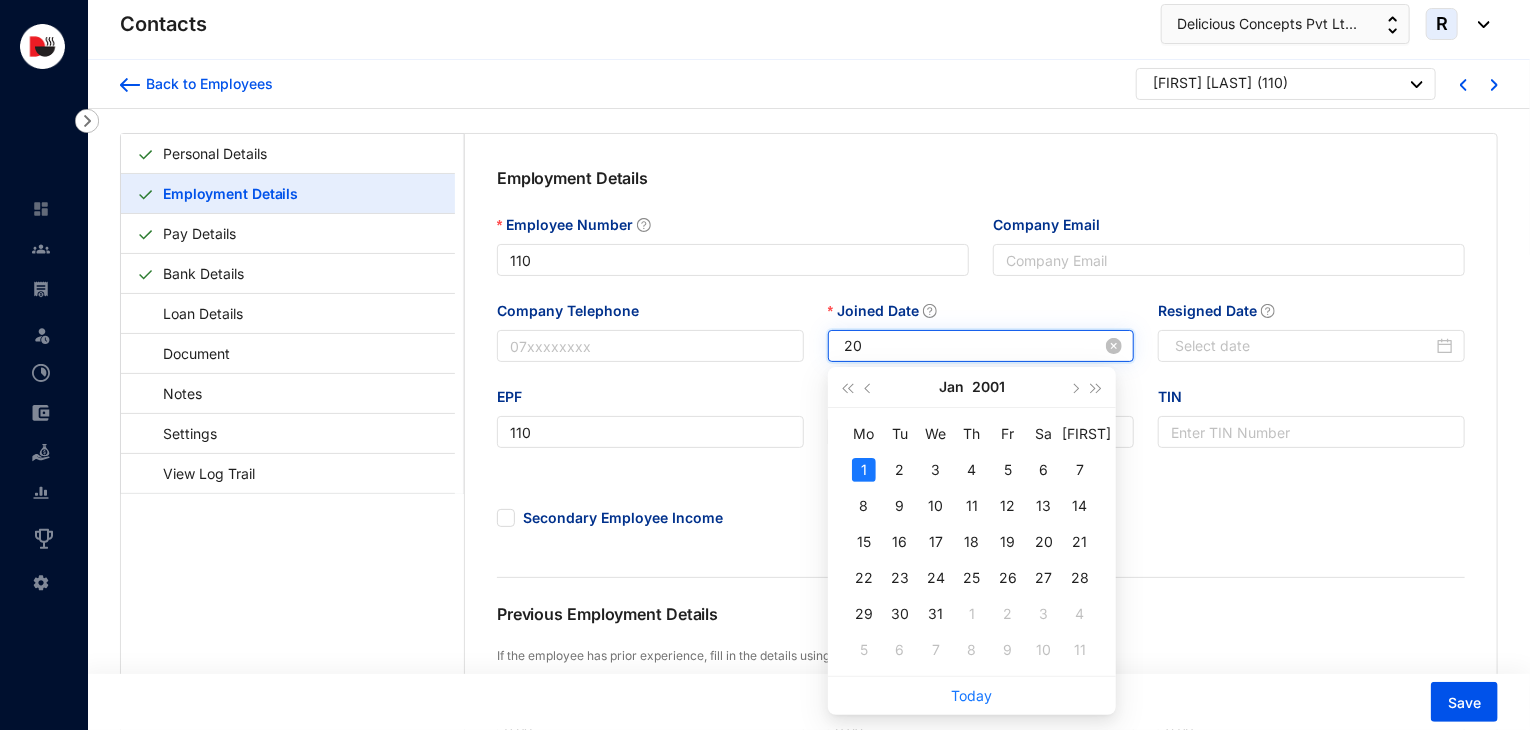 type on "2" 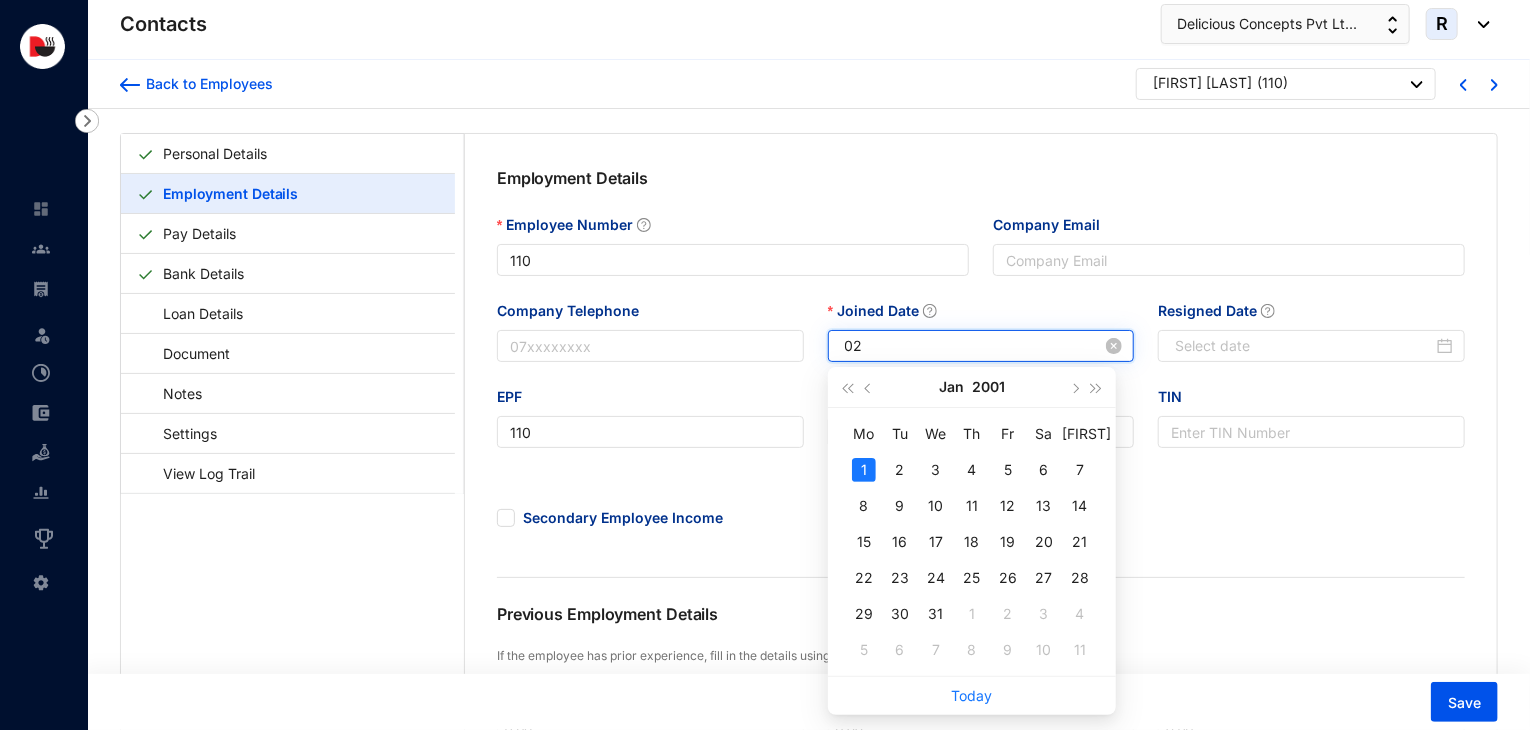 type on "0" 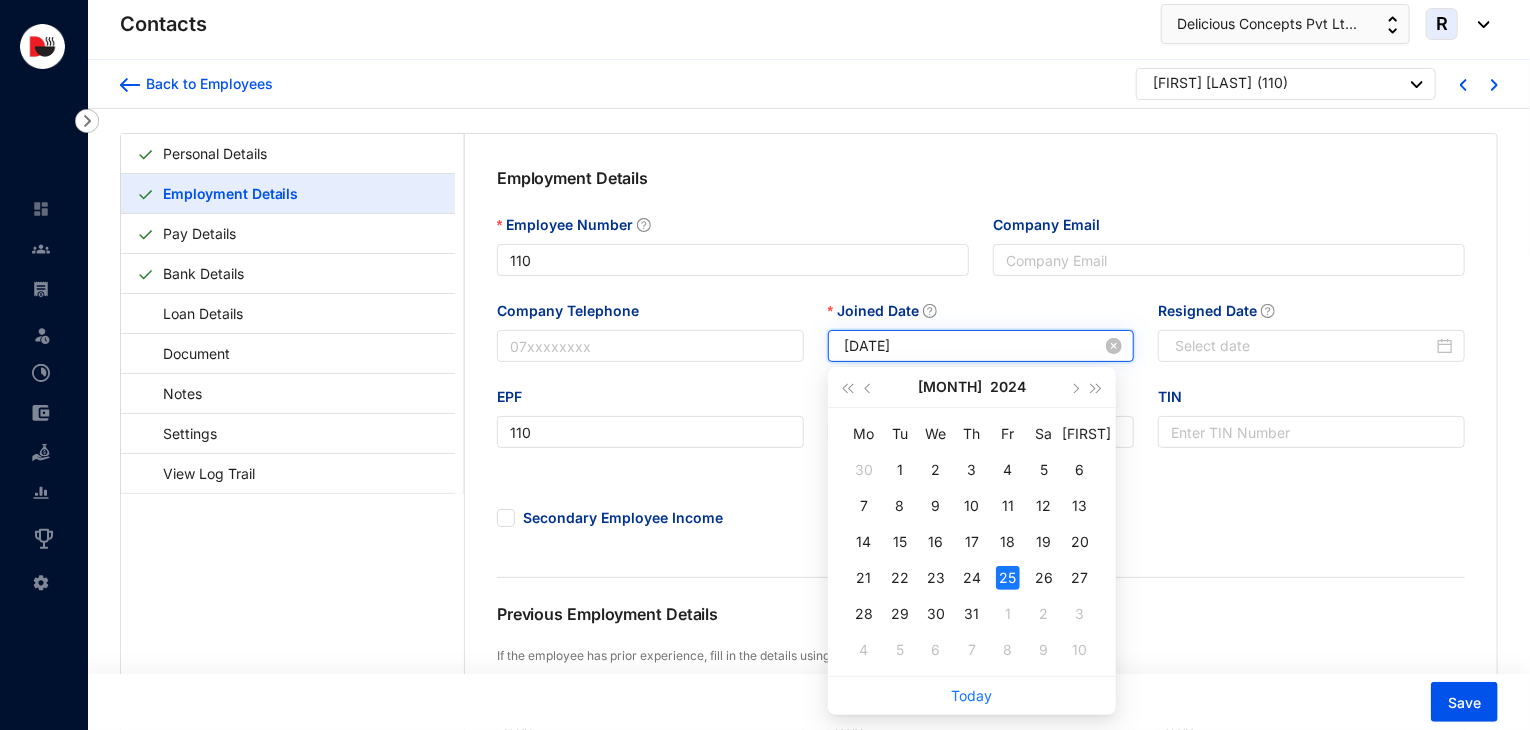 type on "[DATE]" 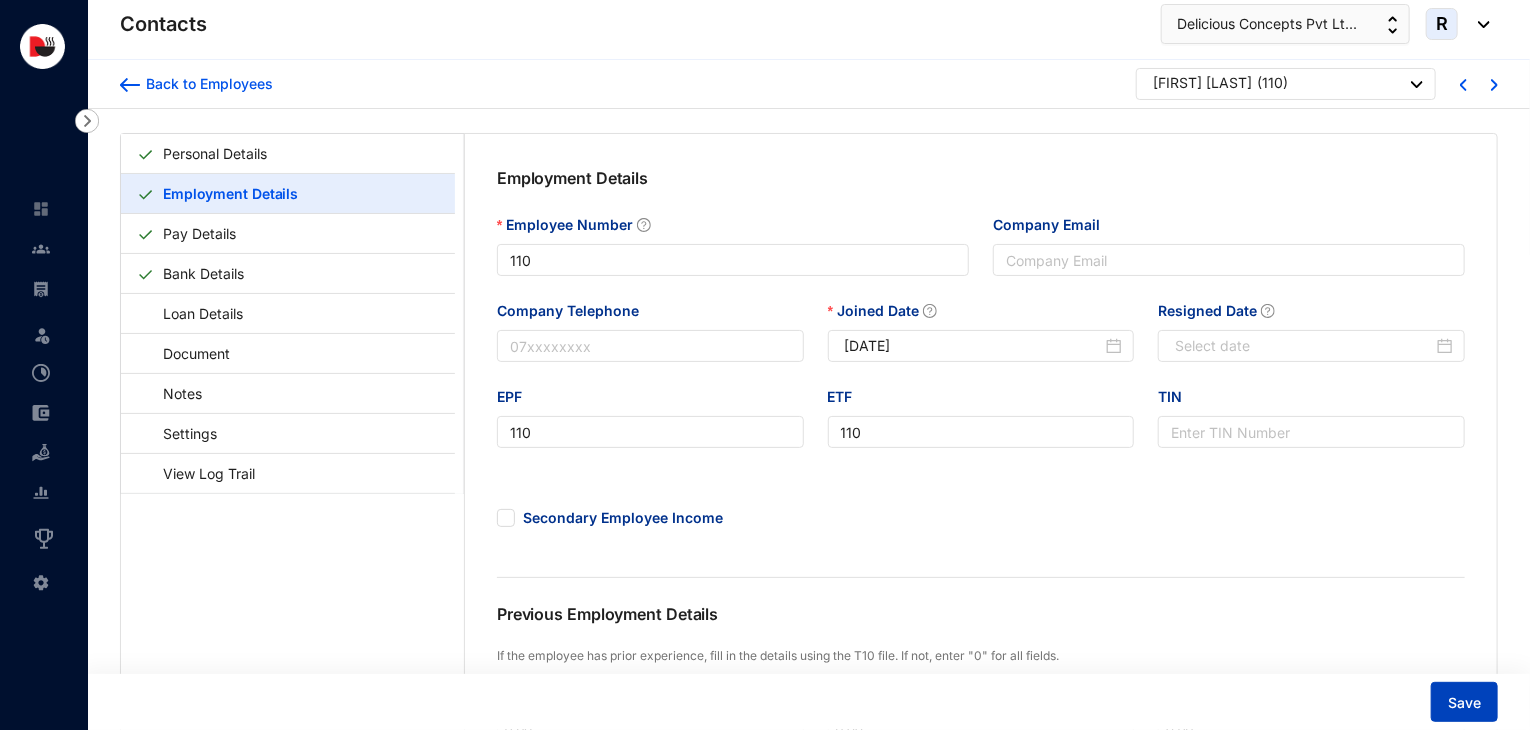 click on "Save" at bounding box center (1464, 702) 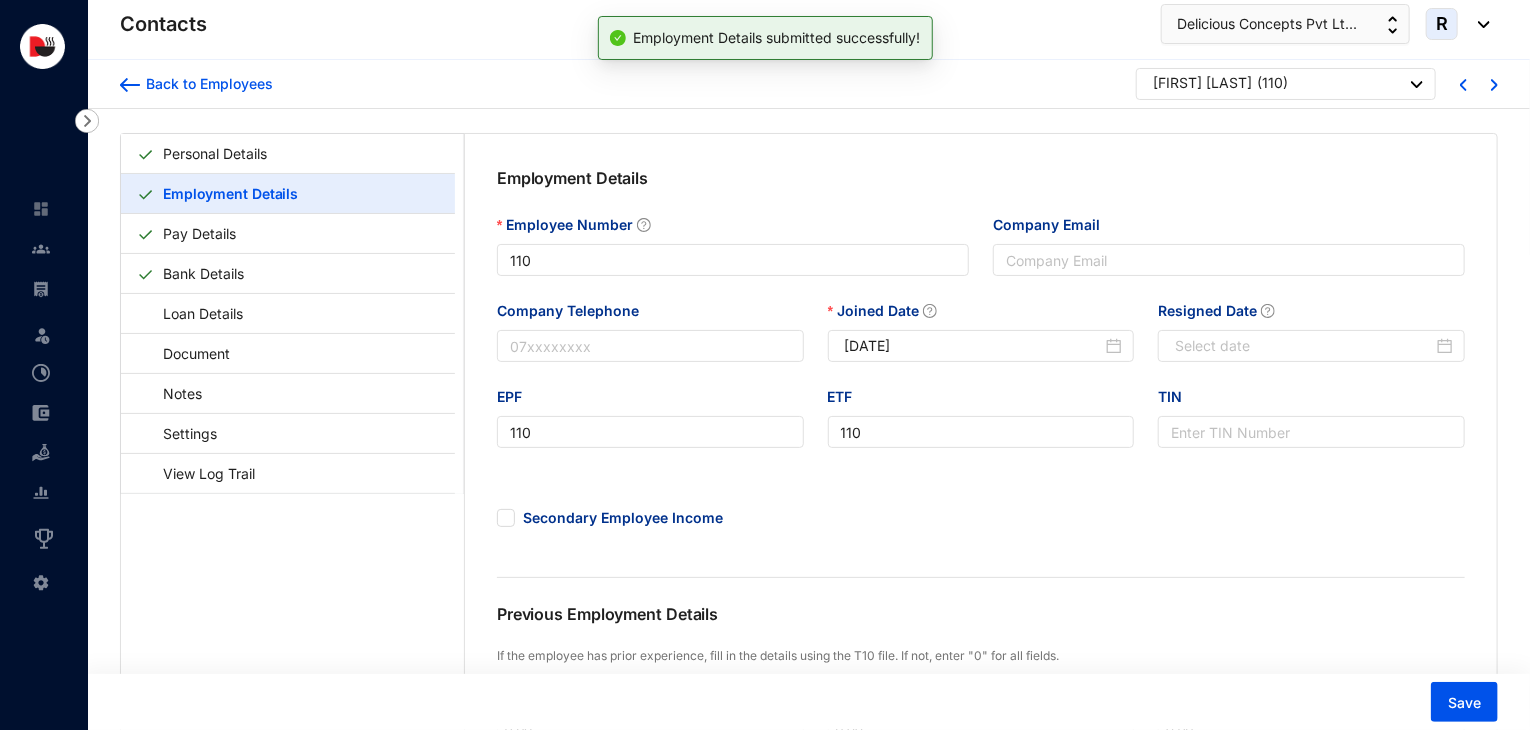 click on "Back to Employees" at bounding box center (196, 84) 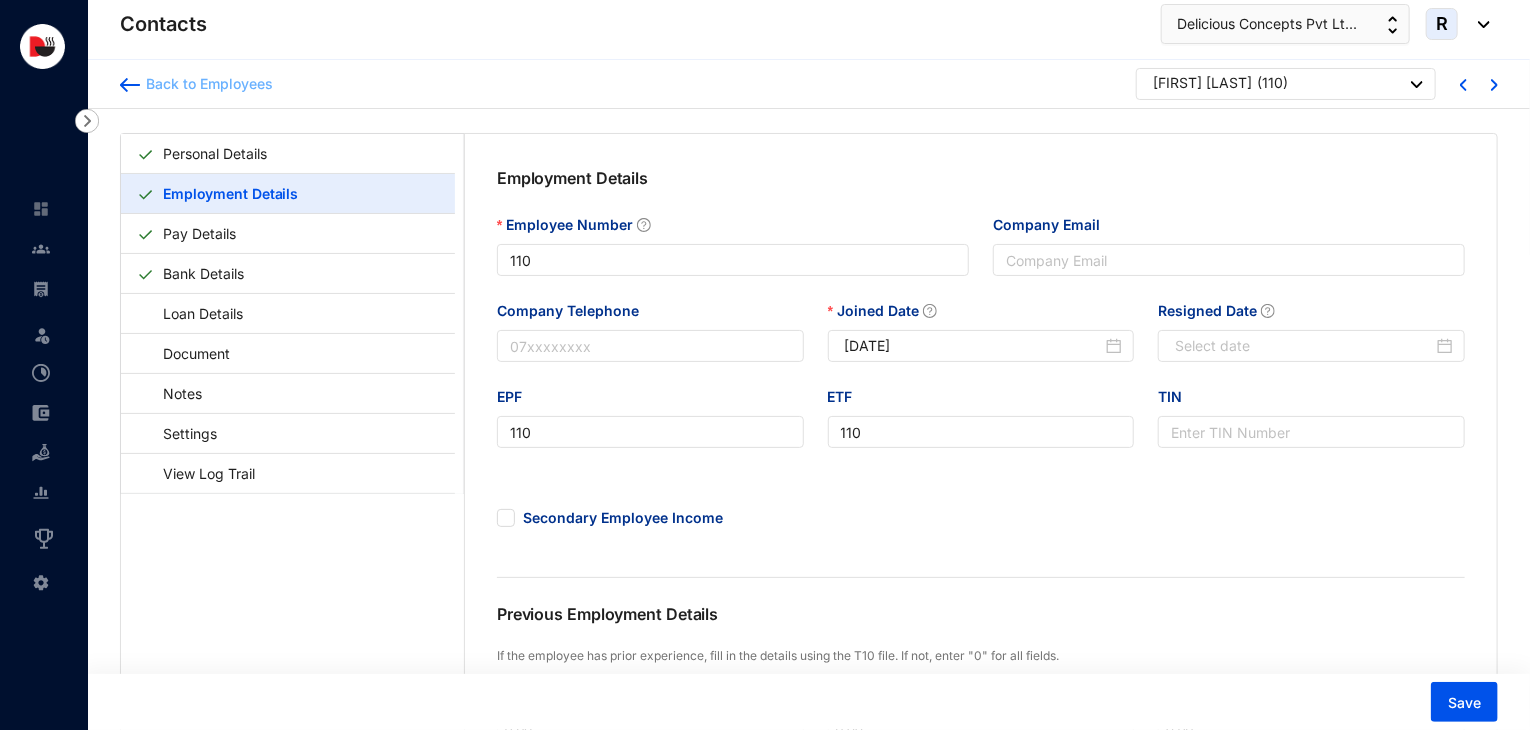 click on "Back to Employees" at bounding box center [206, 84] 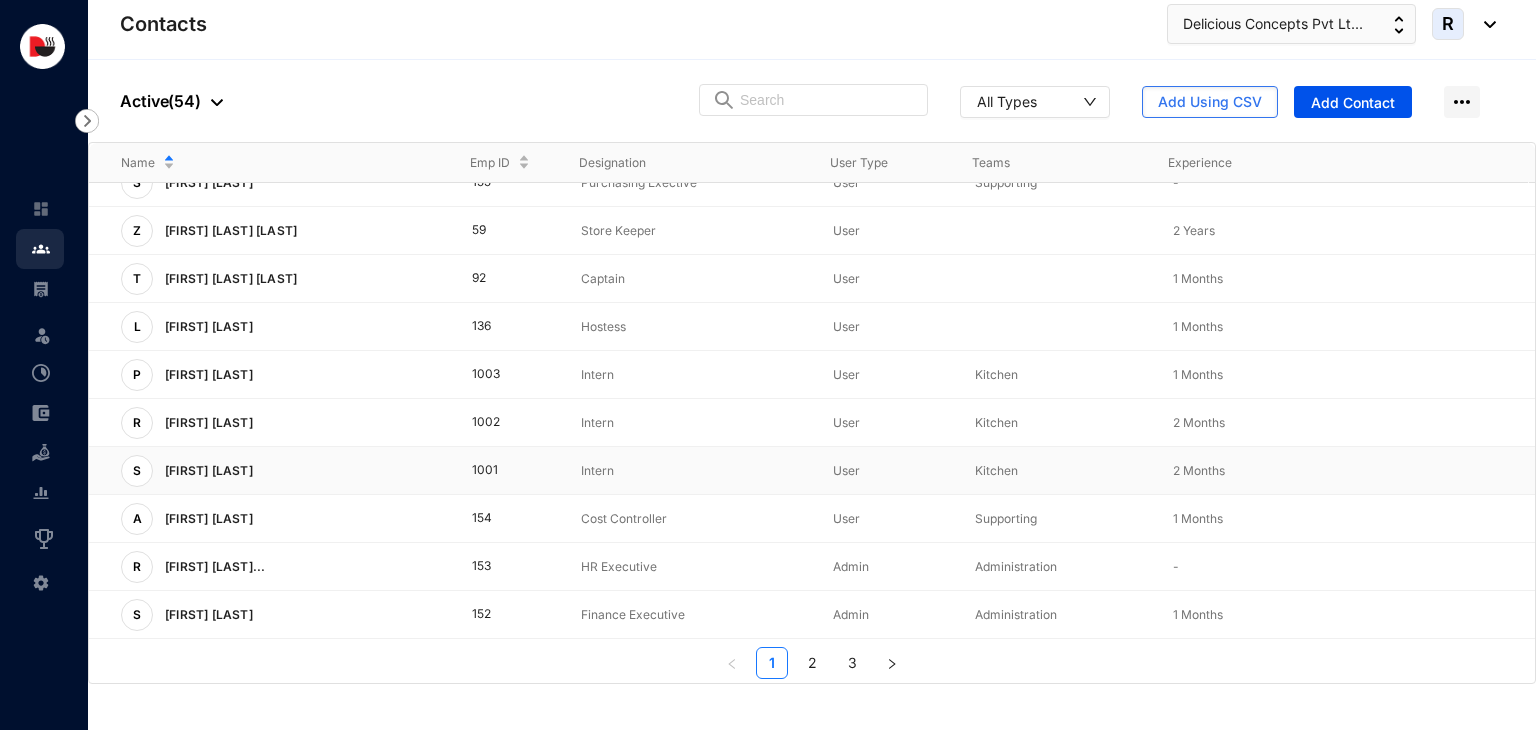 scroll, scrollTop: 0, scrollLeft: 0, axis: both 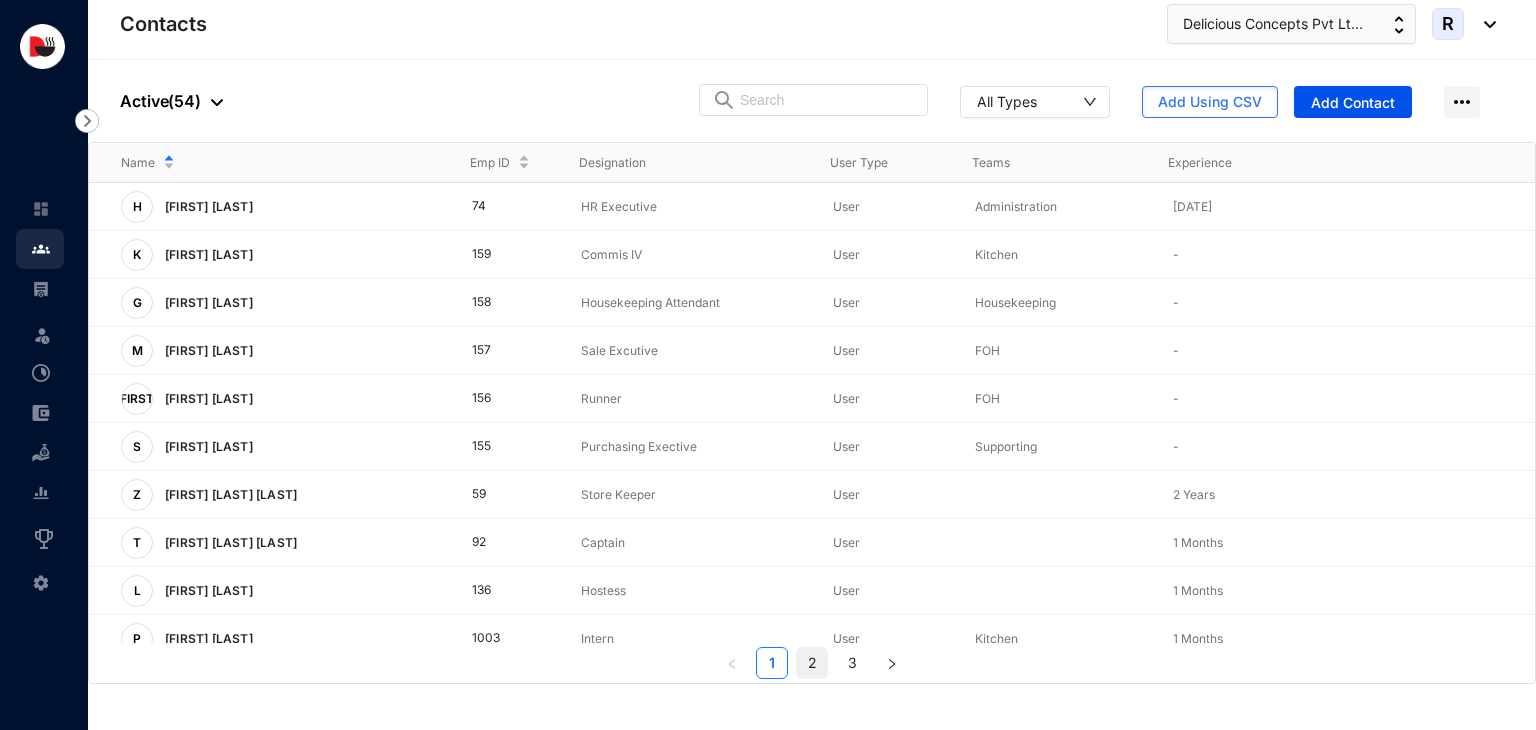 click on "2" at bounding box center [812, 663] 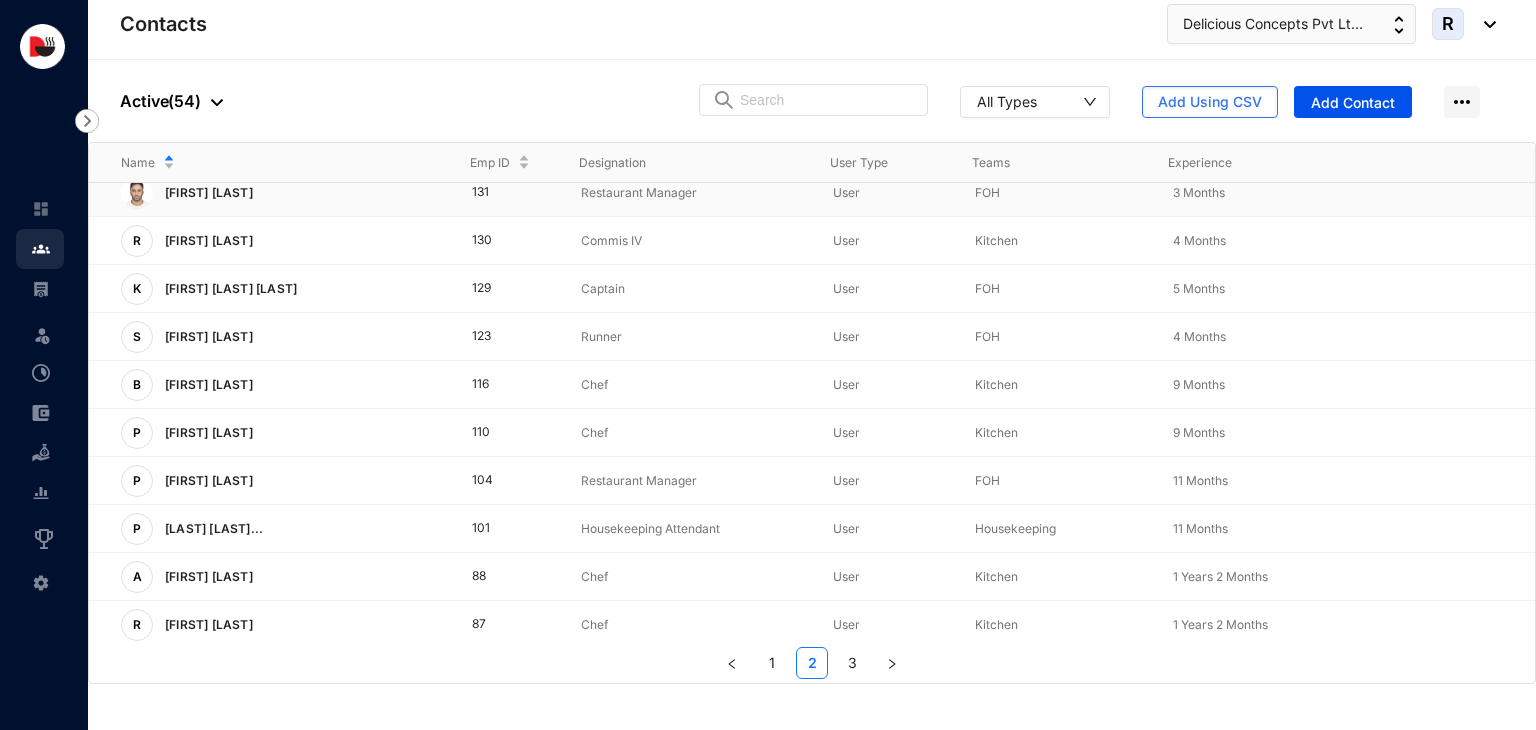 scroll, scrollTop: 495, scrollLeft: 0, axis: vertical 